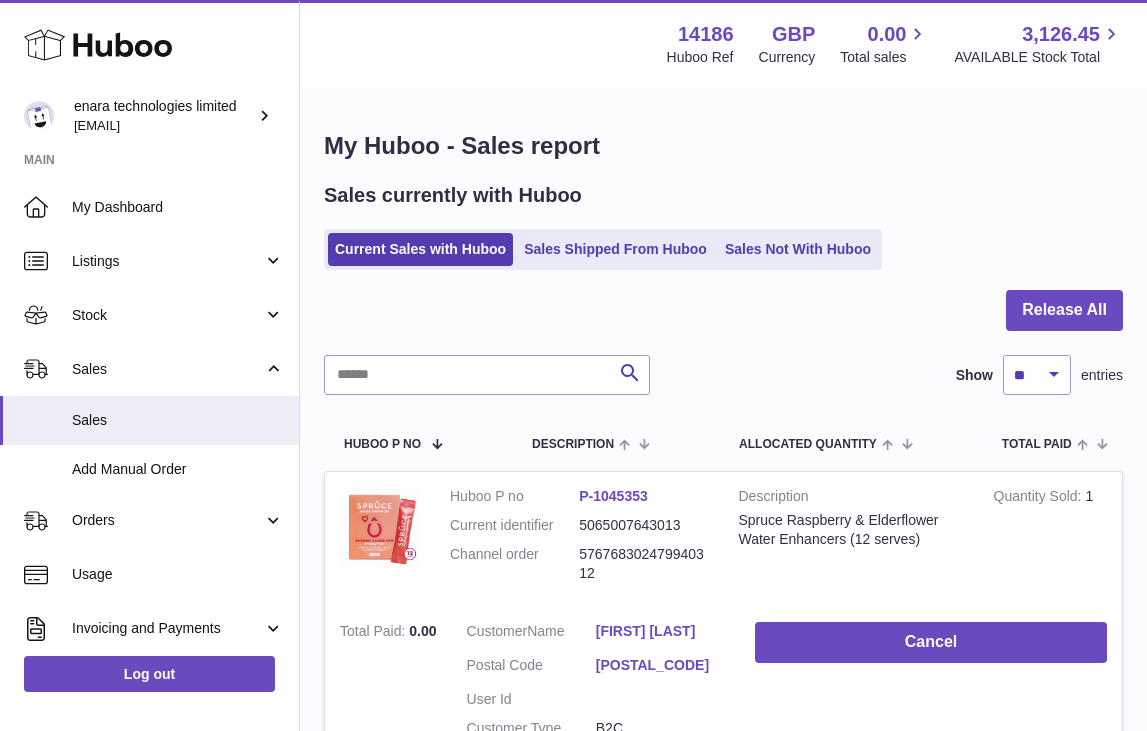scroll, scrollTop: 0, scrollLeft: 0, axis: both 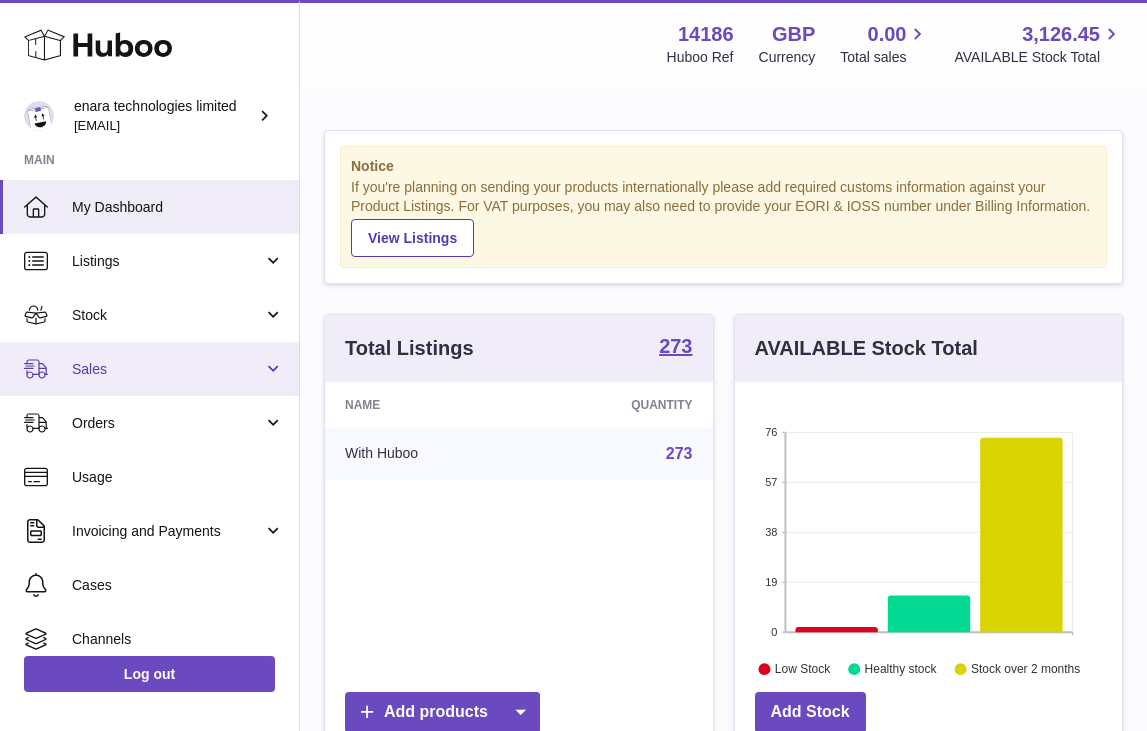 click on "Sales" at bounding box center [167, 369] 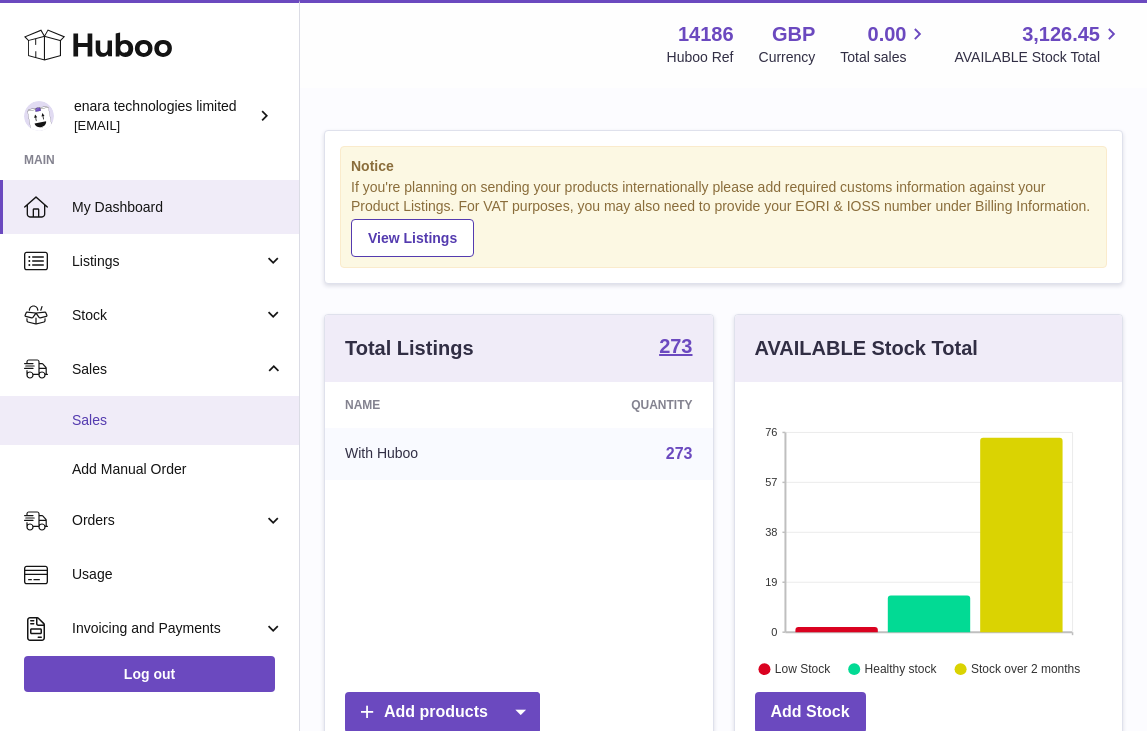 click on "Sales" at bounding box center [178, 420] 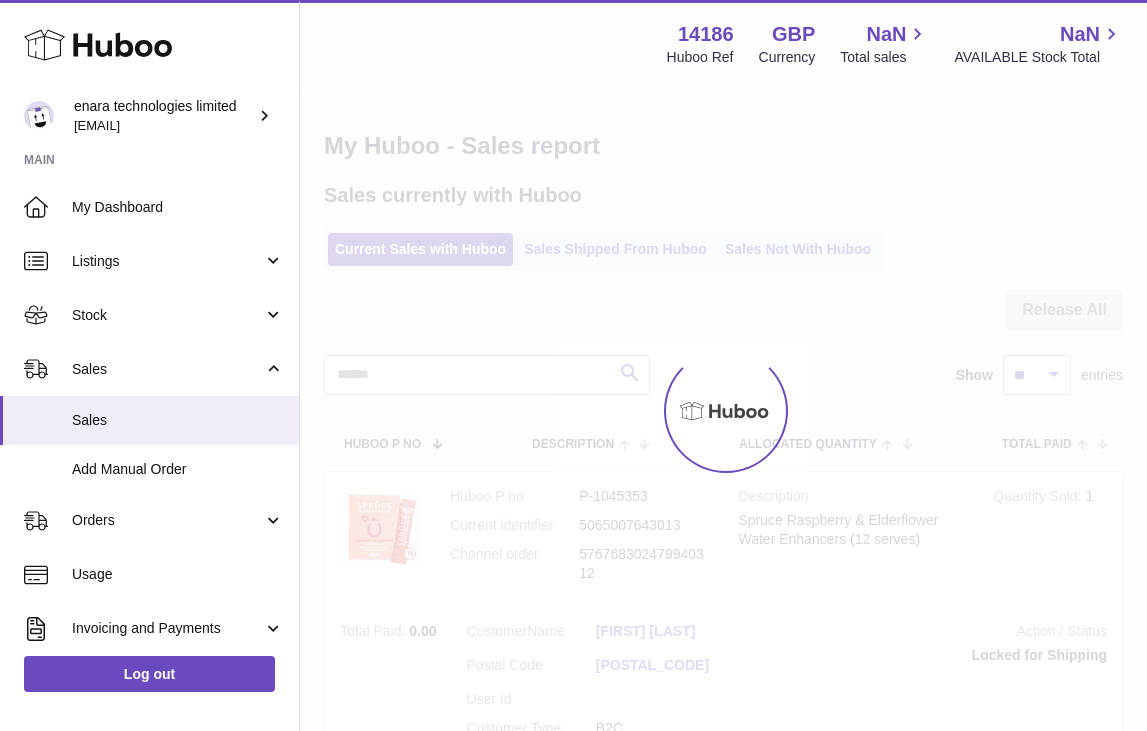 scroll, scrollTop: 0, scrollLeft: 0, axis: both 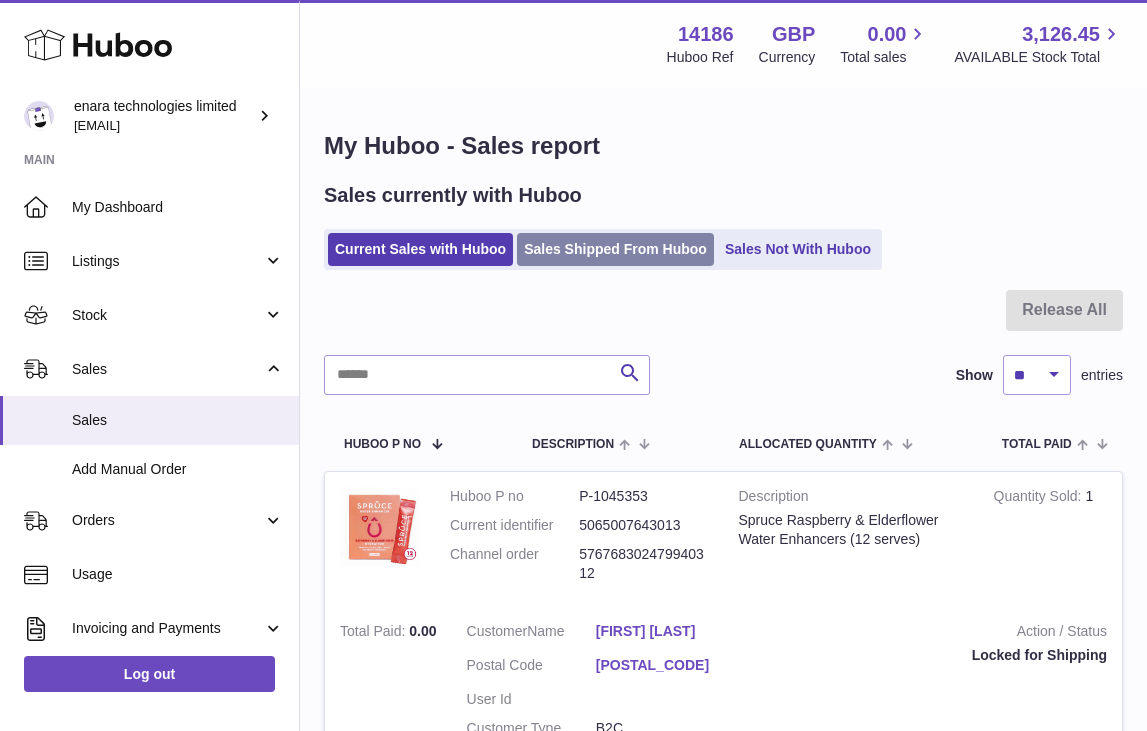 click on "Sales Shipped From Huboo" at bounding box center [615, 249] 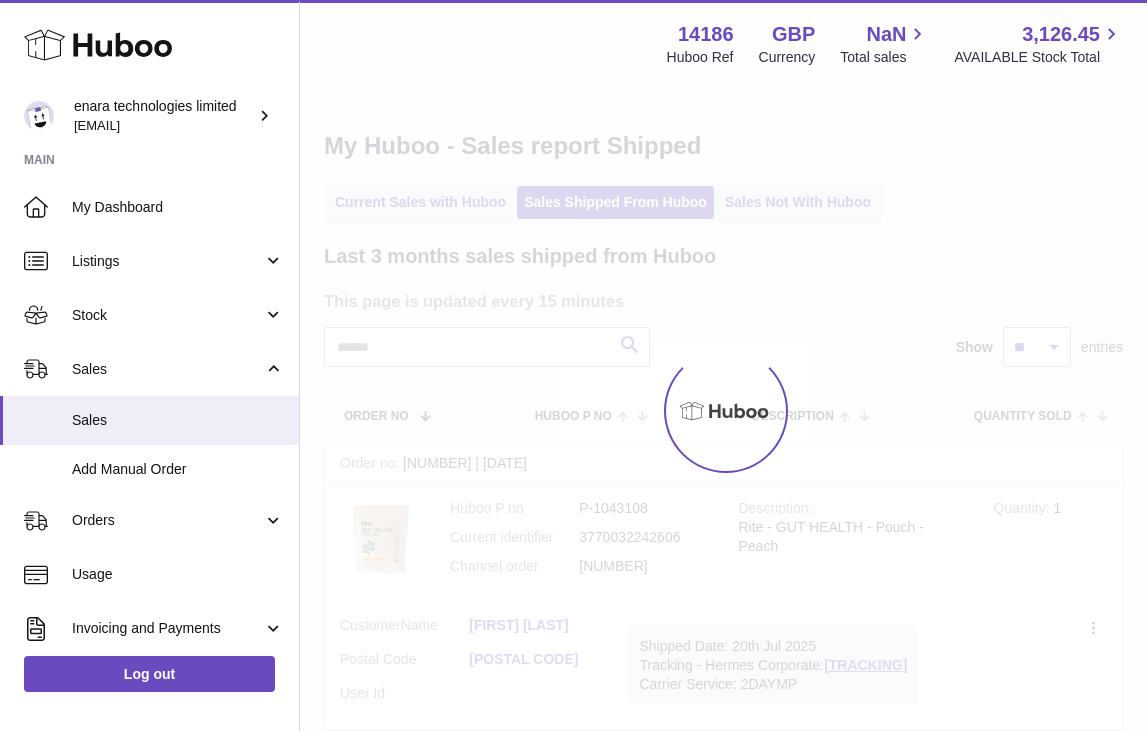 scroll, scrollTop: 0, scrollLeft: 0, axis: both 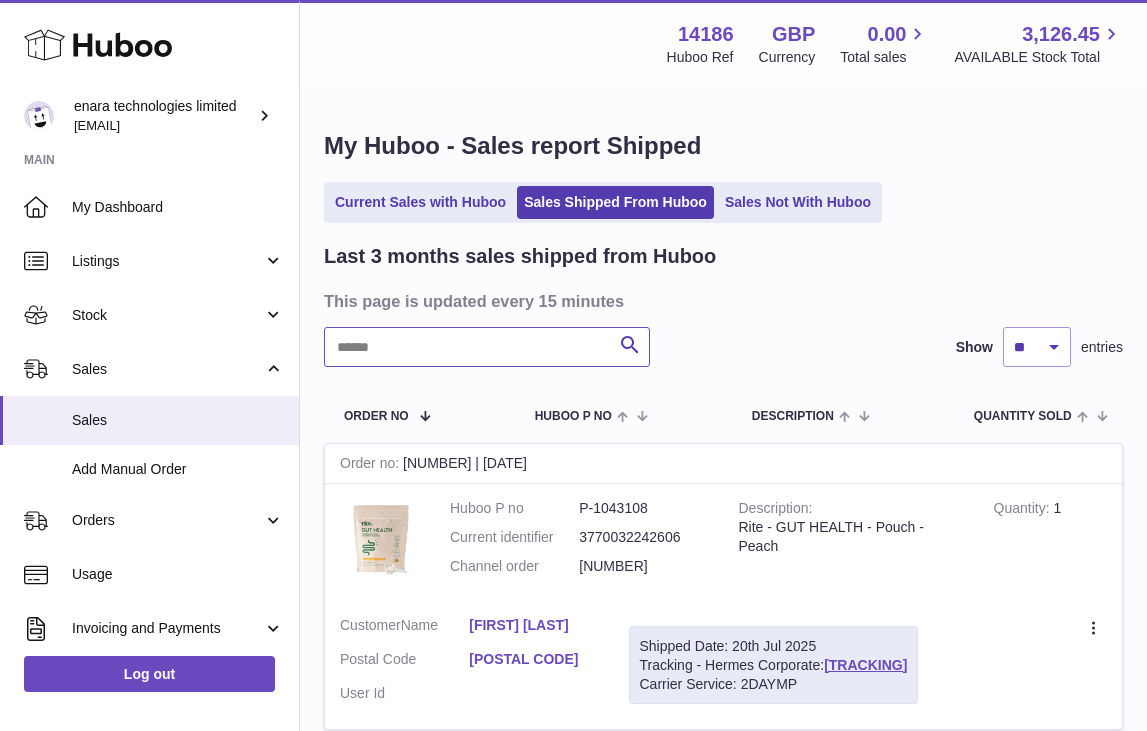 click at bounding box center [487, 347] 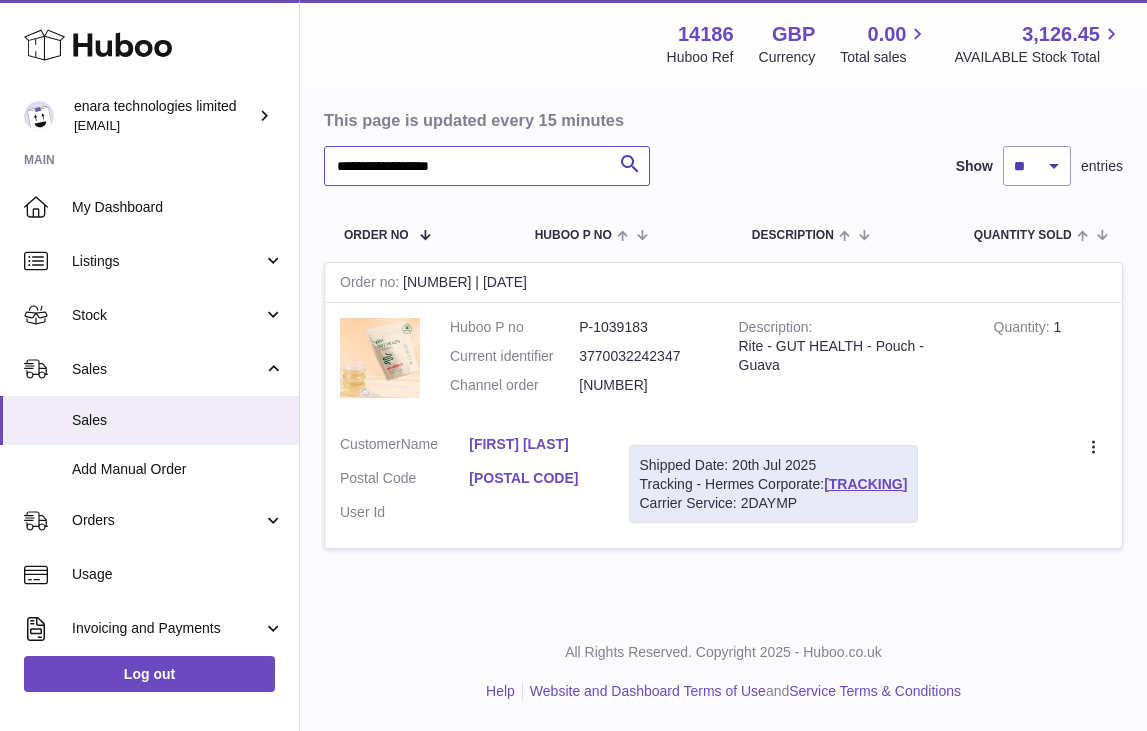 scroll, scrollTop: 190, scrollLeft: 0, axis: vertical 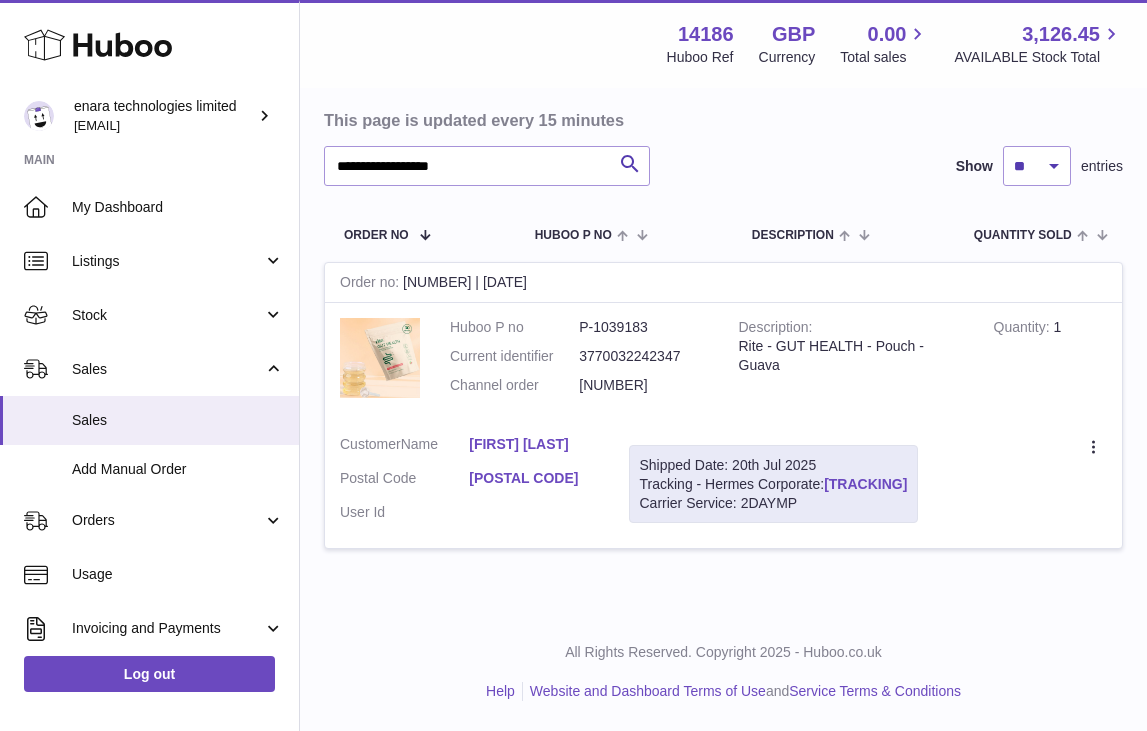 drag, startPoint x: 962, startPoint y: 483, endPoint x: 829, endPoint y: 490, distance: 133.18408 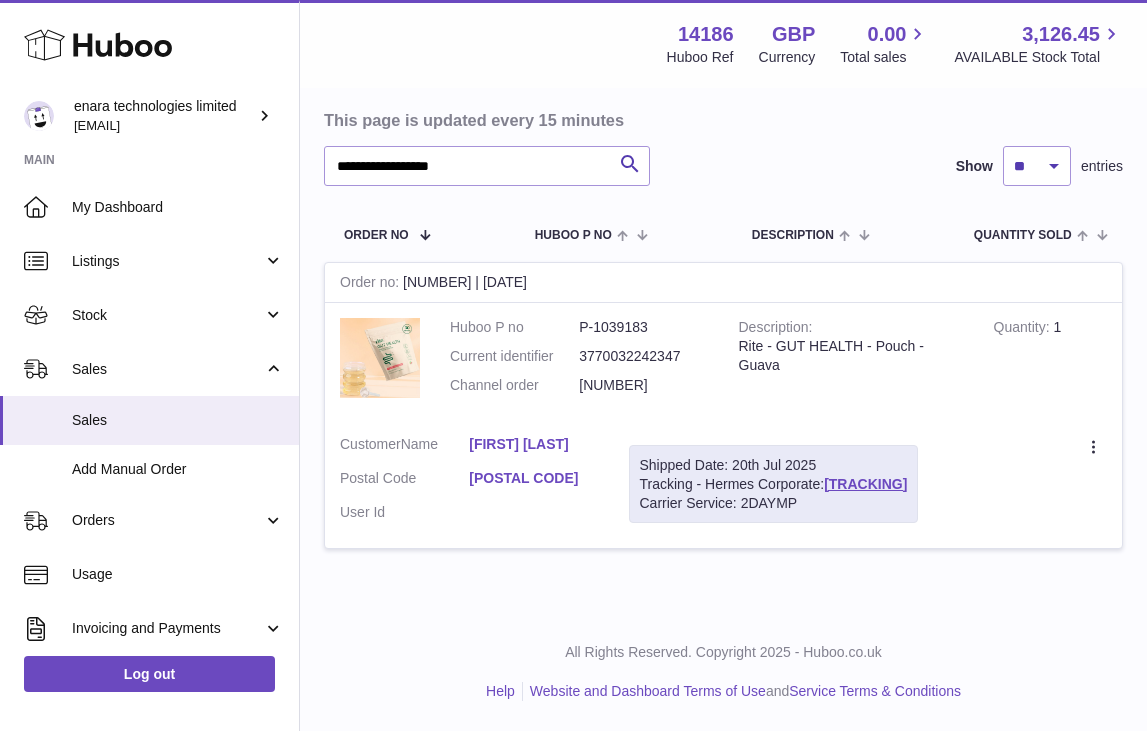 copy on "H01HYA0050427312" 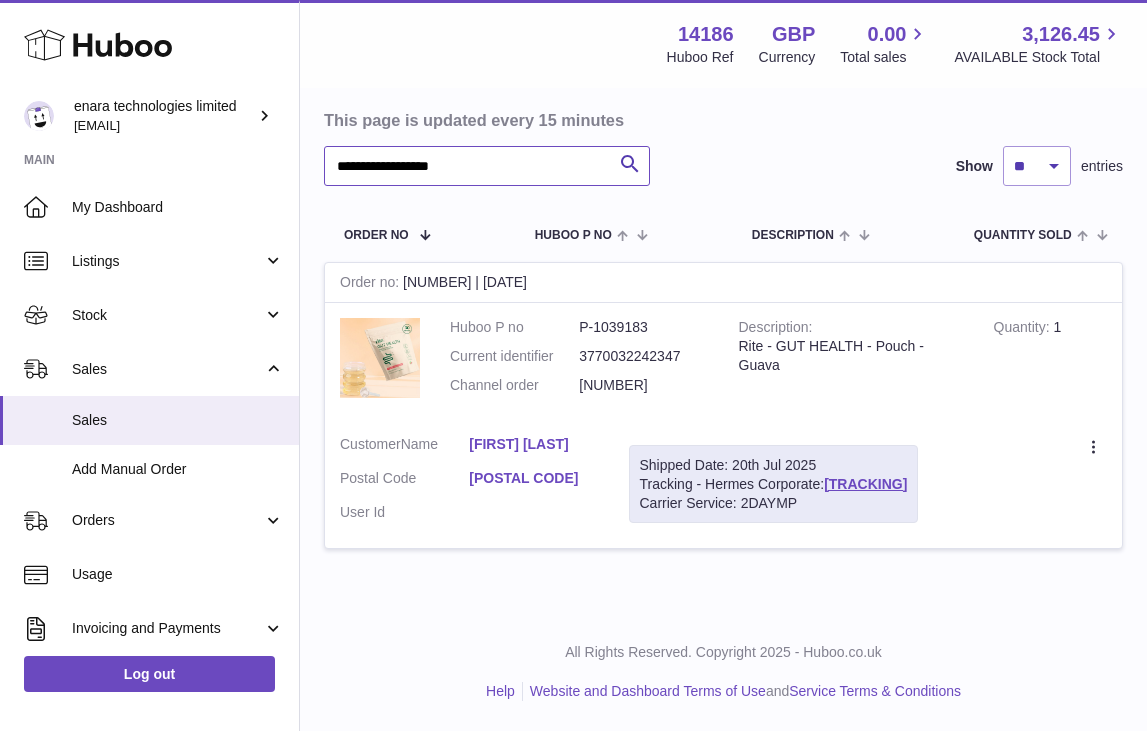 drag, startPoint x: 514, startPoint y: 160, endPoint x: 175, endPoint y: 161, distance: 339.00146 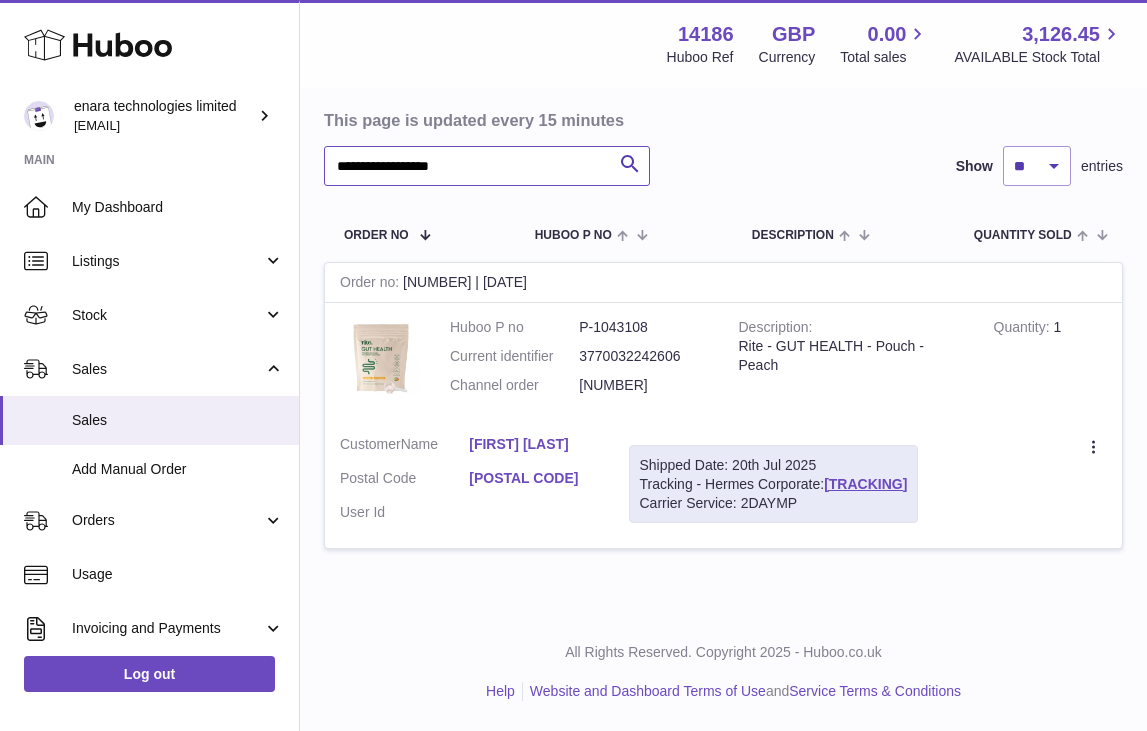 type on "**********" 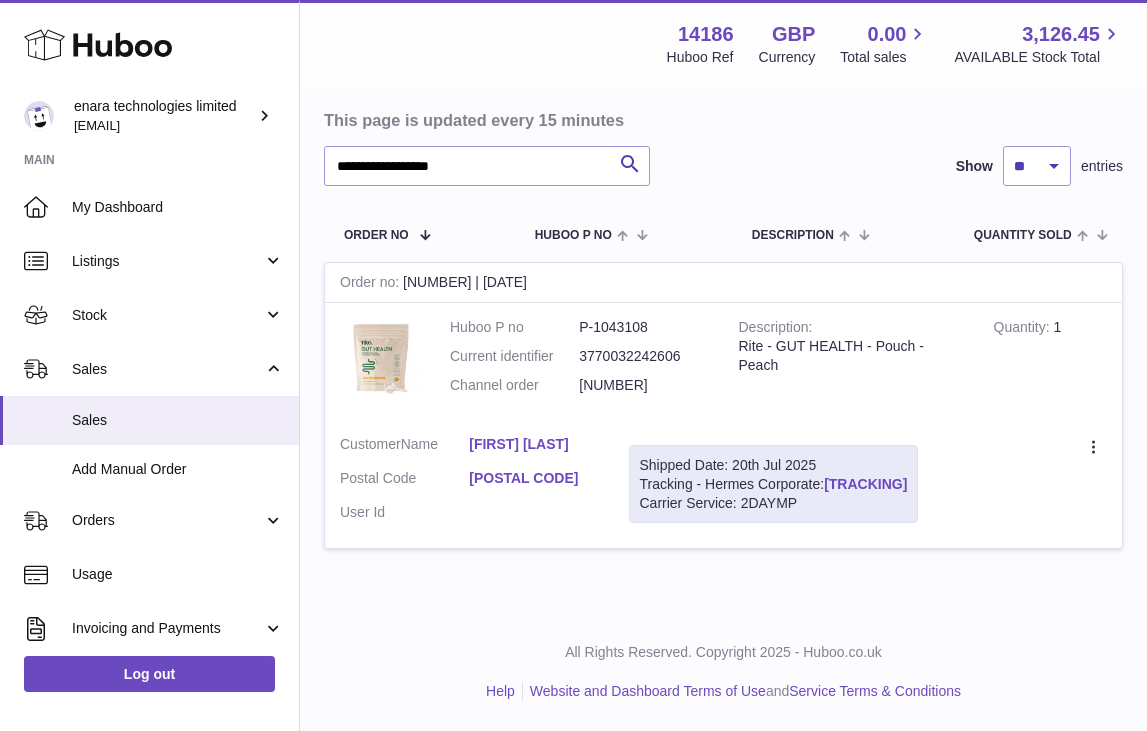 drag, startPoint x: 962, startPoint y: 485, endPoint x: 831, endPoint y: 490, distance: 131.09538 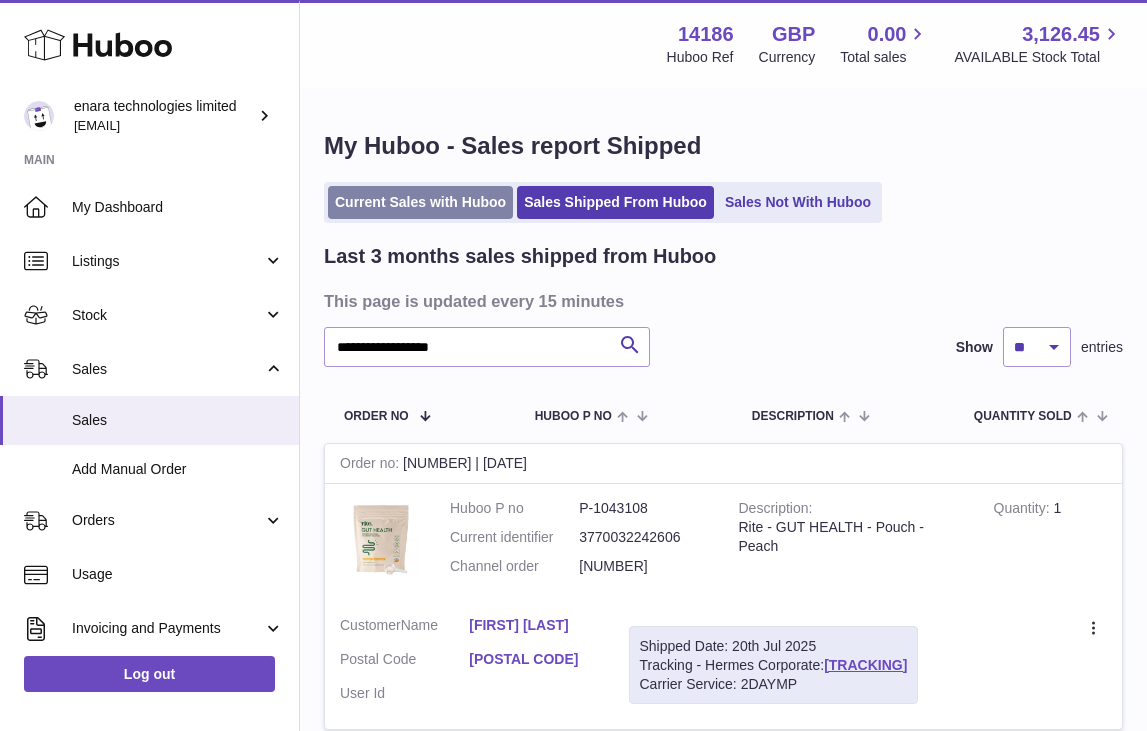 scroll, scrollTop: 0, scrollLeft: 0, axis: both 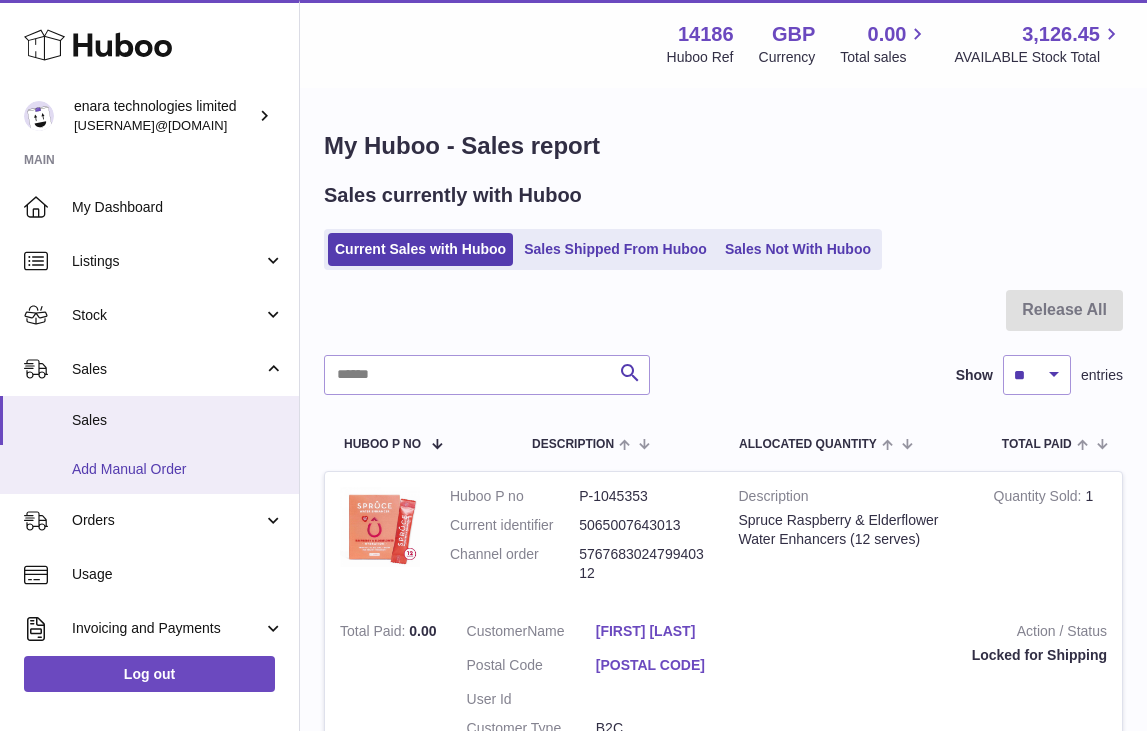 click on "Add Manual Order" at bounding box center [178, 469] 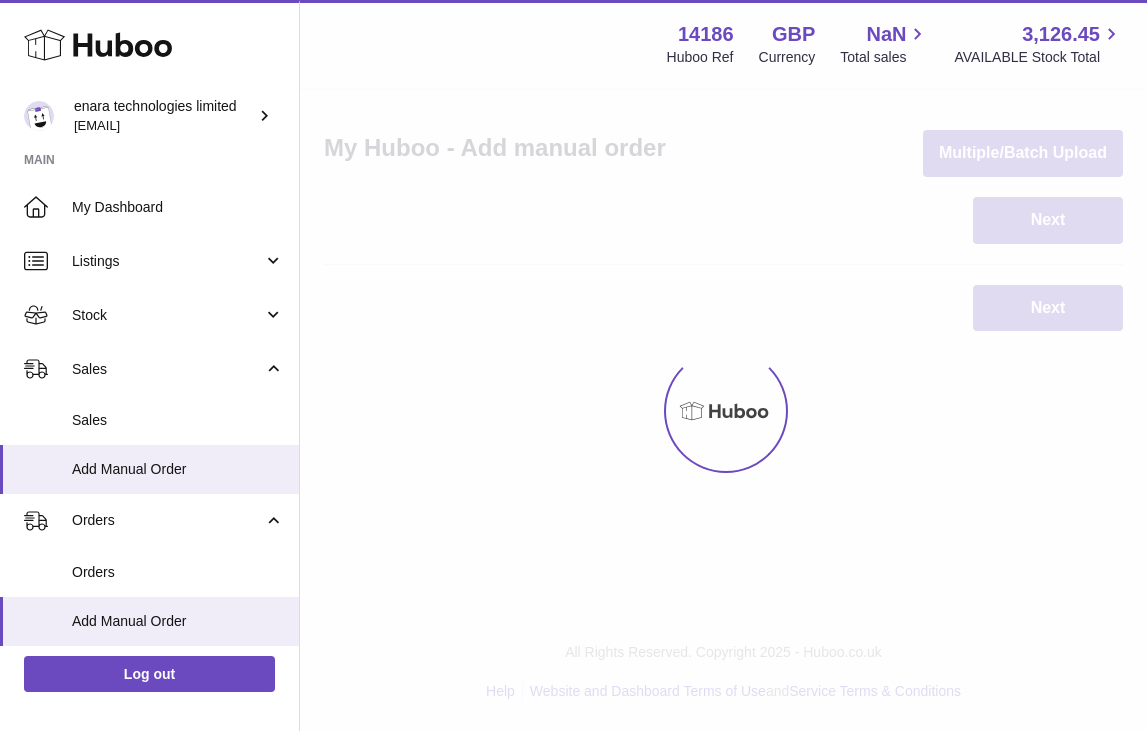 scroll, scrollTop: 0, scrollLeft: 0, axis: both 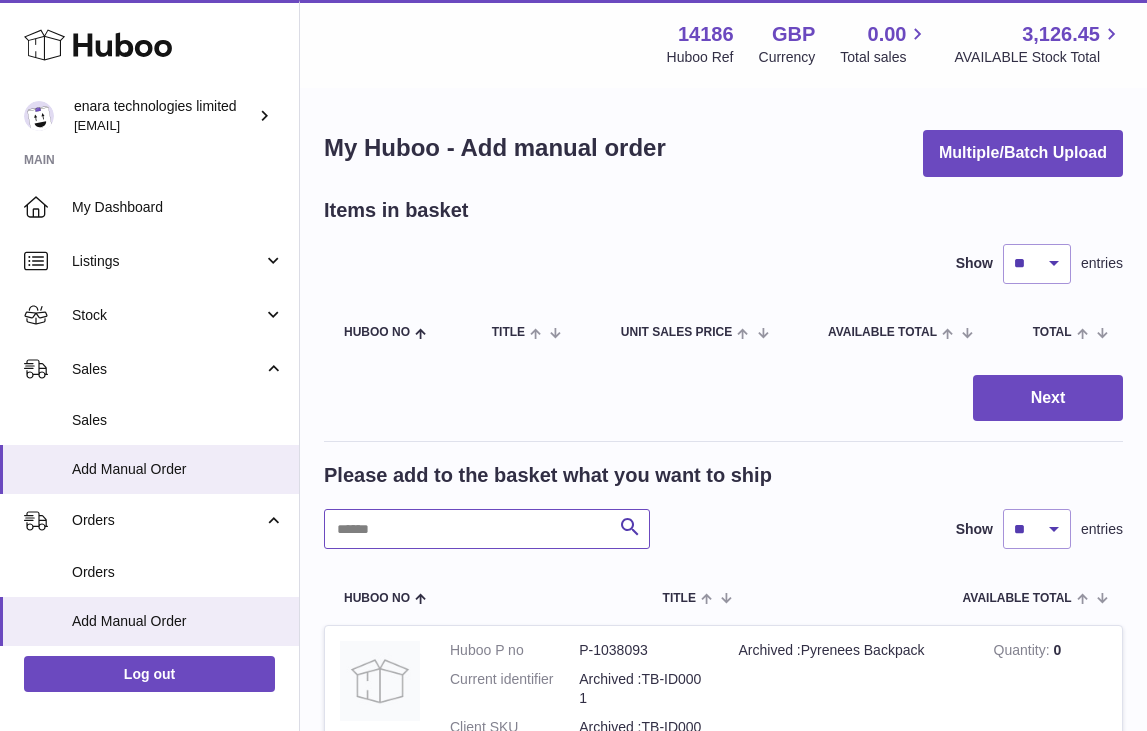 click at bounding box center (487, 529) 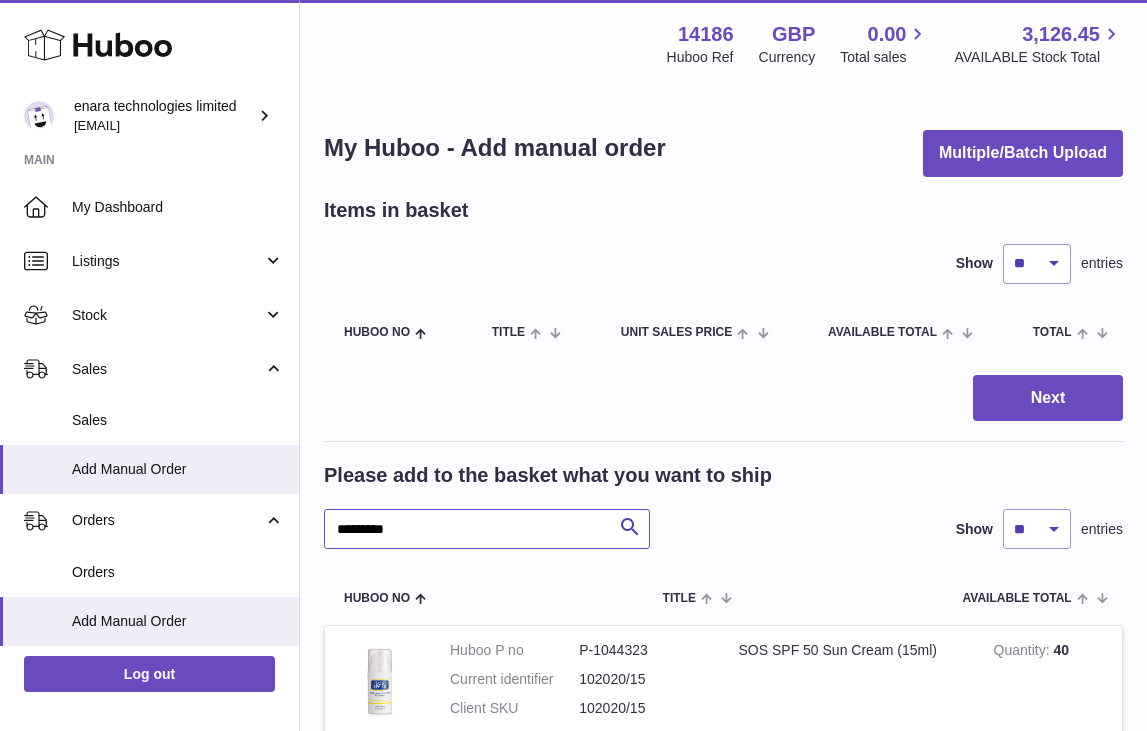 type on "*********" 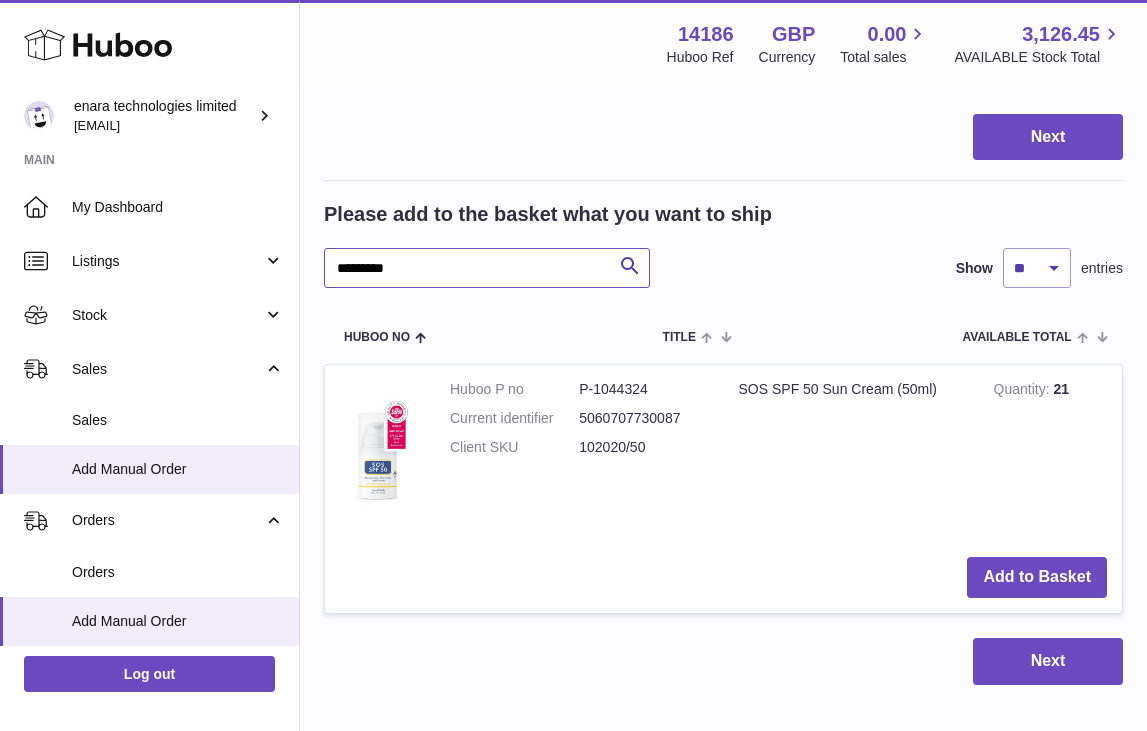 scroll, scrollTop: 263, scrollLeft: 0, axis: vertical 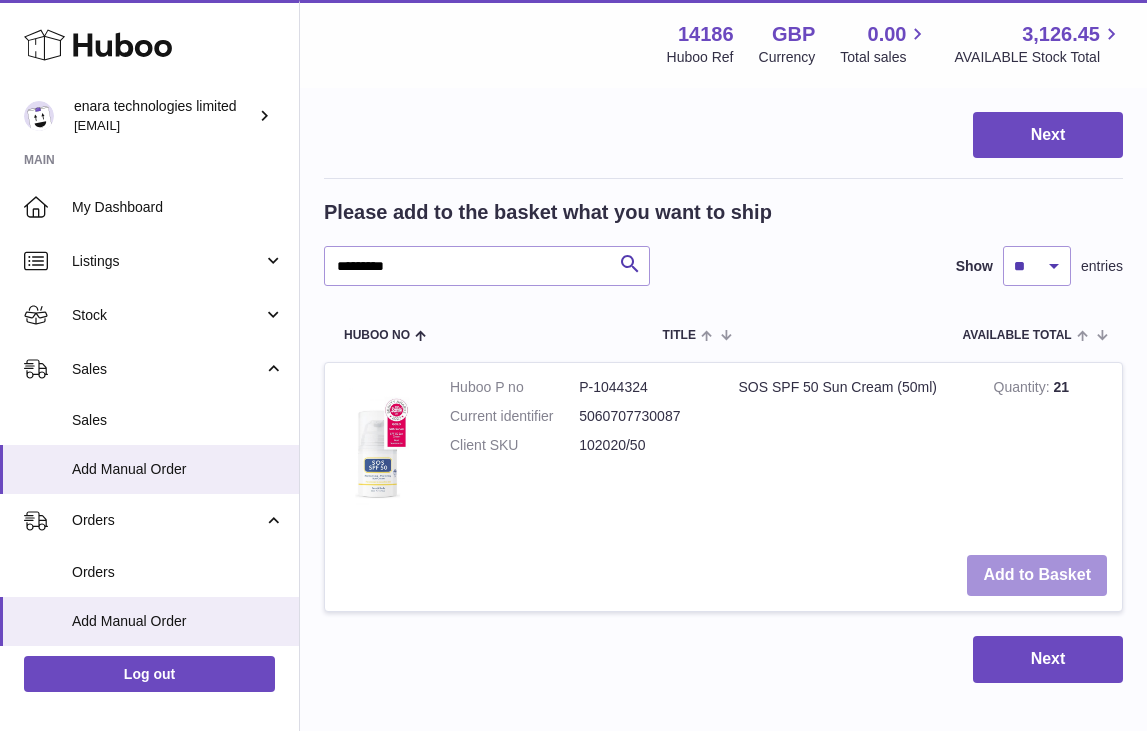 click on "Add to Basket" at bounding box center (1037, 575) 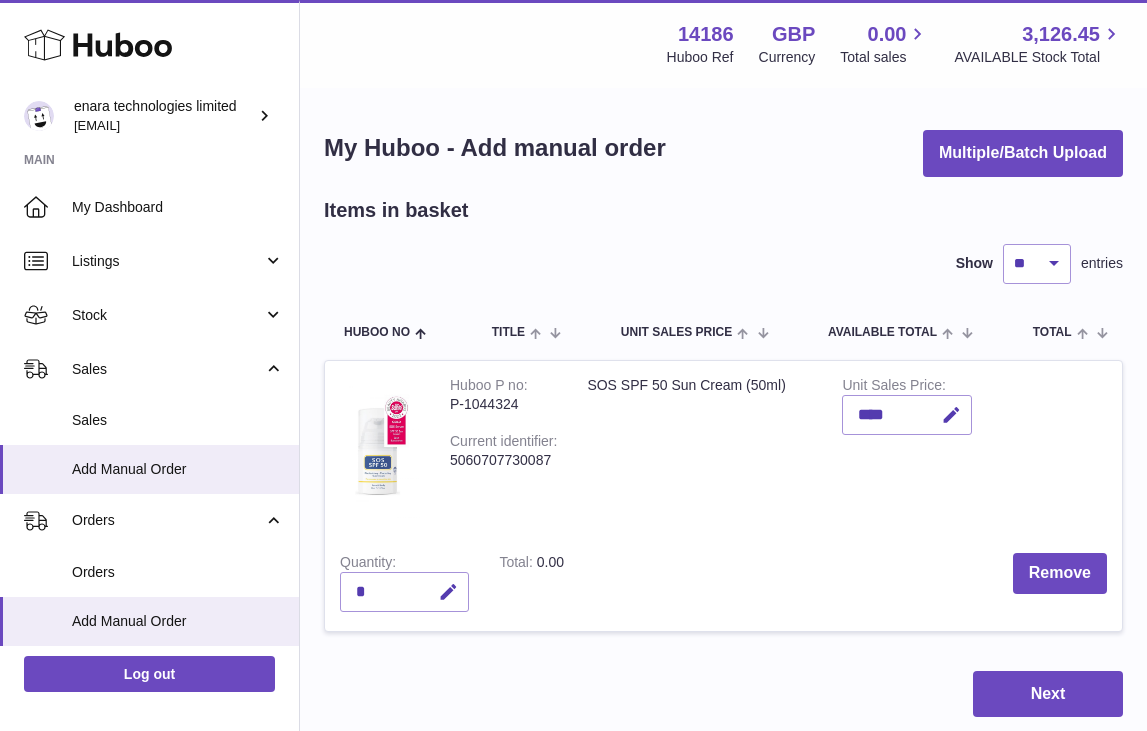 scroll, scrollTop: 0, scrollLeft: 0, axis: both 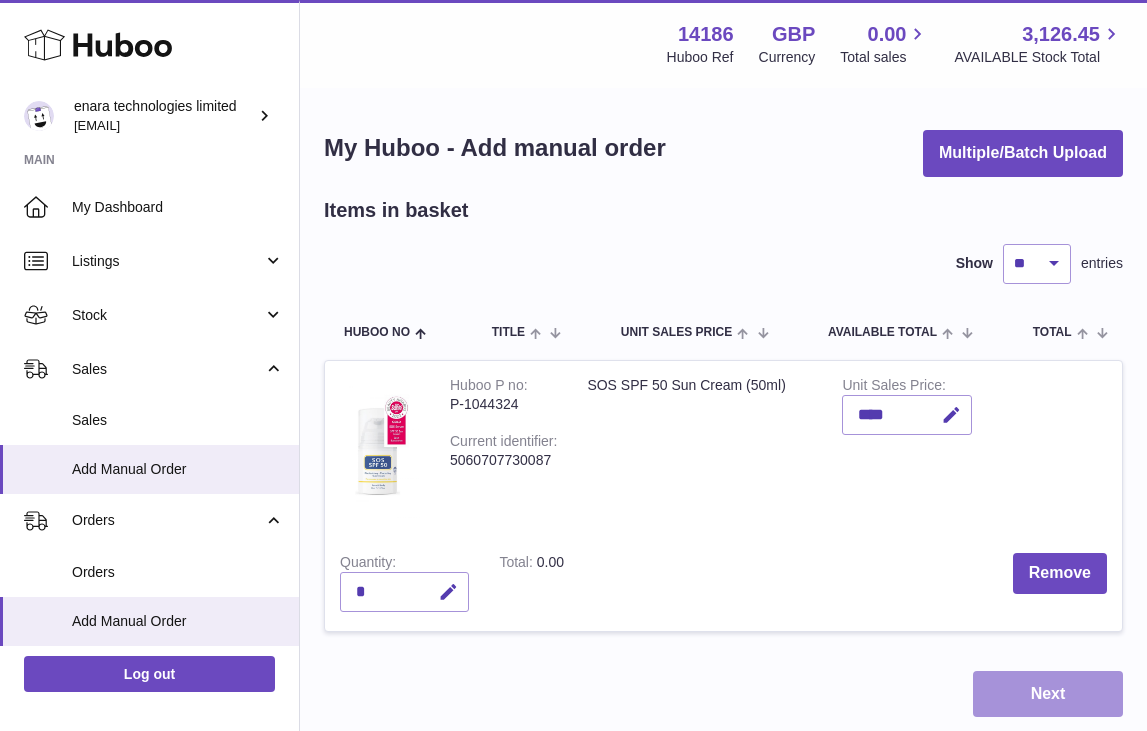 click on "Next" at bounding box center [1048, 694] 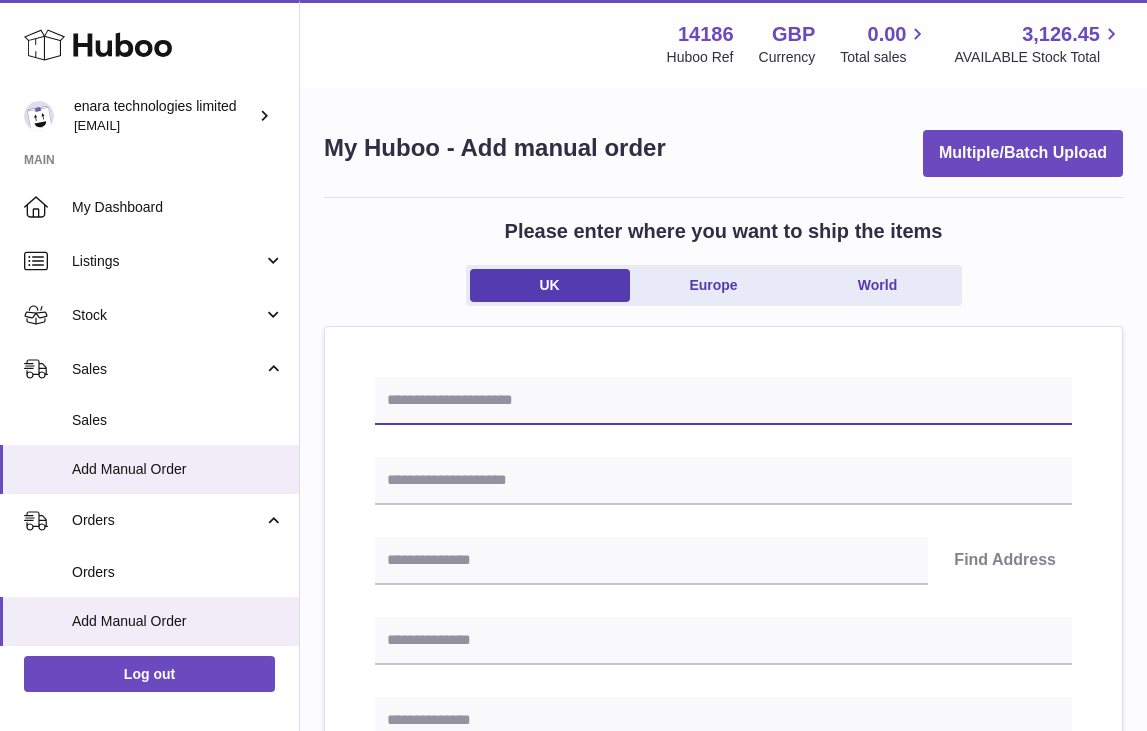 click at bounding box center [723, 401] 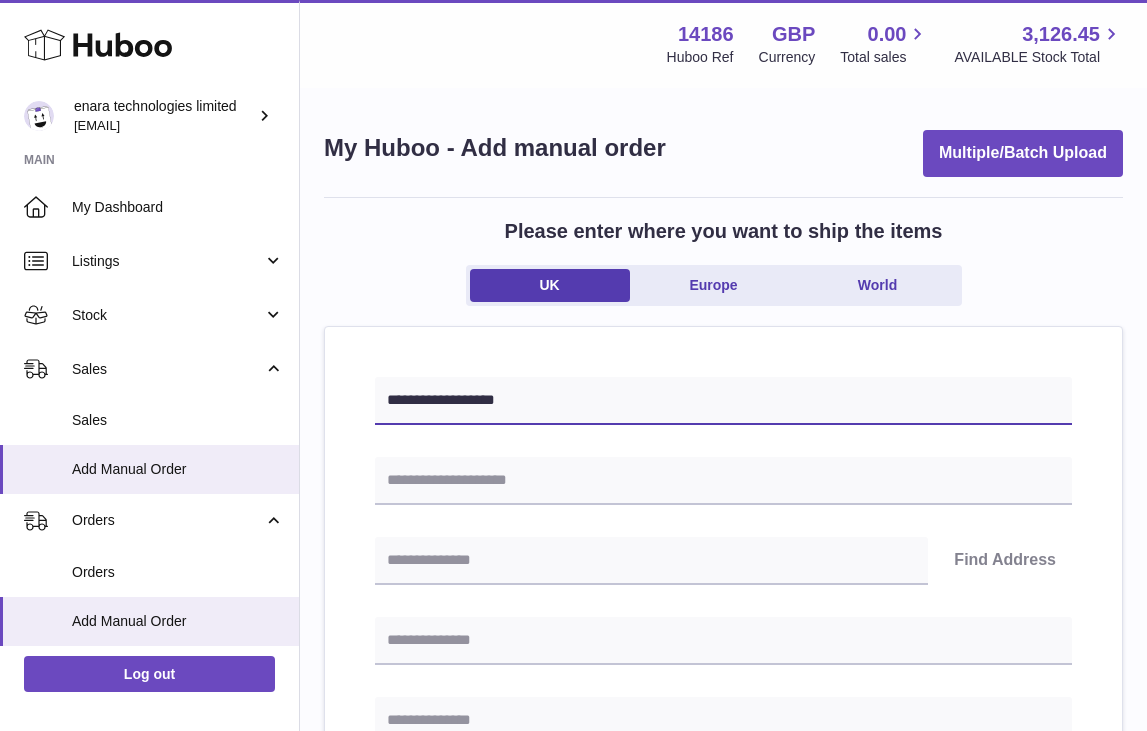 type on "**********" 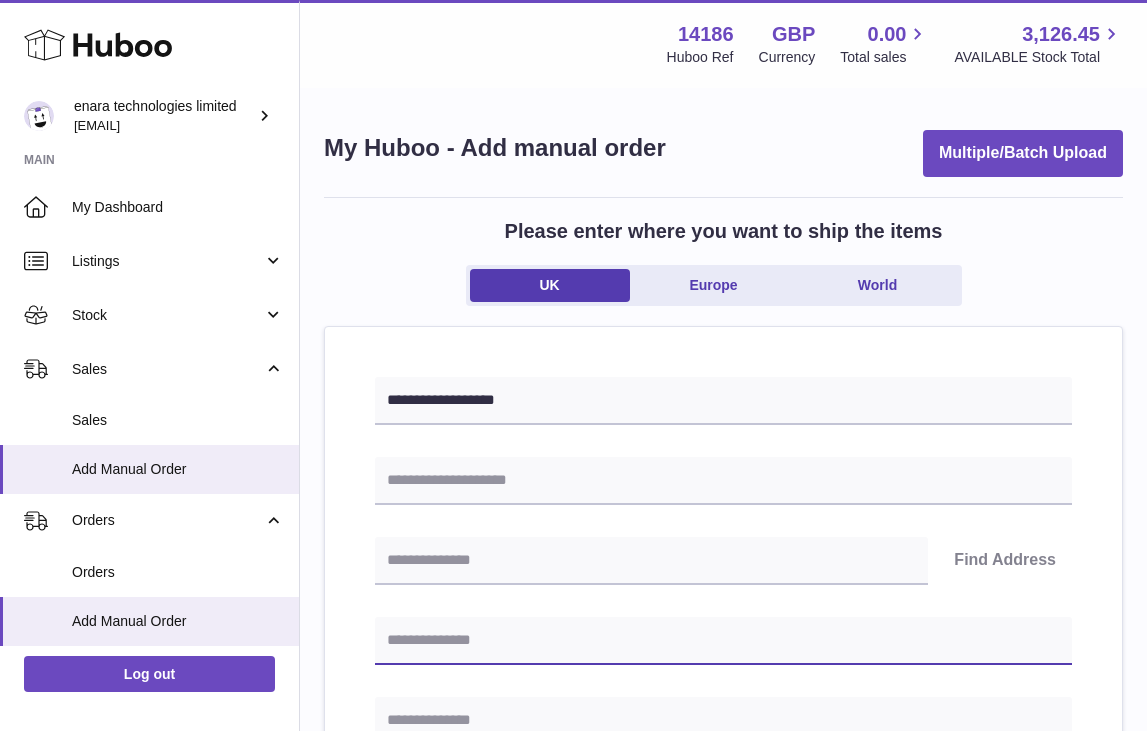 paste on "**********" 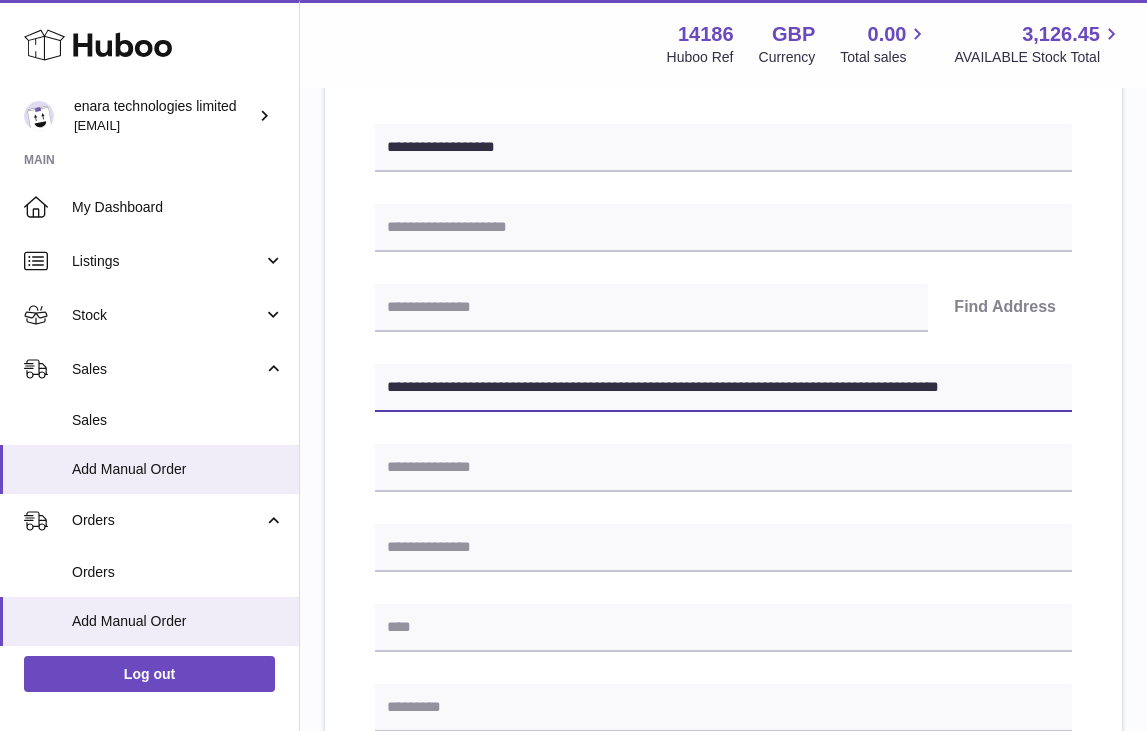 scroll, scrollTop: 261, scrollLeft: 0, axis: vertical 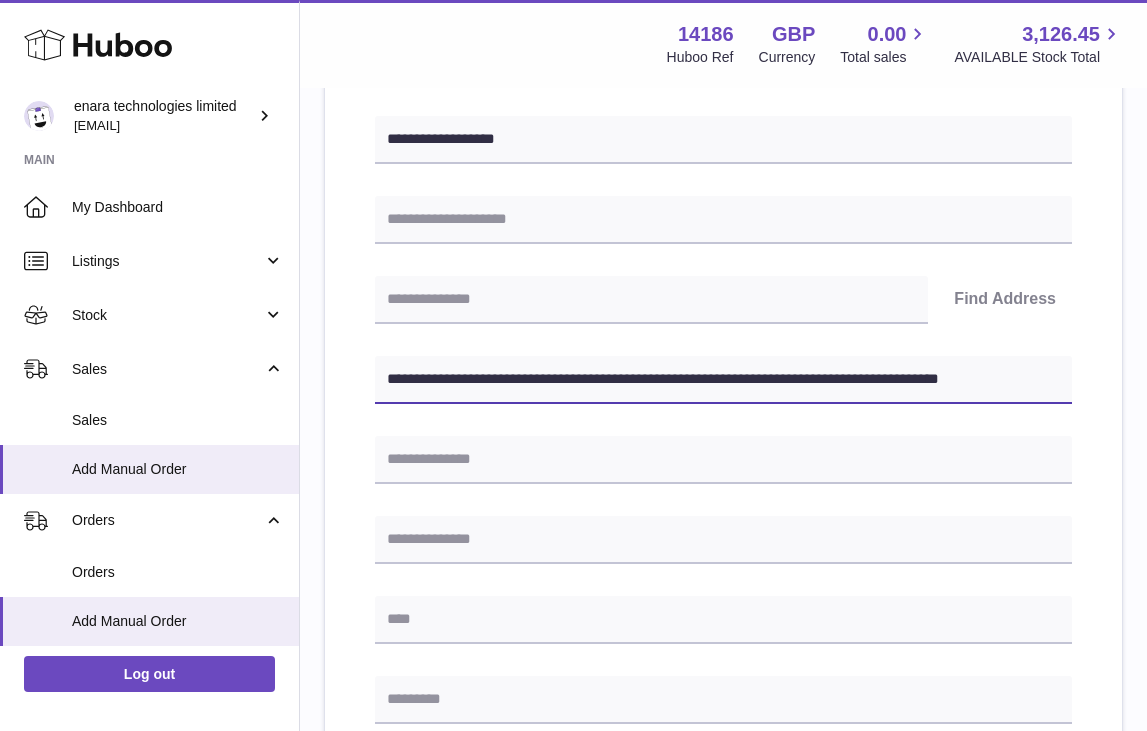 drag, startPoint x: 771, startPoint y: 381, endPoint x: 1136, endPoint y: 398, distance: 365.3957 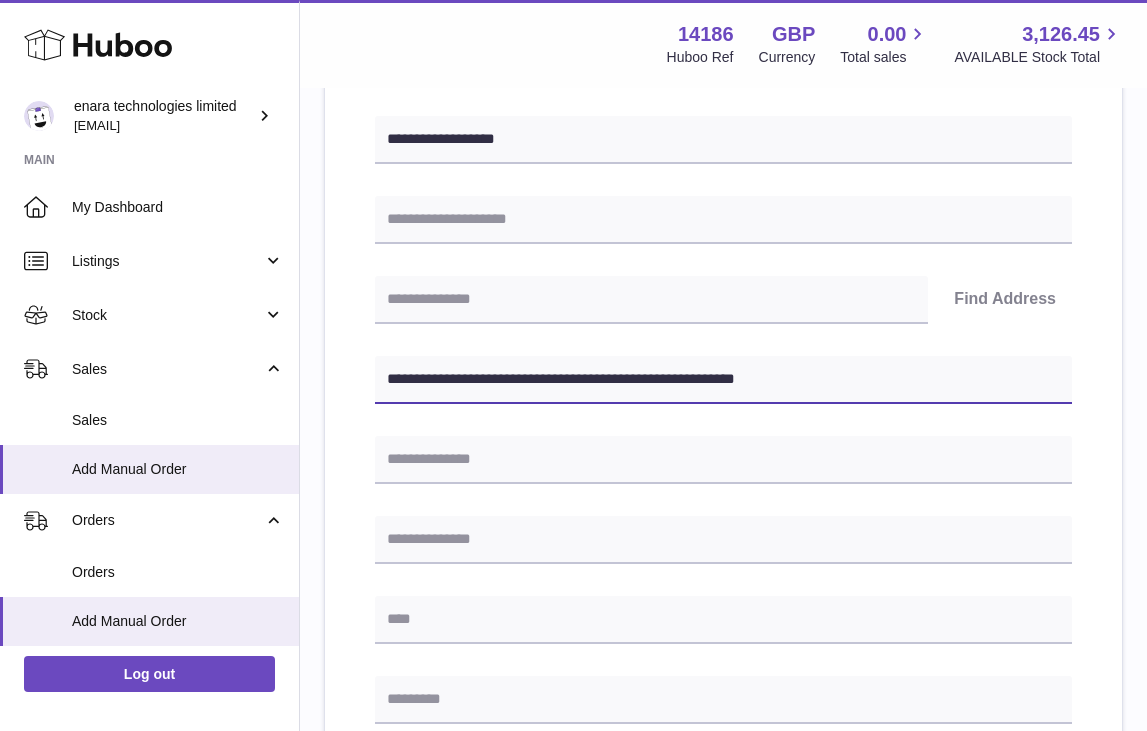 type on "**********" 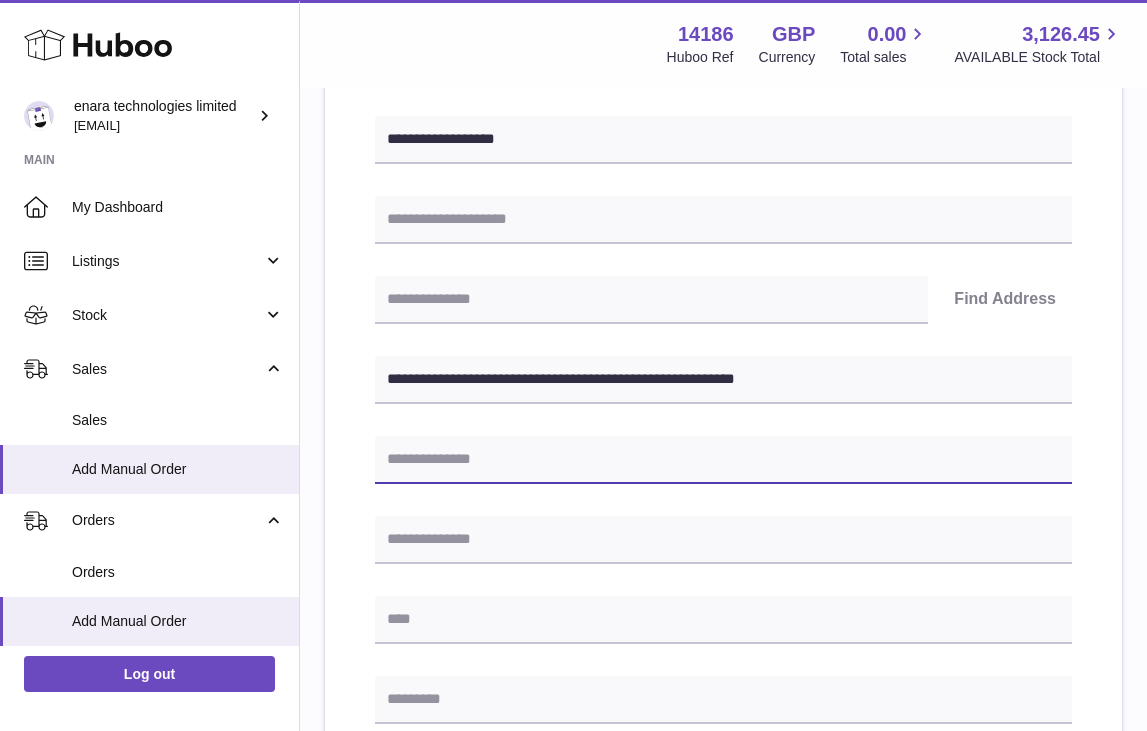 paste on "**********" 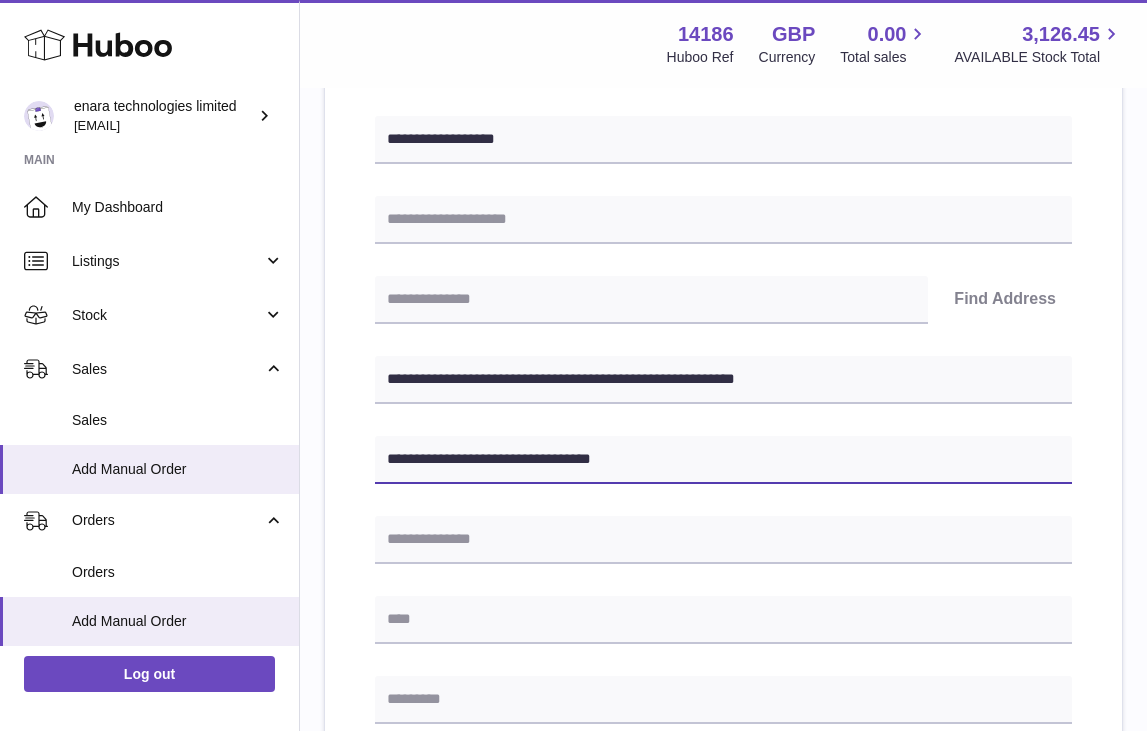 type on "**********" 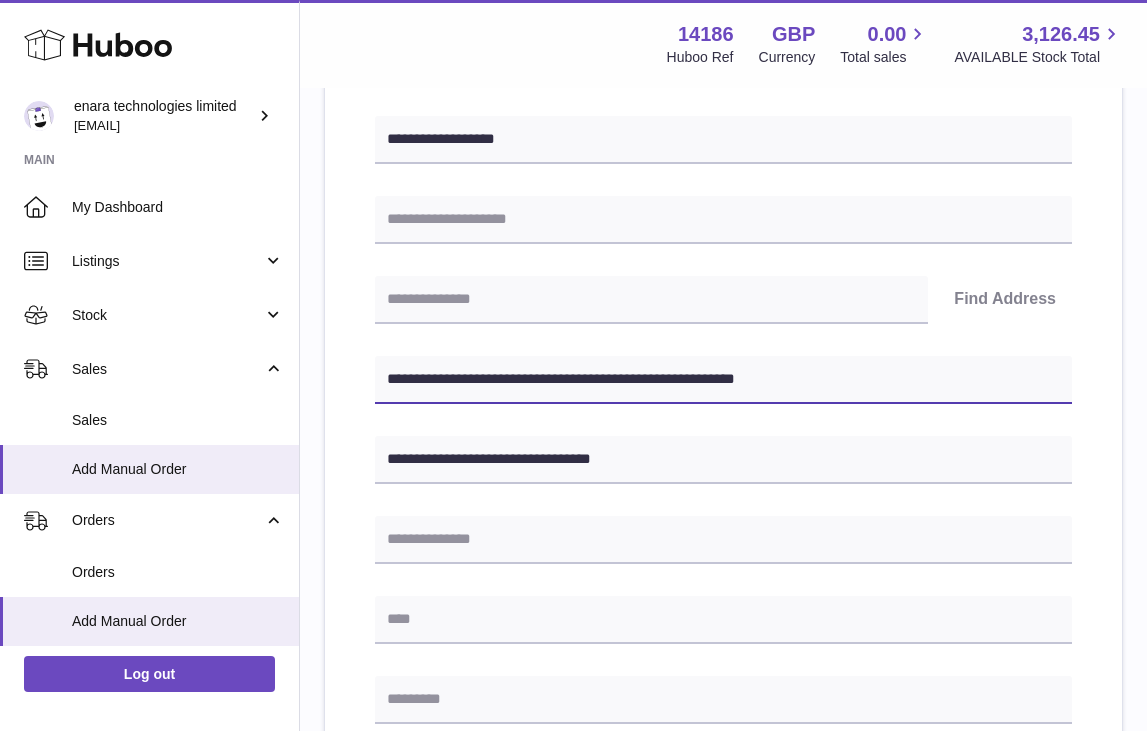 drag, startPoint x: 487, startPoint y: 379, endPoint x: 394, endPoint y: 381, distance: 93.0215 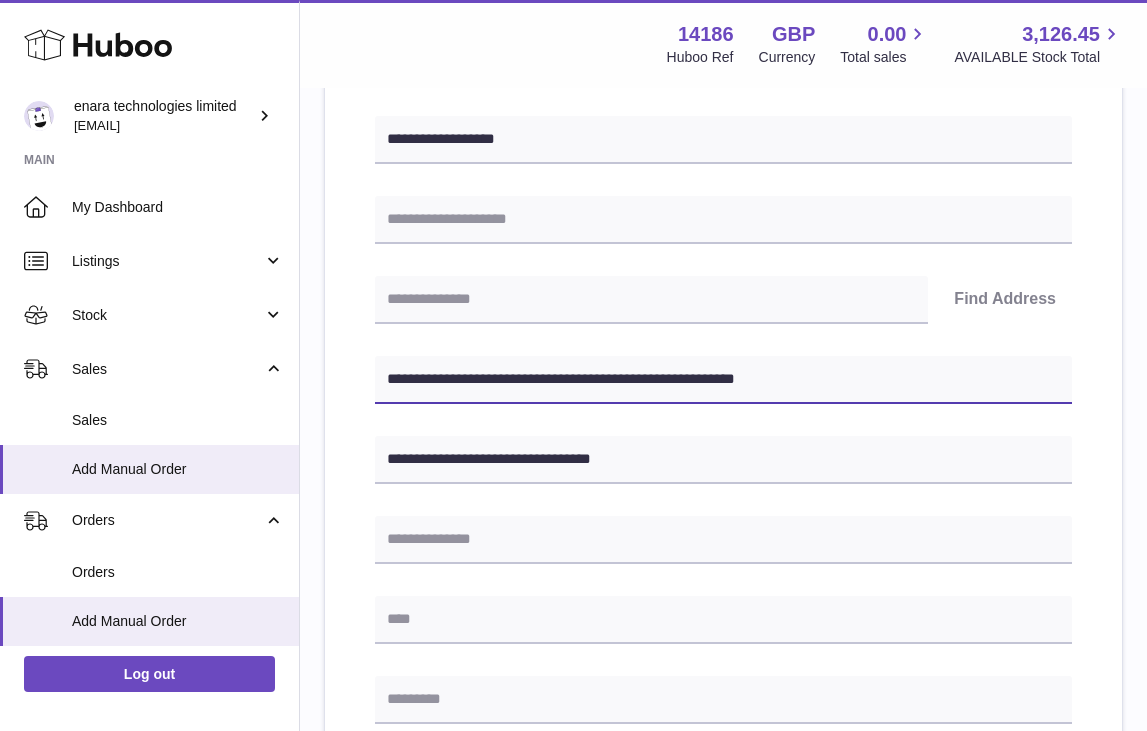 click on "**********" at bounding box center (723, 380) 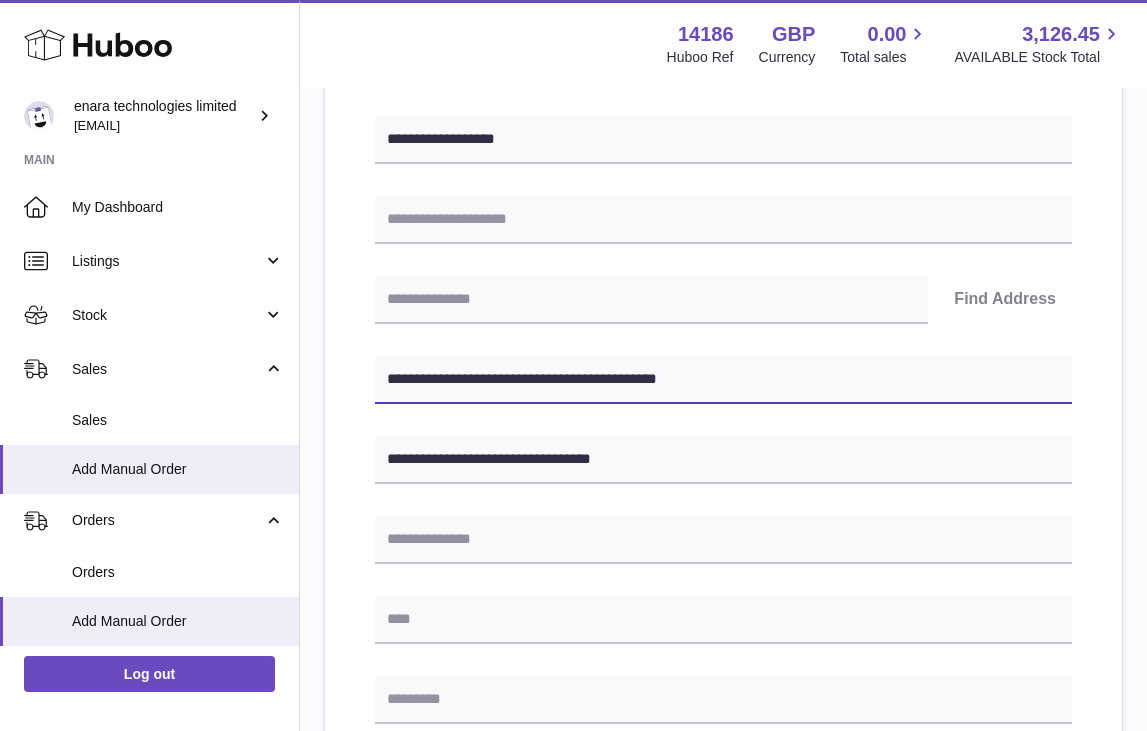 type on "**********" 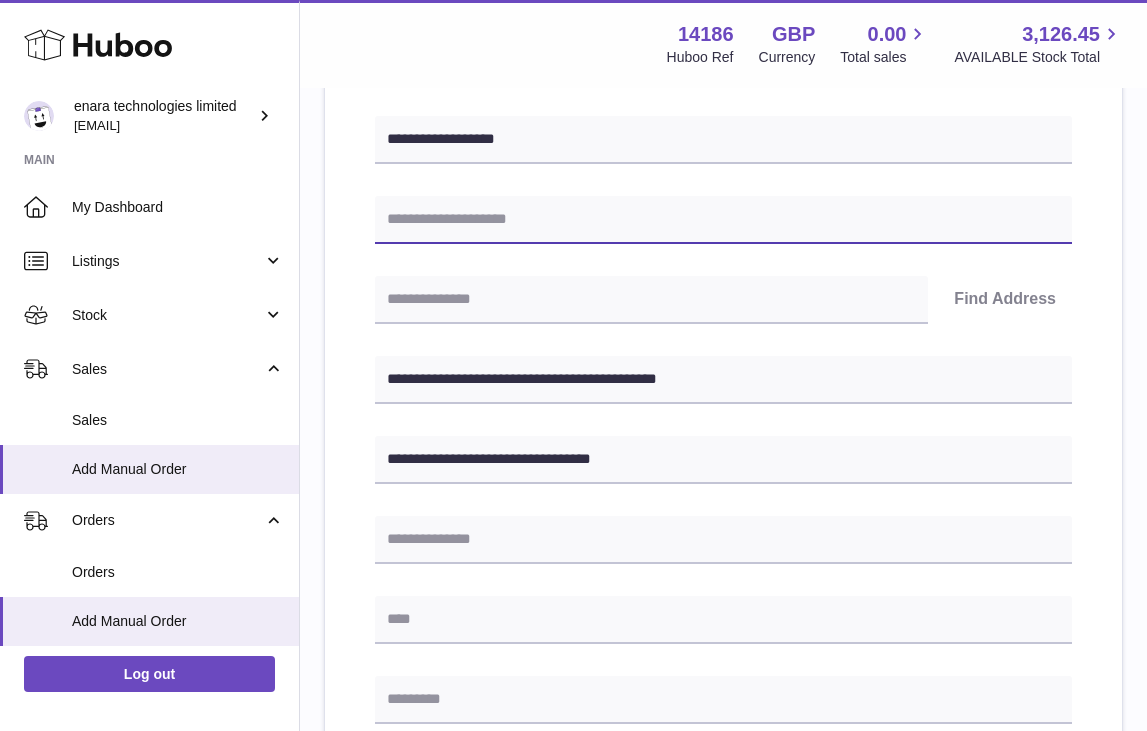 paste on "**********" 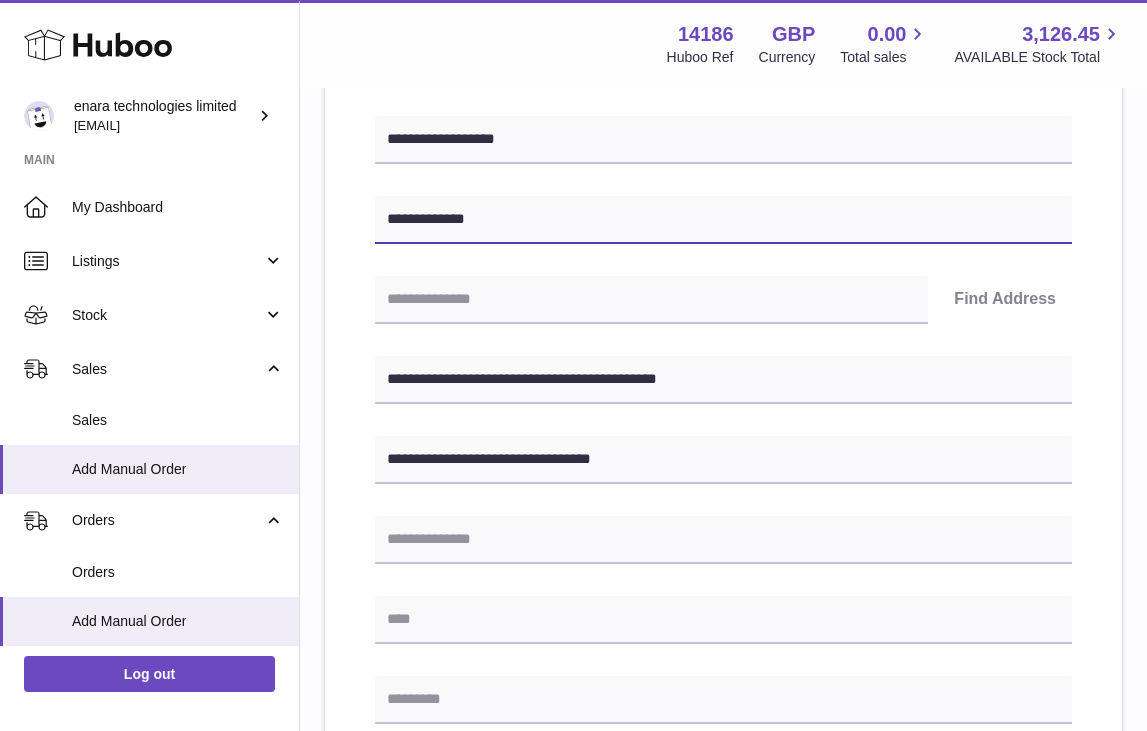 type on "**********" 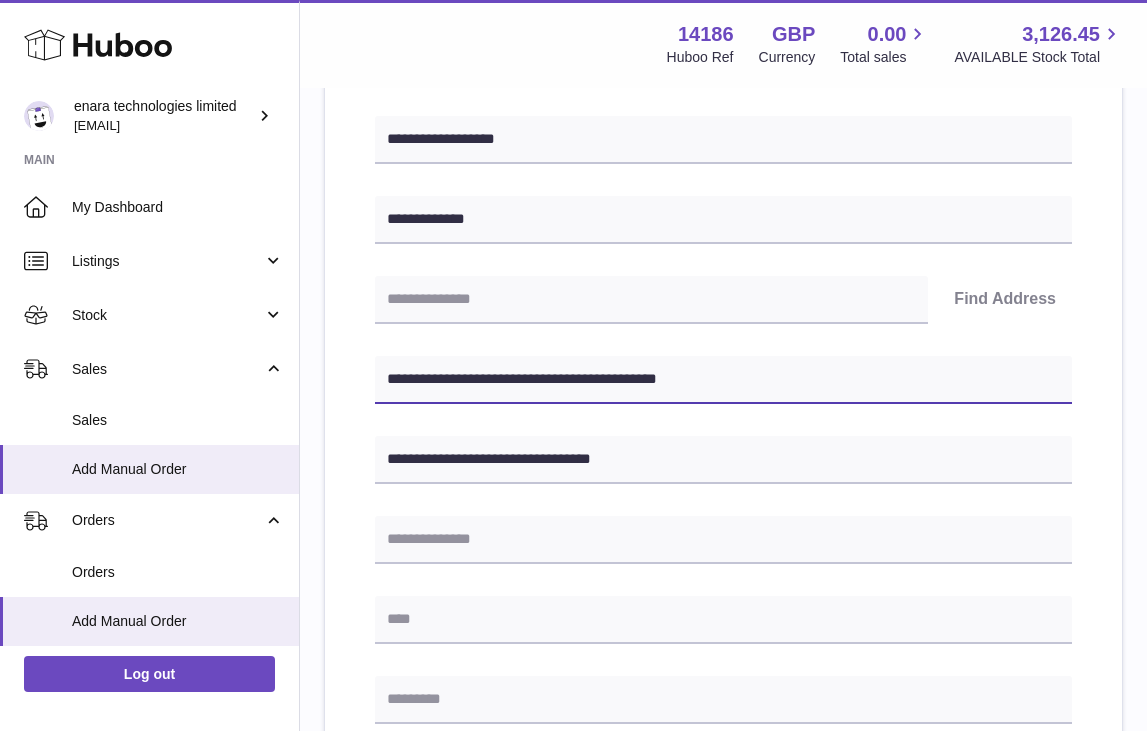 click on "**********" at bounding box center [723, 380] 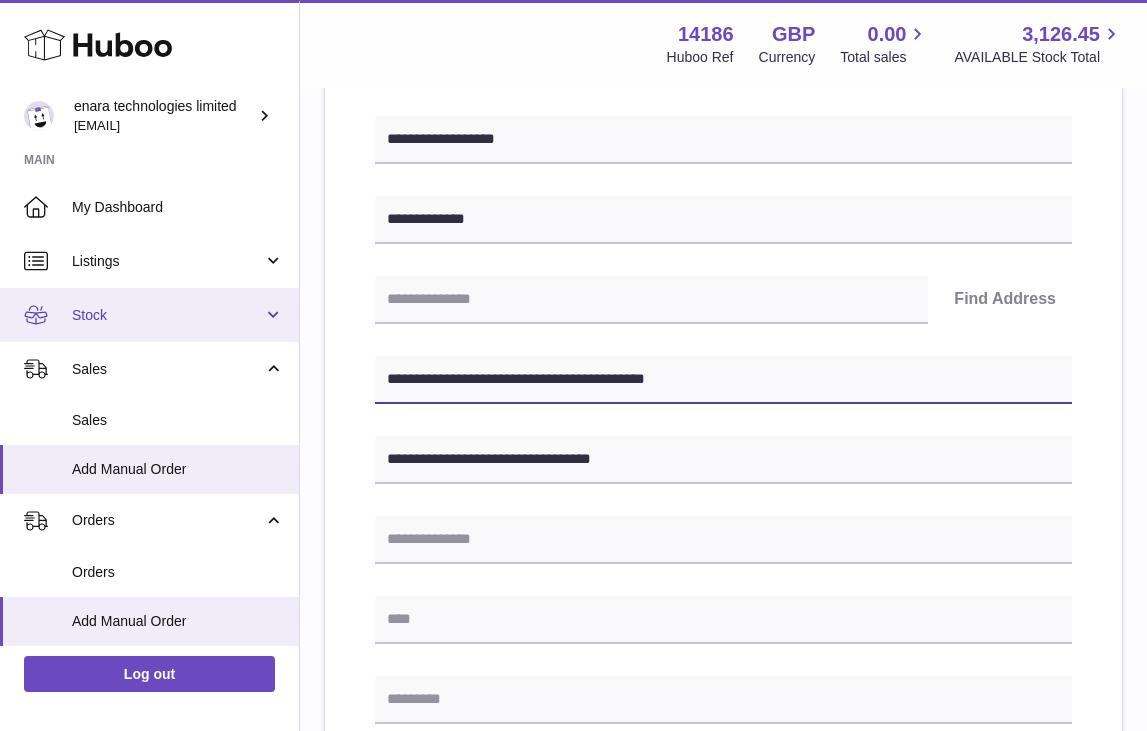 drag, startPoint x: 512, startPoint y: 377, endPoint x: 131, endPoint y: 337, distance: 383.094 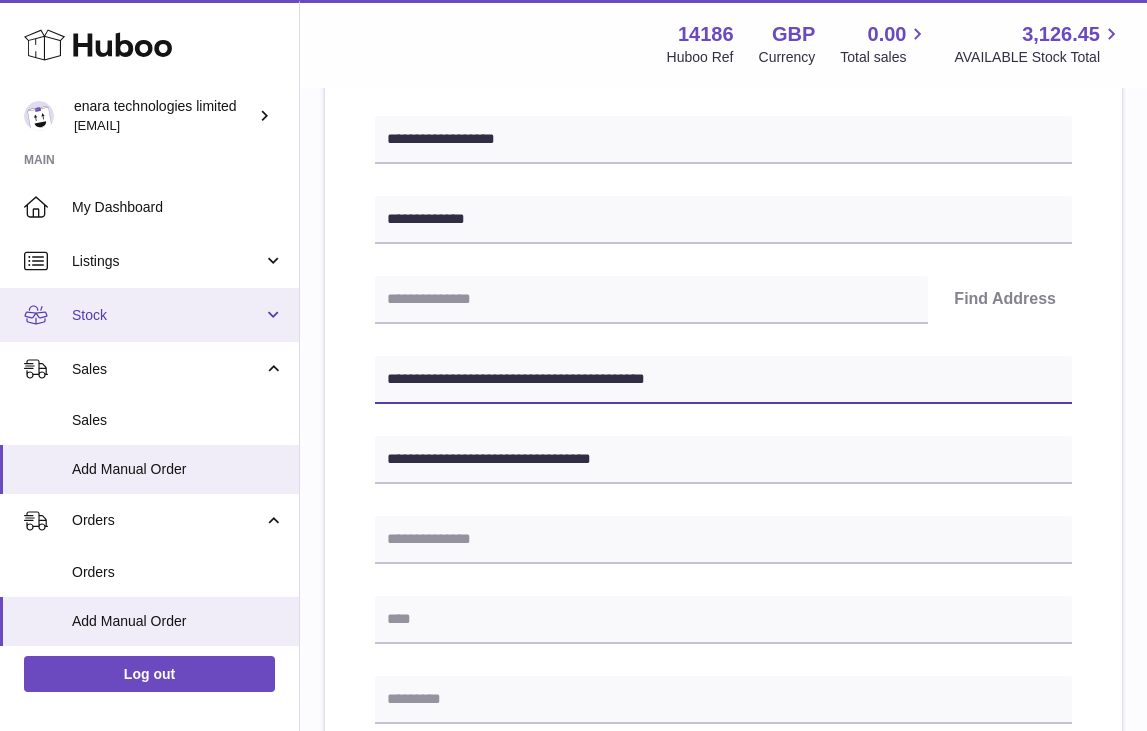 click on "Huboo
enara technologies limited
[EMAIL]     Main     My Dashboard       Listings     Not with Huboo Listings with Huboo Bundles   Stock     Stock Stock History Add Stock Delivery History ASN Uploads   Sales     Sales Add Manual Order   Orders     Orders Add Manual Order   Usage       Invoicing and Payments     Billing History Storage History Direct Debits Account Balance   Cases       Channels       Settings       Returns       Log out   Menu   Huboo     14186   Huboo Ref    GBP   Currency   0.00     Total sales   3,126.45     AVAILABLE Stock Total   Currency   GBP   Total sales   0.00   AVAILABLE Stock Total   3,126.45   My Huboo - Add manual order
Multiple/Batch Upload
Please enter where you want to ship the items
UK
Europe
World" at bounding box center (573, 613) 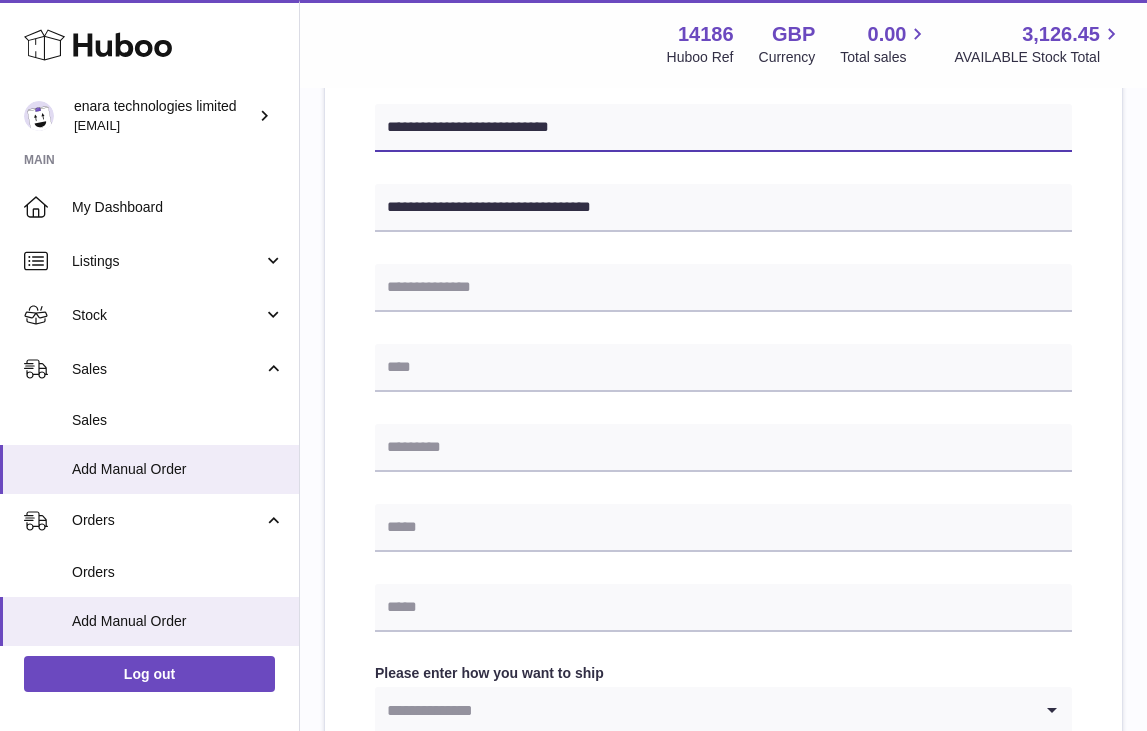 scroll, scrollTop: 515, scrollLeft: 0, axis: vertical 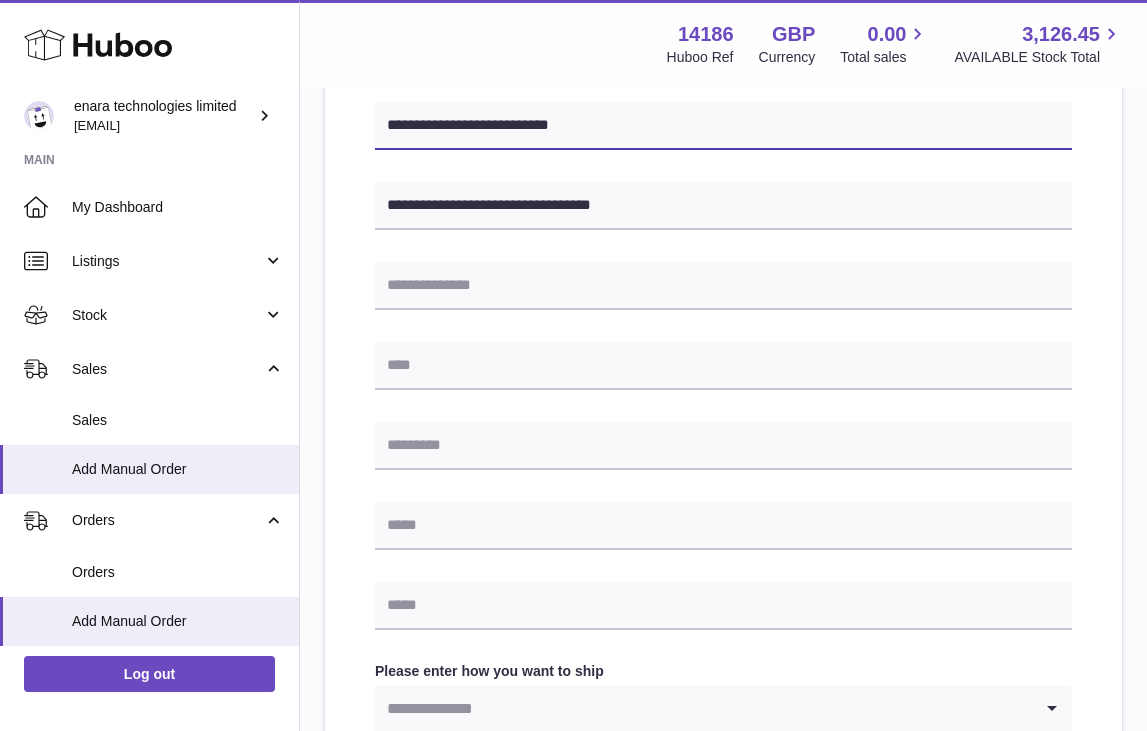 type on "**********" 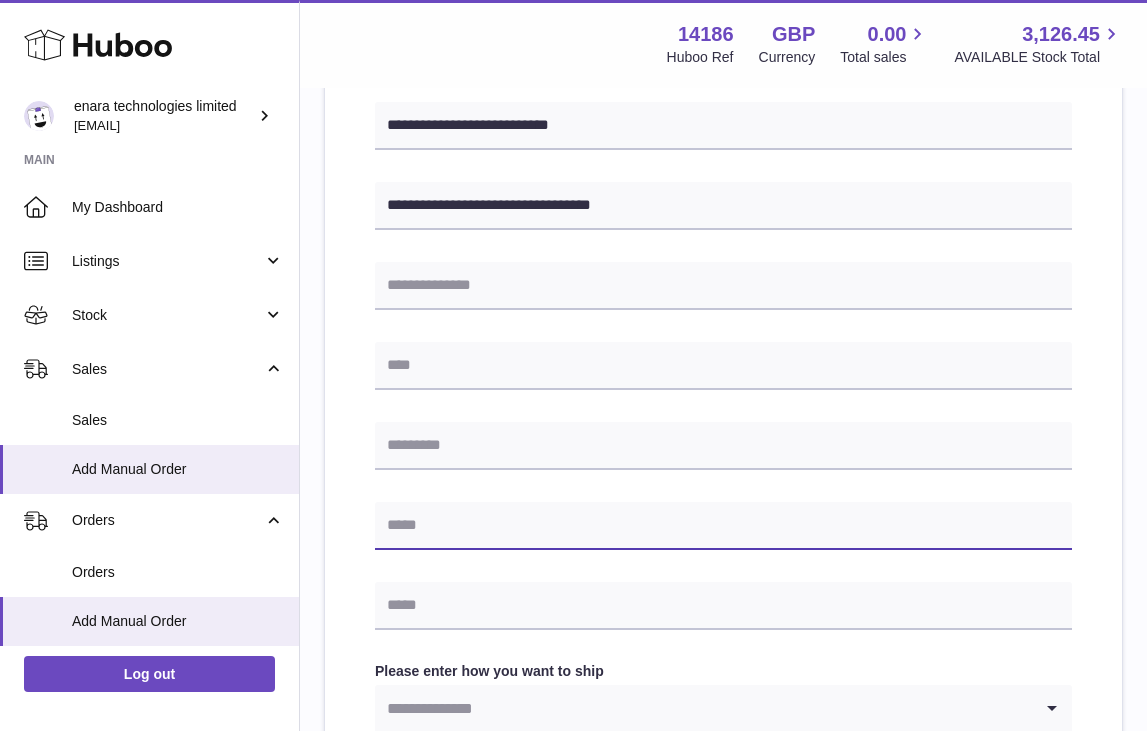 paste on "**********" 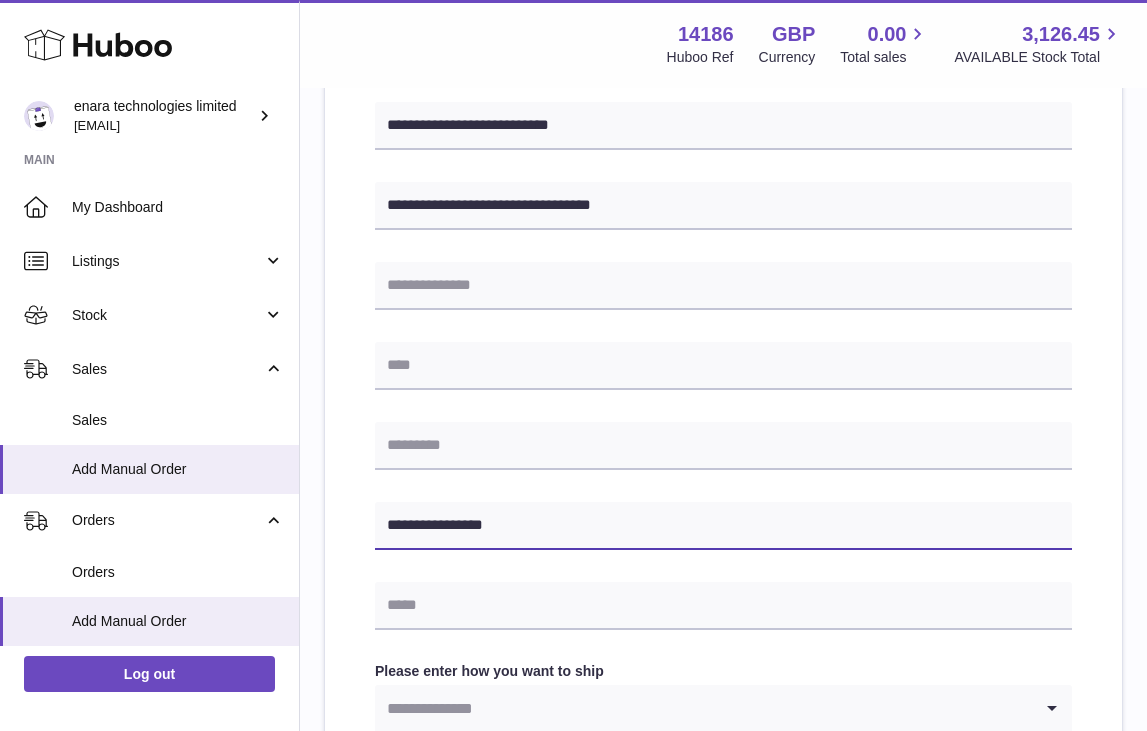 type on "**********" 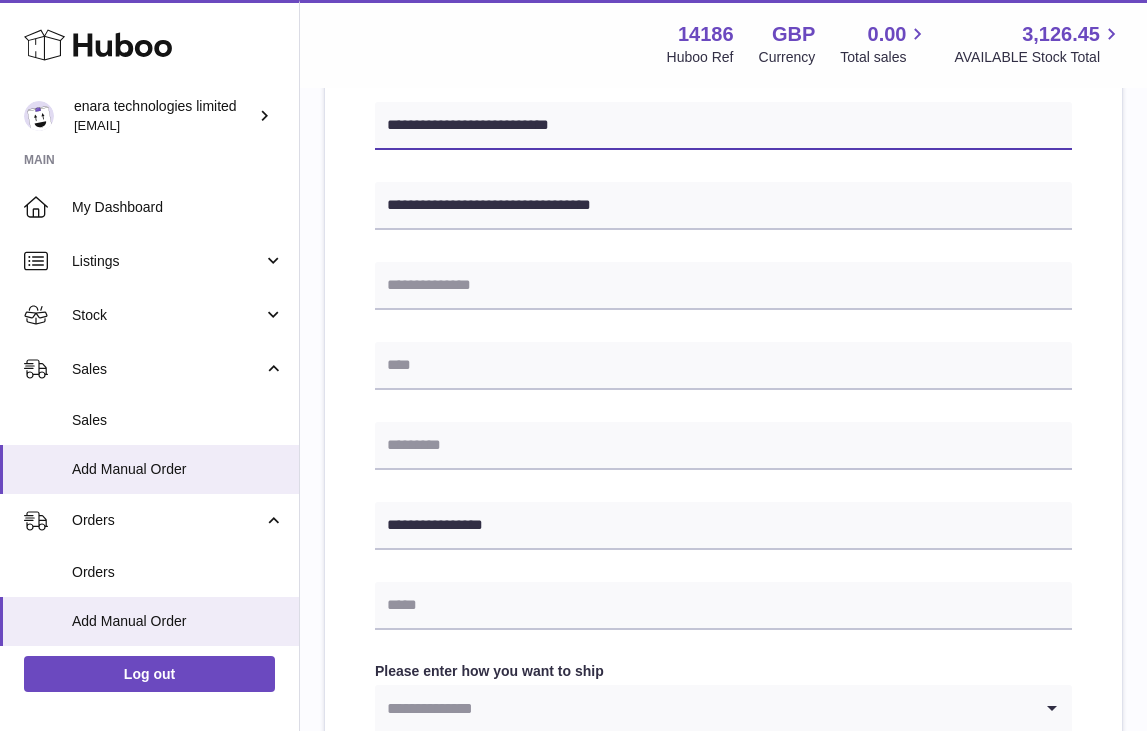 click on "**********" at bounding box center [723, 126] 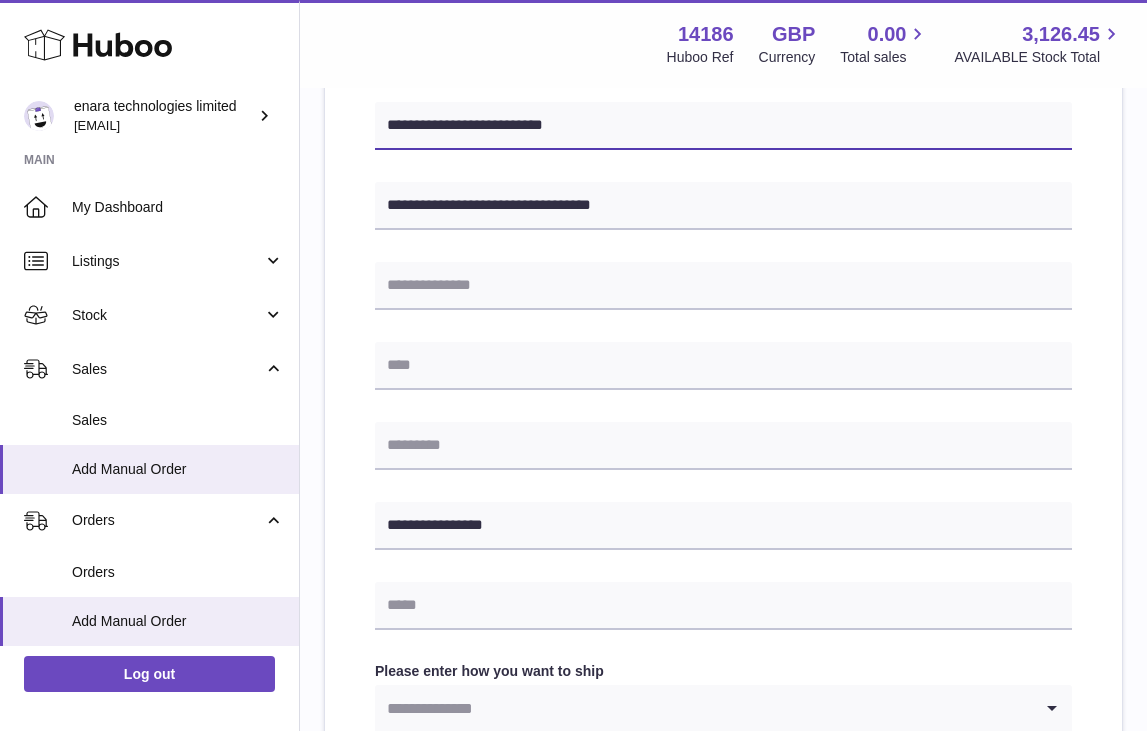 type on "**********" 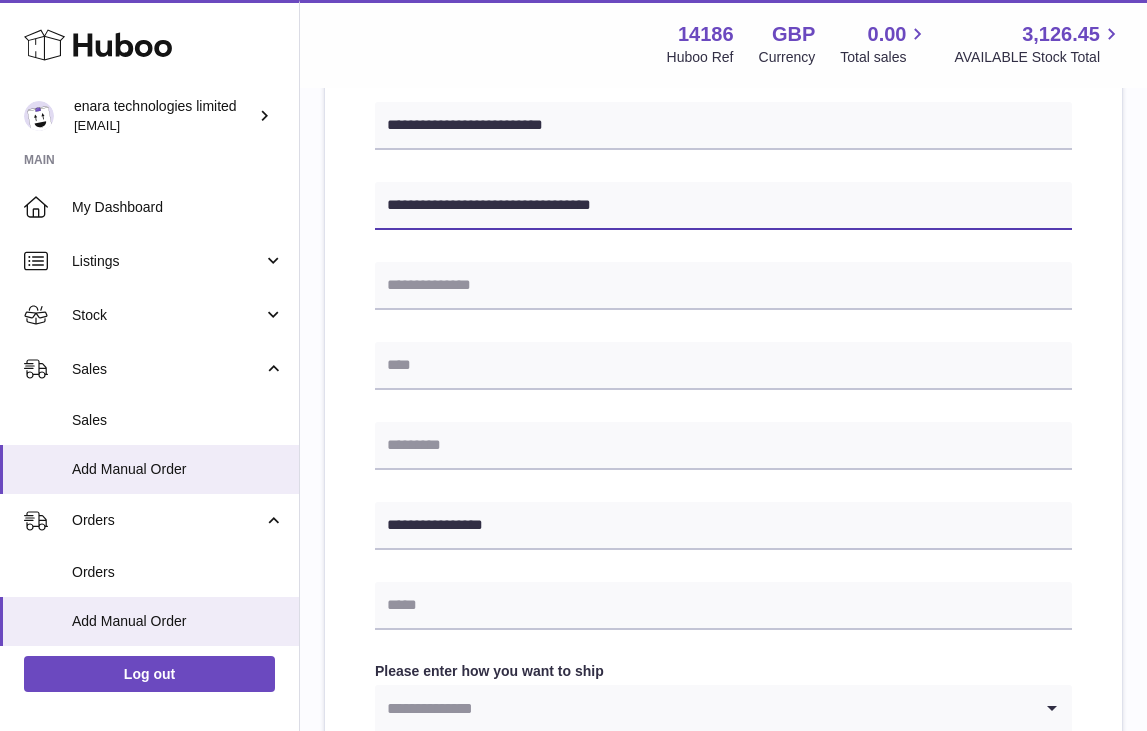 drag, startPoint x: 537, startPoint y: 199, endPoint x: 688, endPoint y: 231, distance: 154.35349 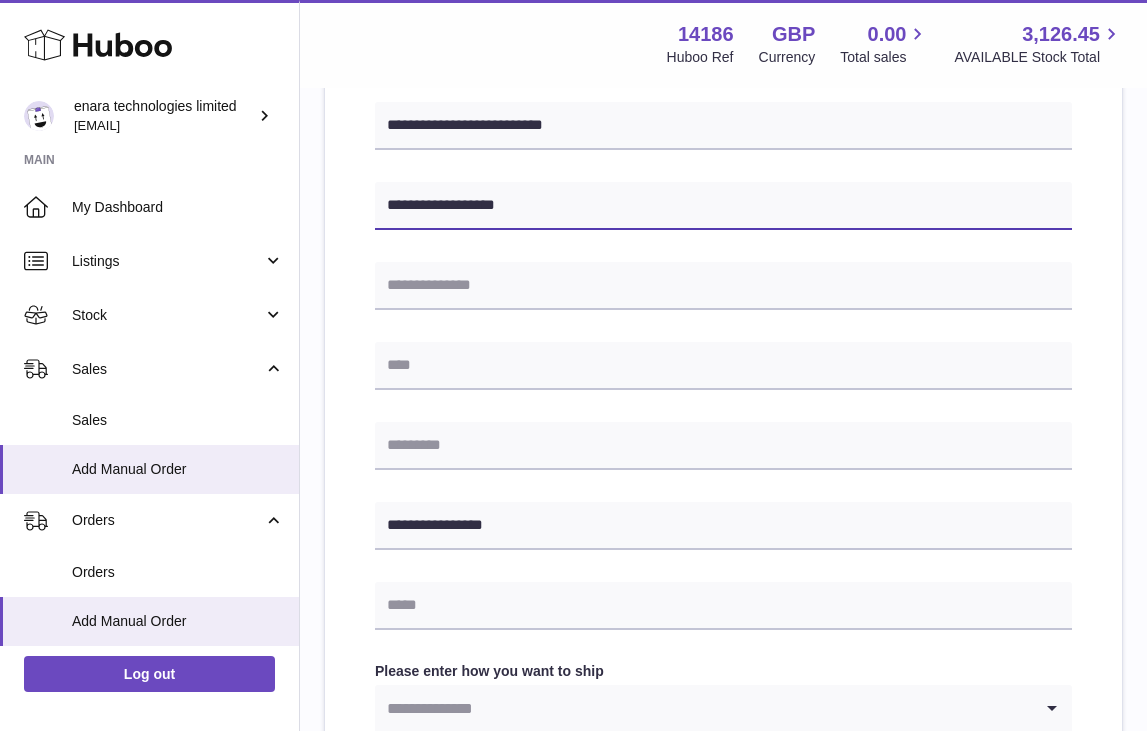 type on "**********" 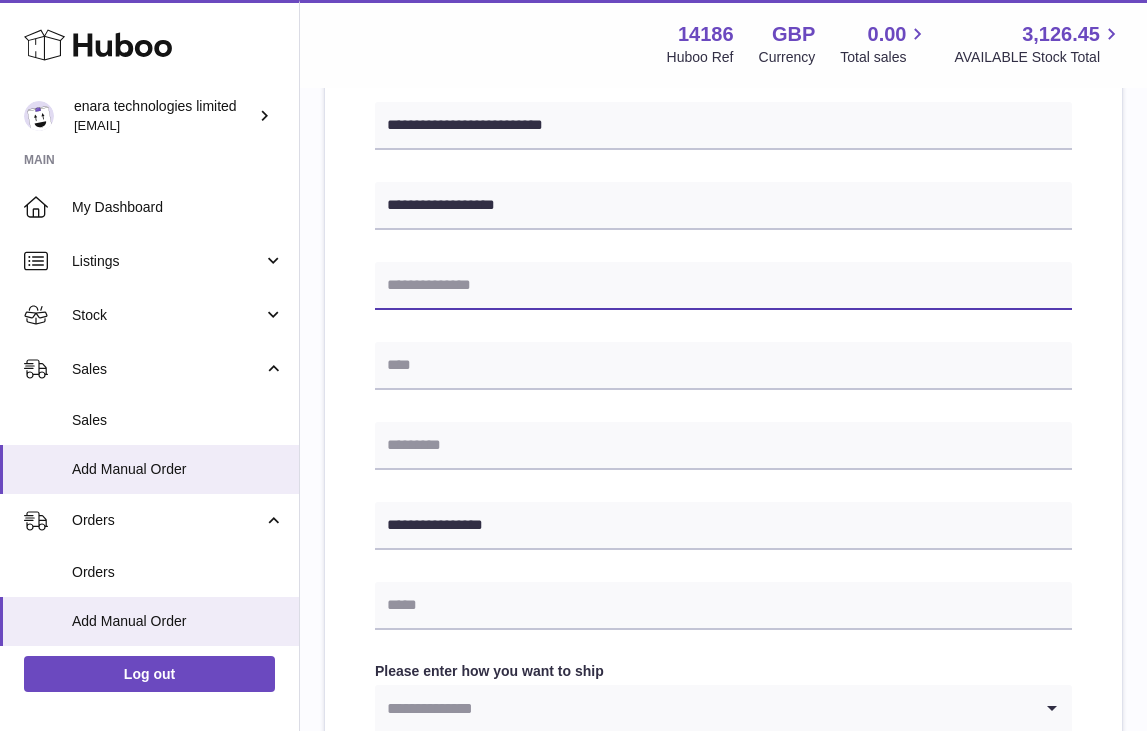 paste on "**********" 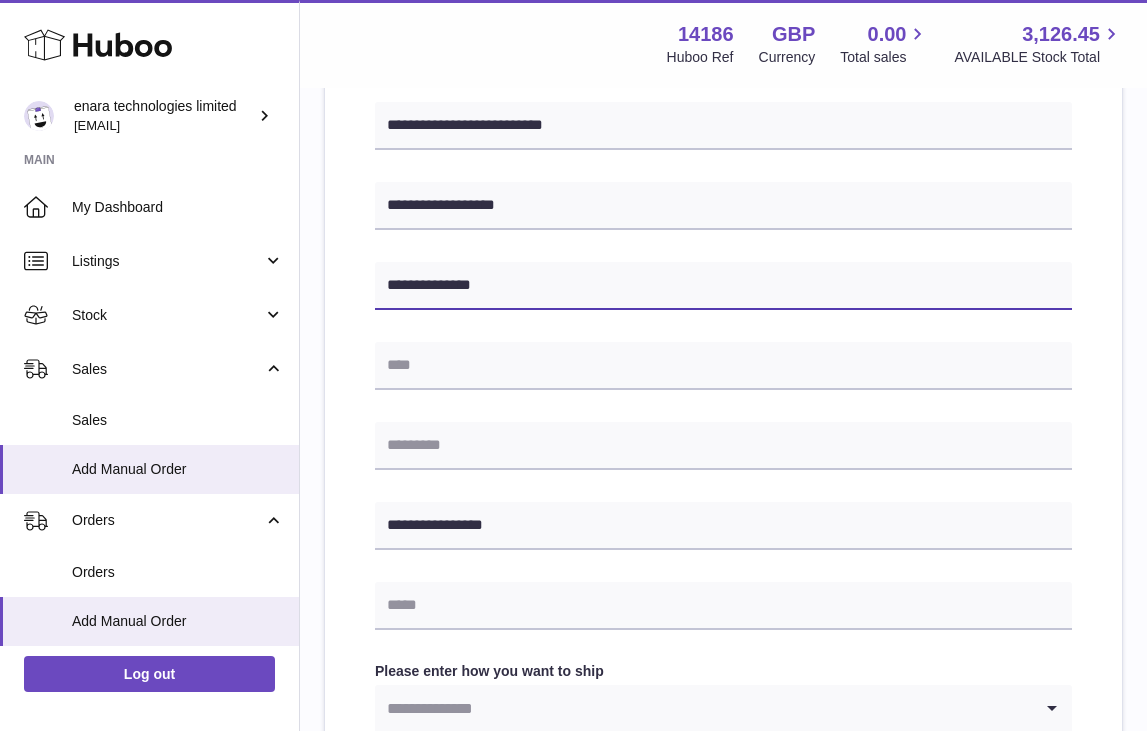 type on "**********" 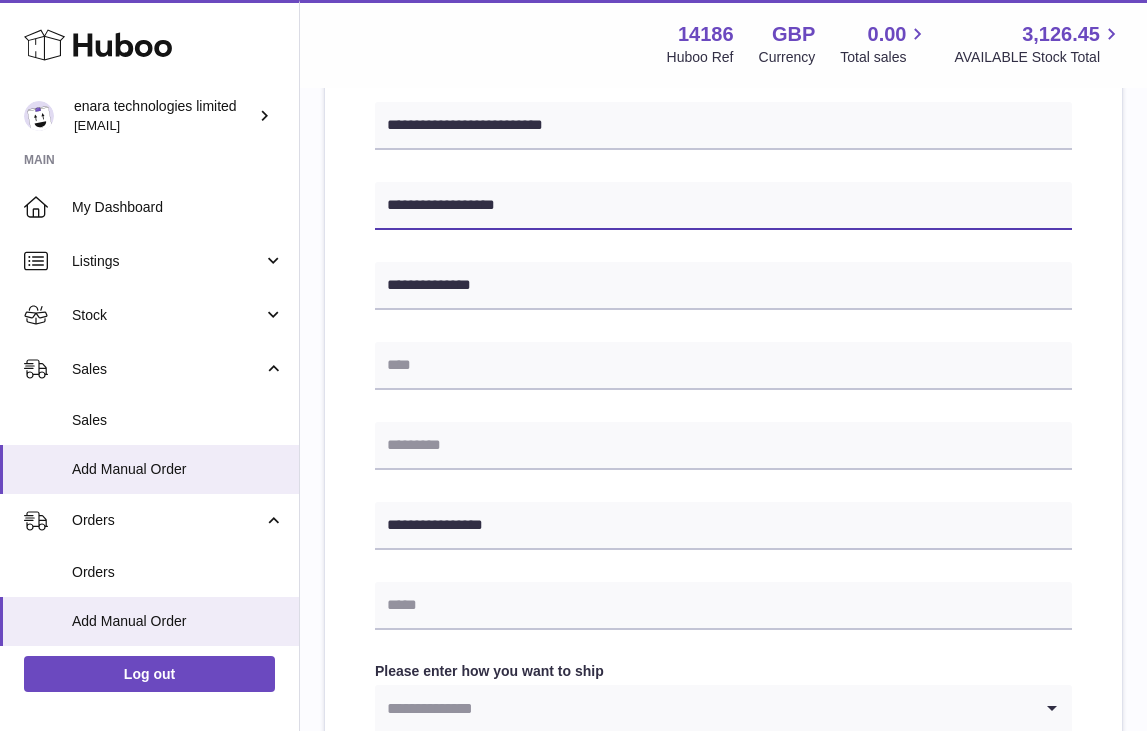 drag, startPoint x: 545, startPoint y: 210, endPoint x: 473, endPoint y: 210, distance: 72 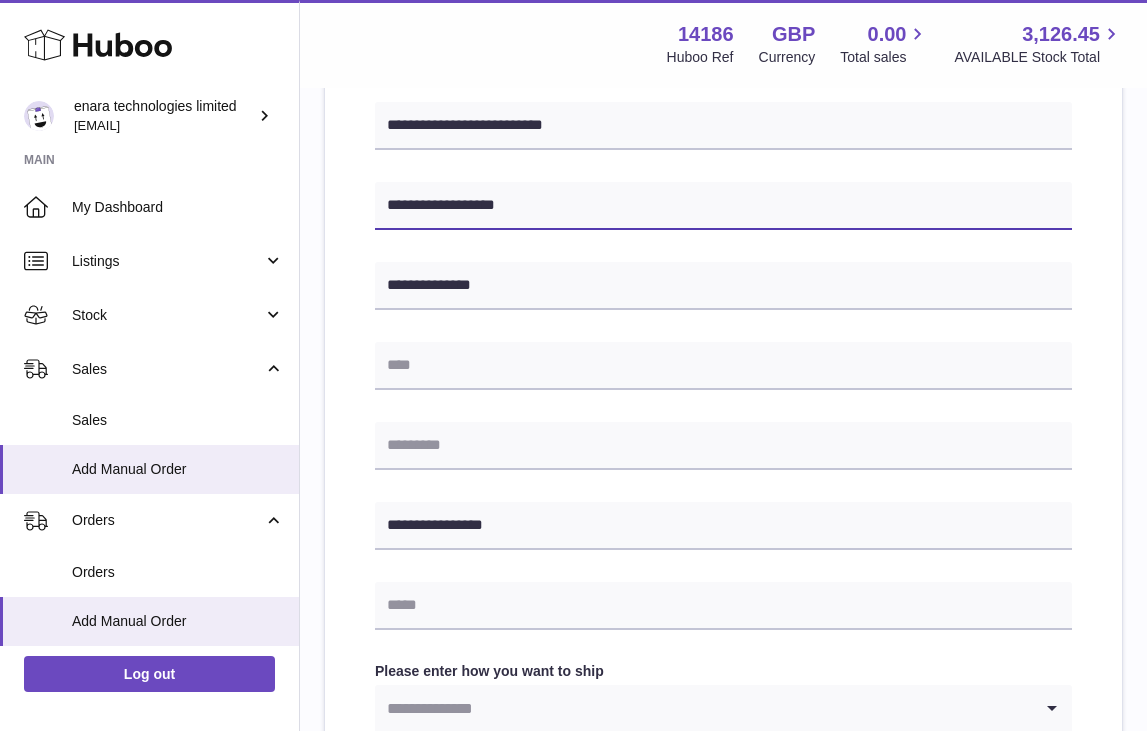 click on "**********" at bounding box center (723, 206) 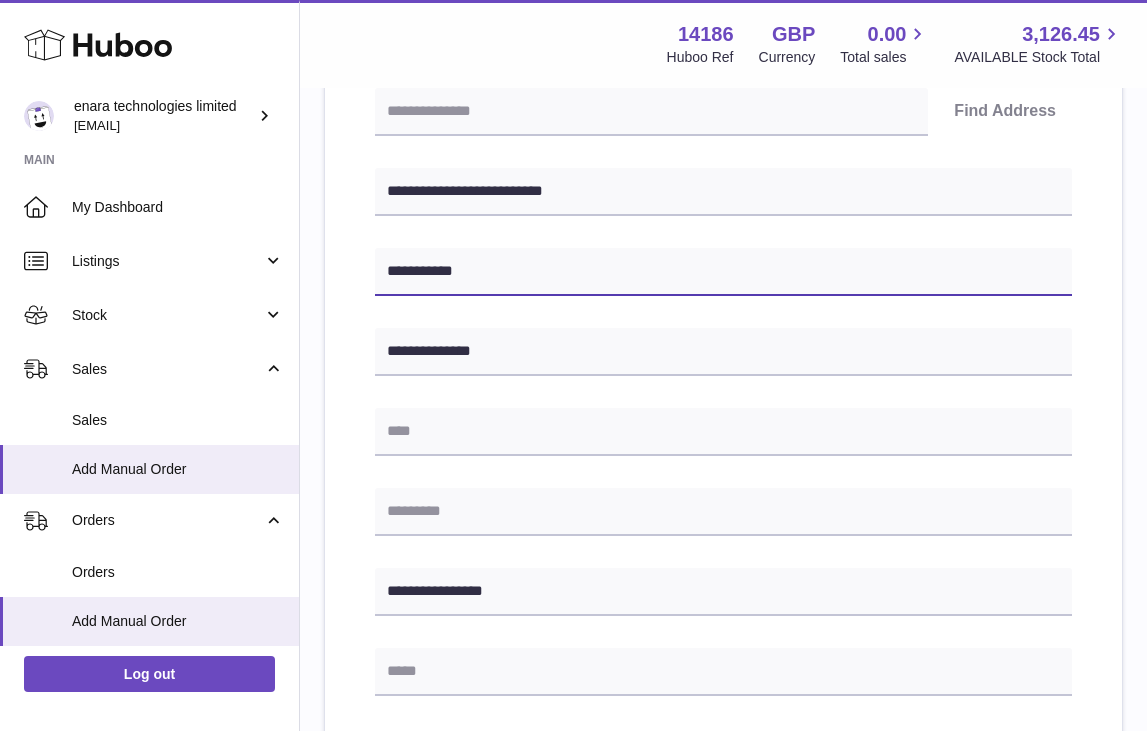 scroll, scrollTop: 436, scrollLeft: 0, axis: vertical 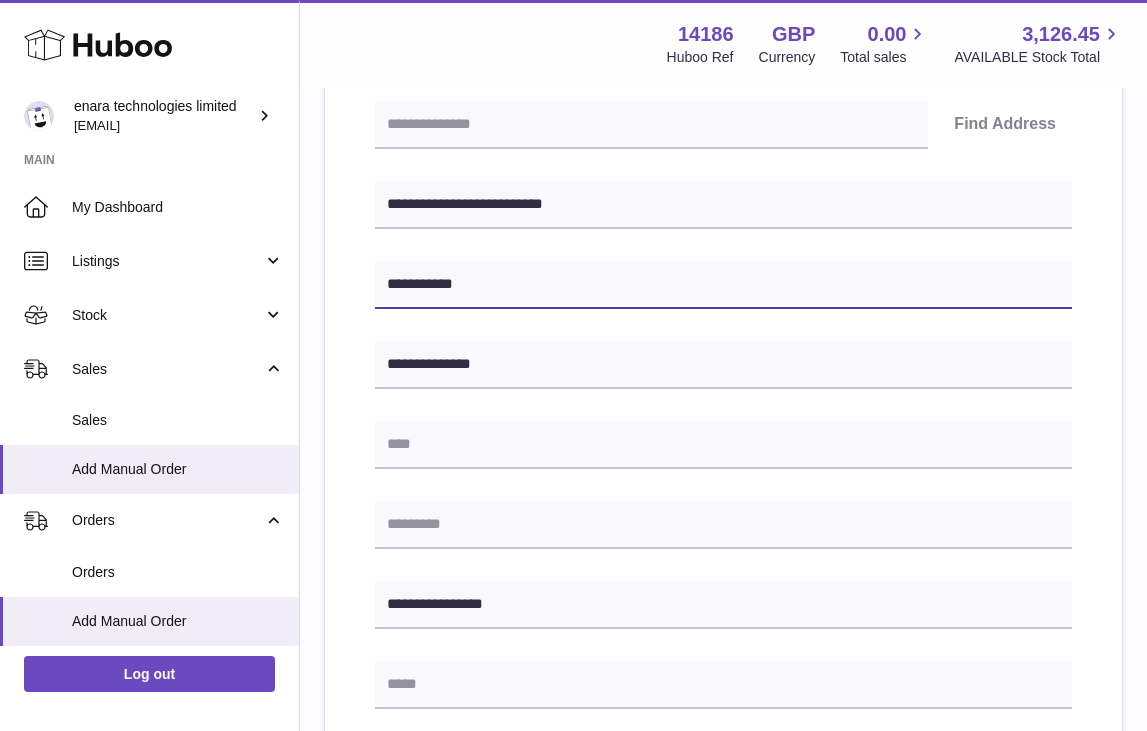 type on "**********" 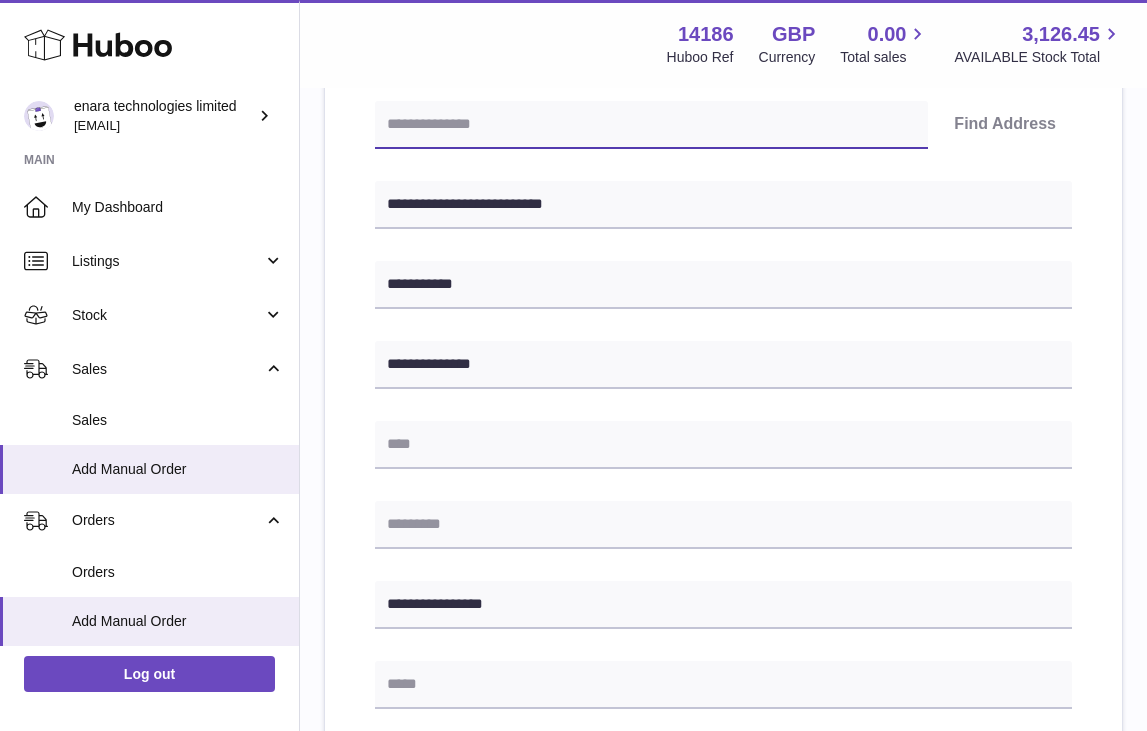 paste on "*******" 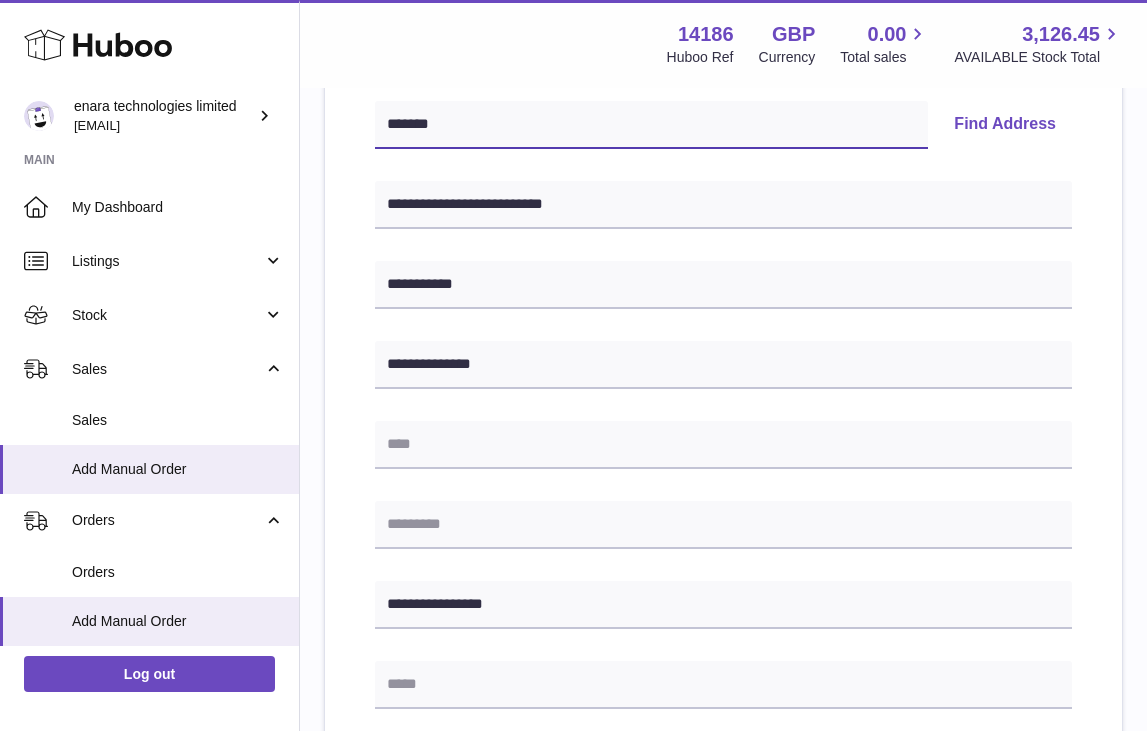 type on "*******" 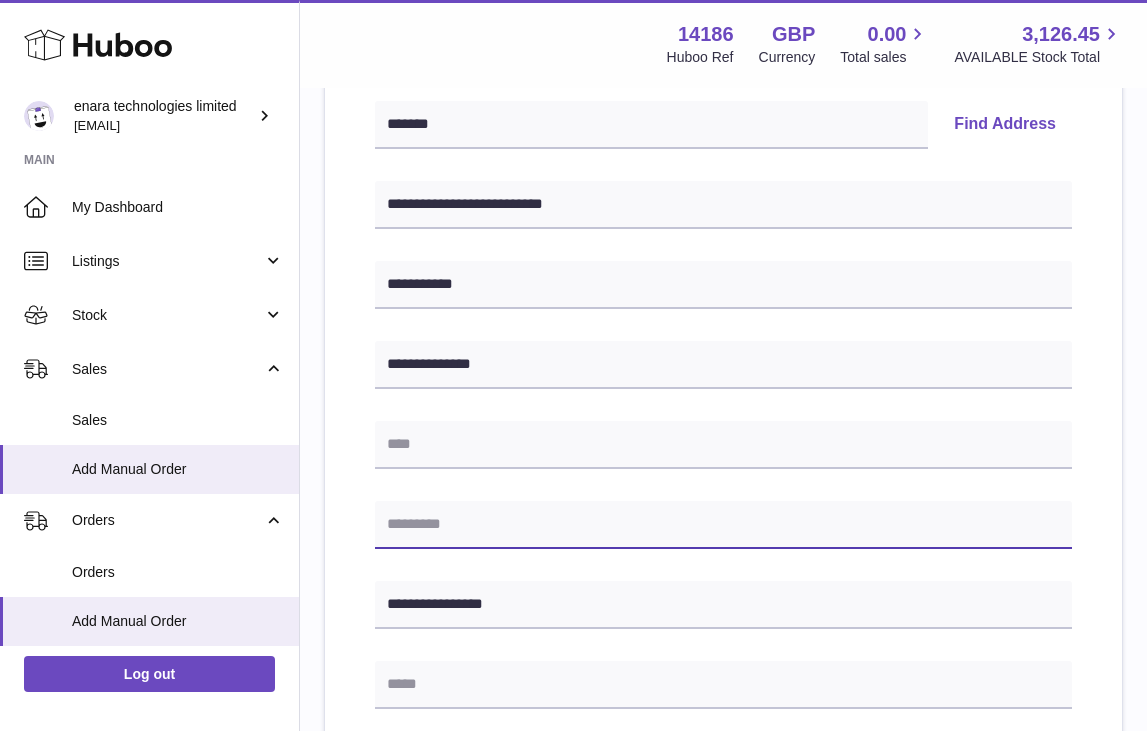 paste on "*******" 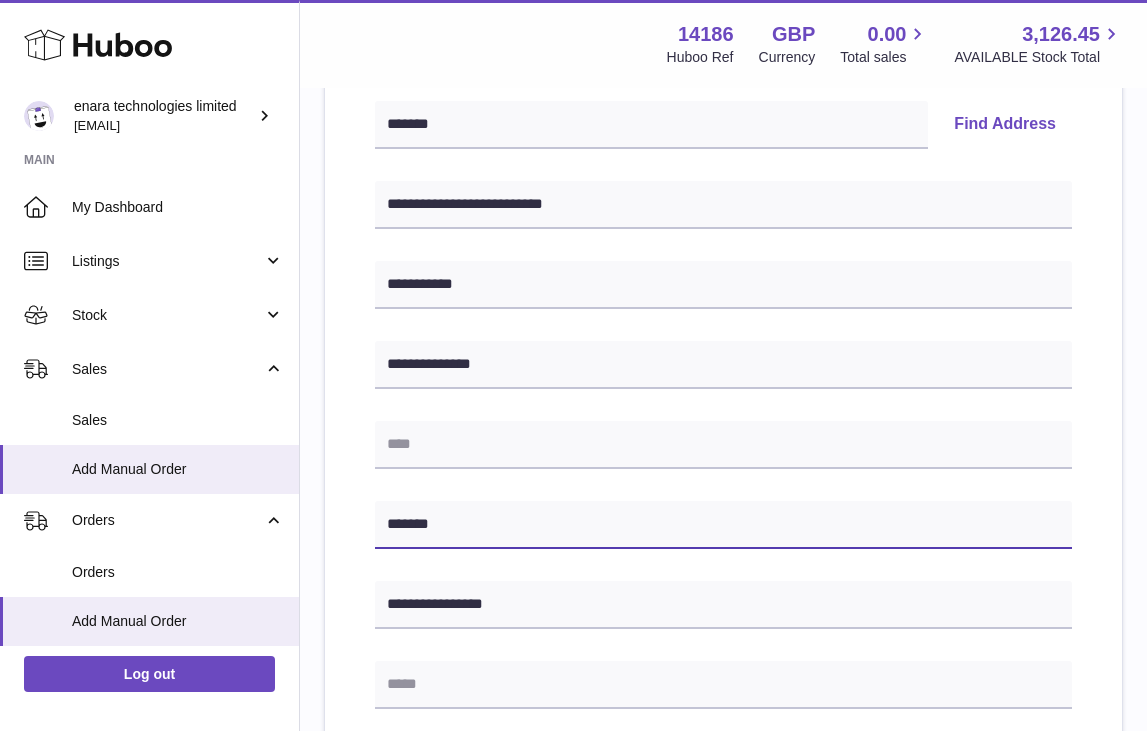 type on "*******" 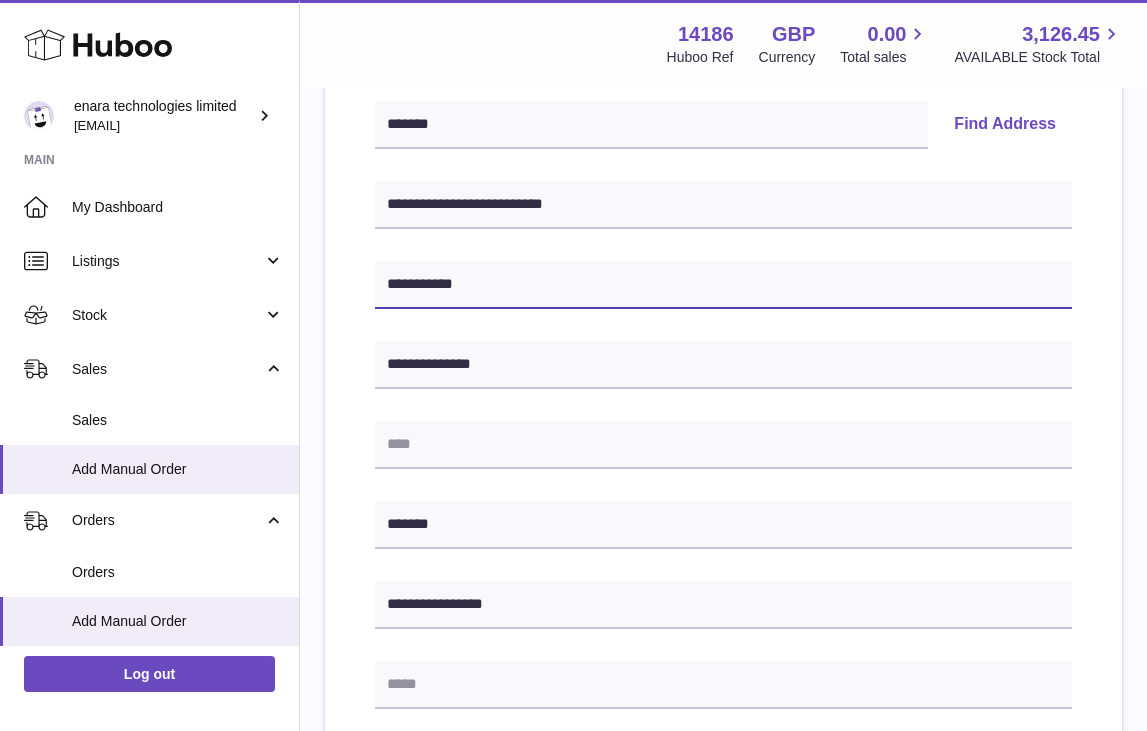 click on "**********" at bounding box center [723, 285] 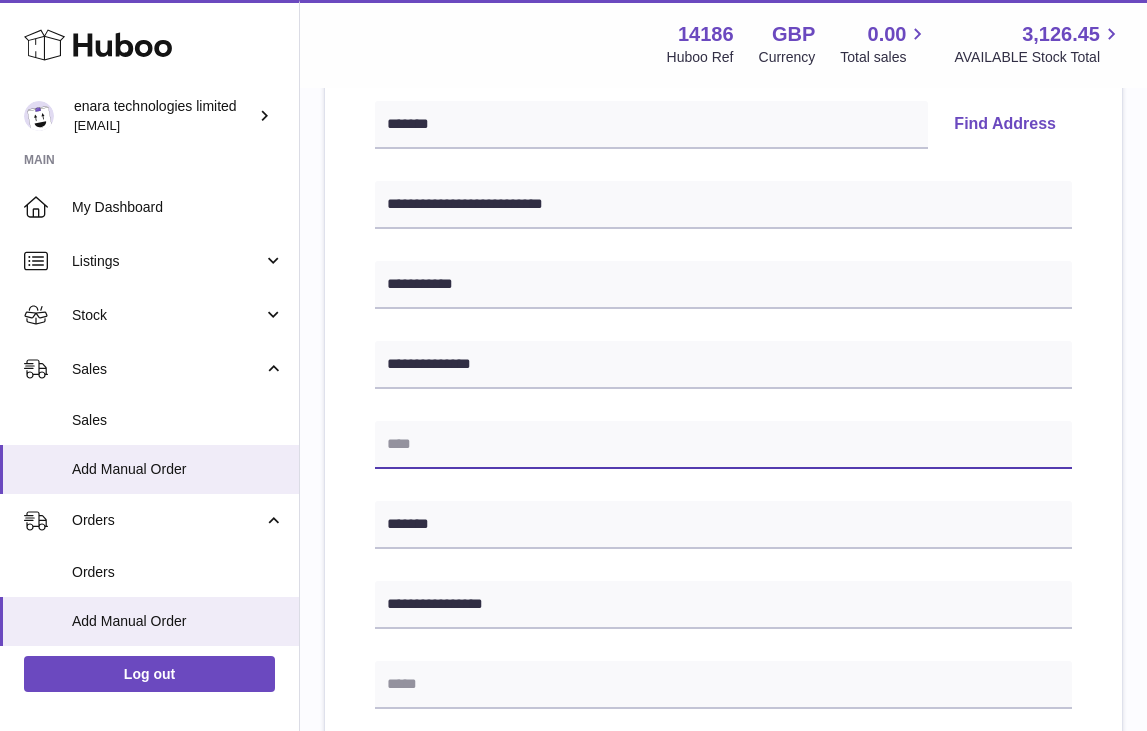 click at bounding box center [723, 445] 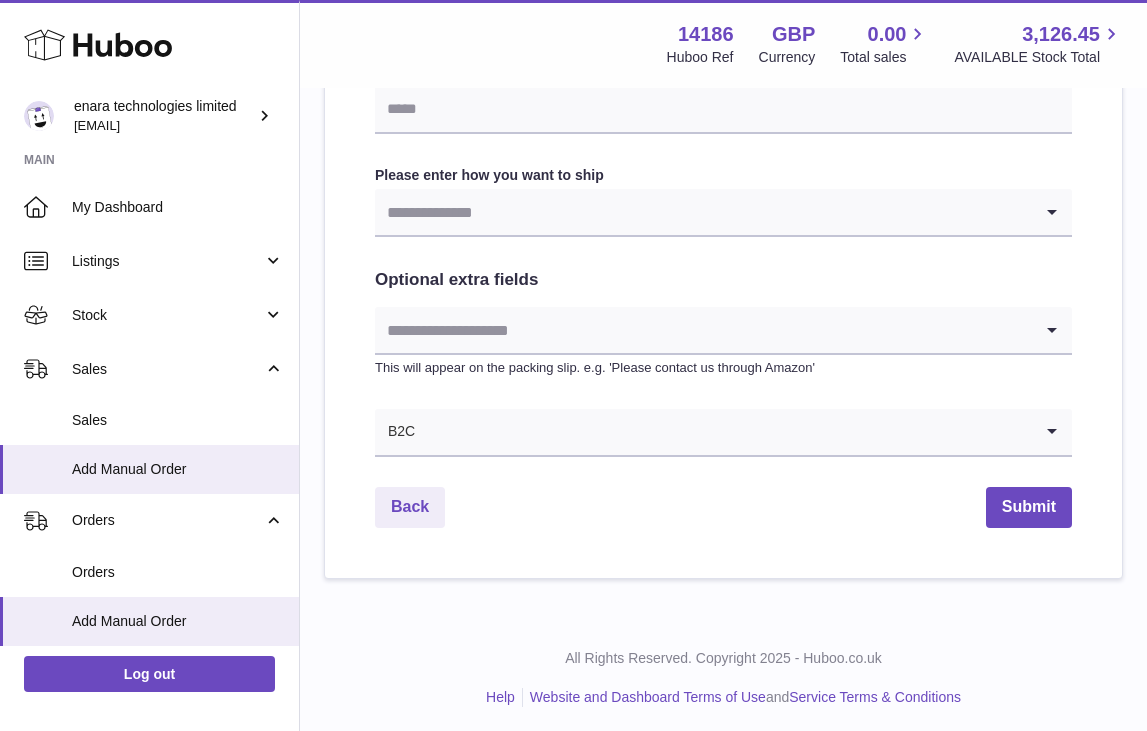 scroll, scrollTop: 1010, scrollLeft: 0, axis: vertical 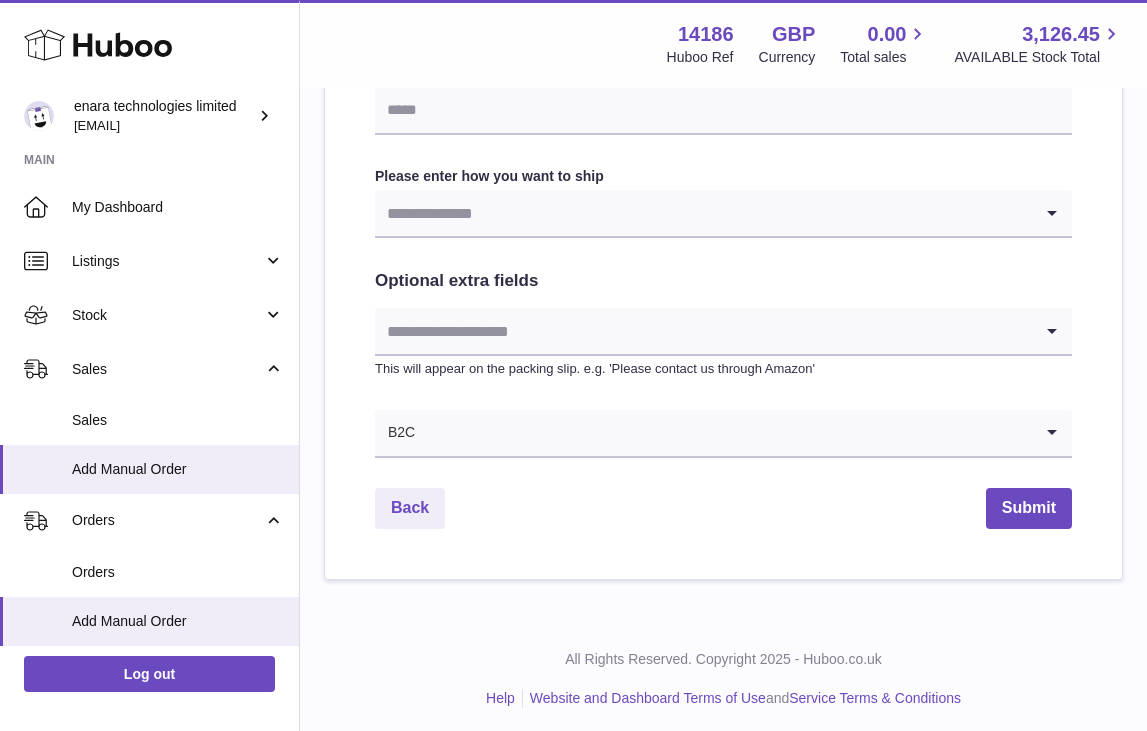 type on "**********" 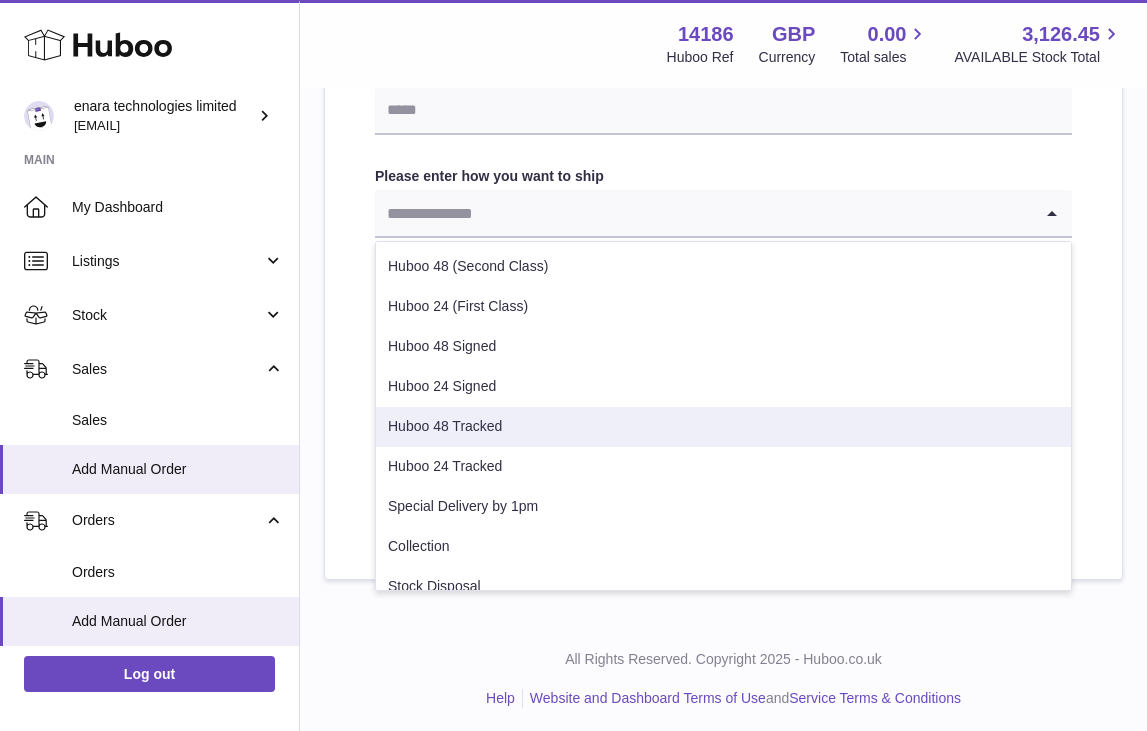 click on "Huboo 48 Tracked" at bounding box center [723, 427] 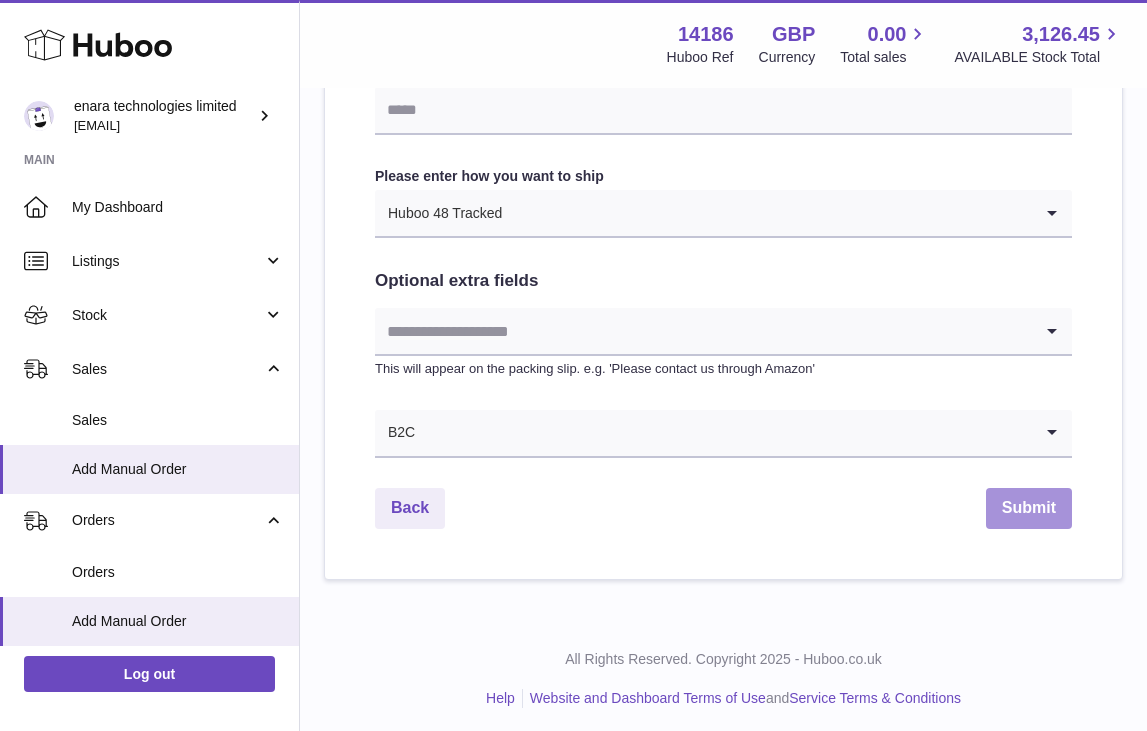 click on "Submit" at bounding box center [1029, 508] 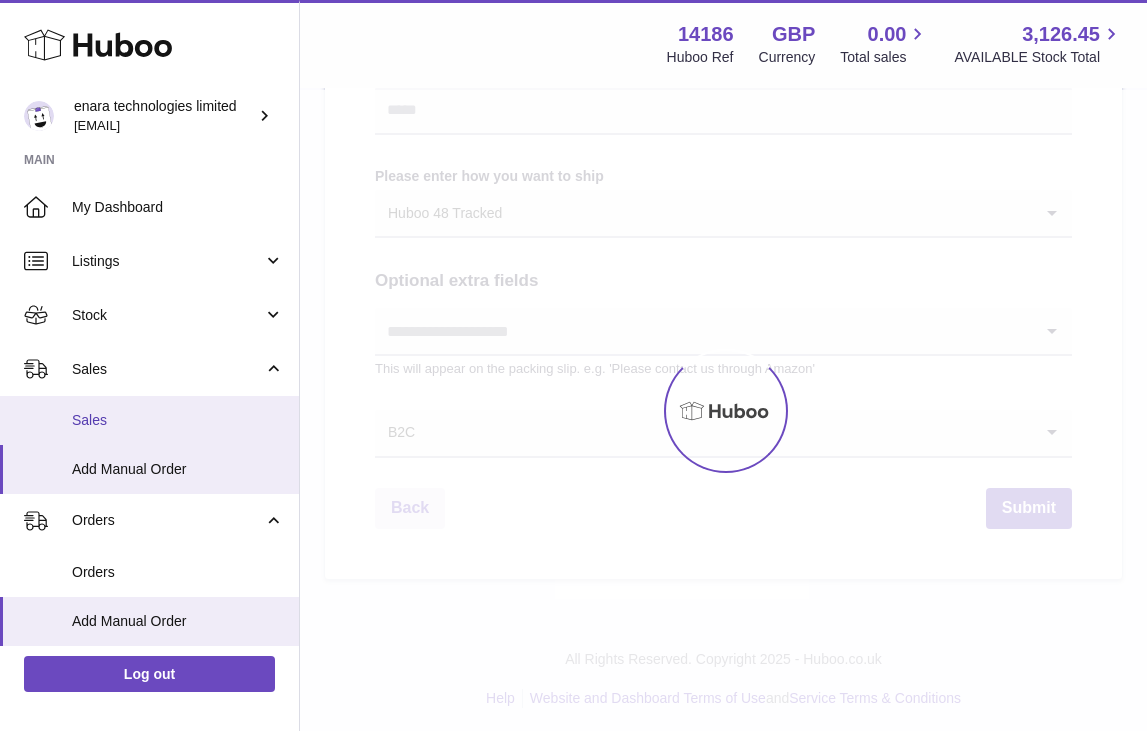 scroll, scrollTop: 0, scrollLeft: 0, axis: both 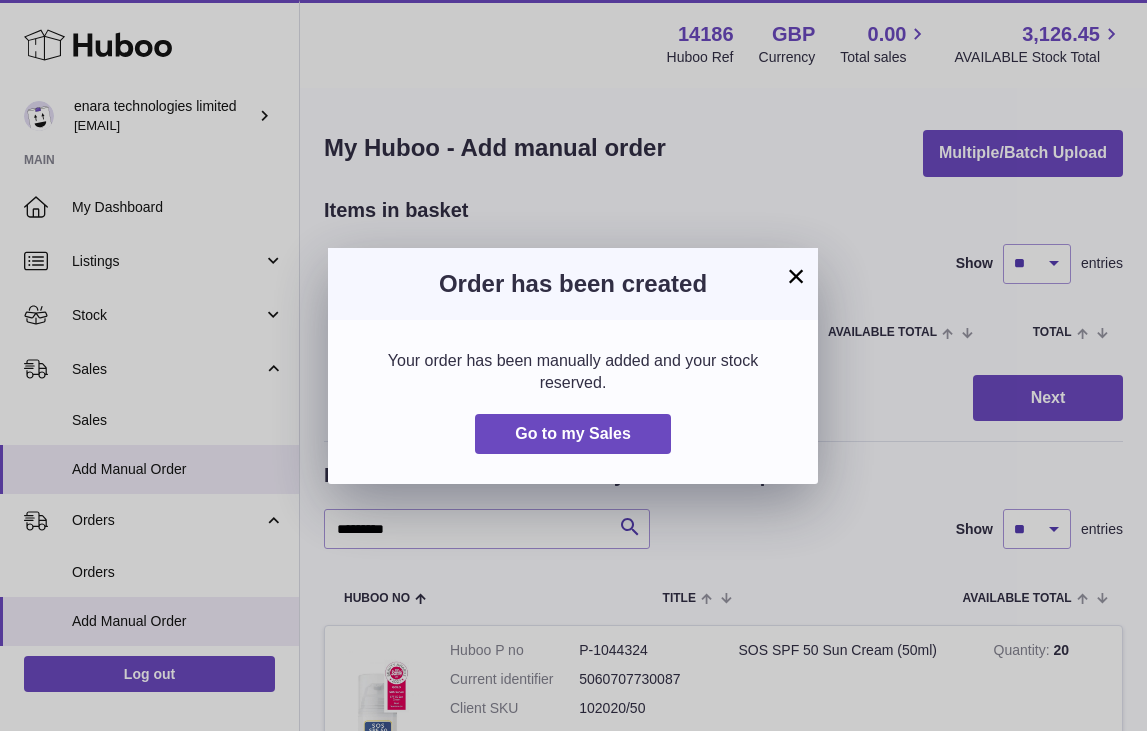 click on "×" at bounding box center (796, 276) 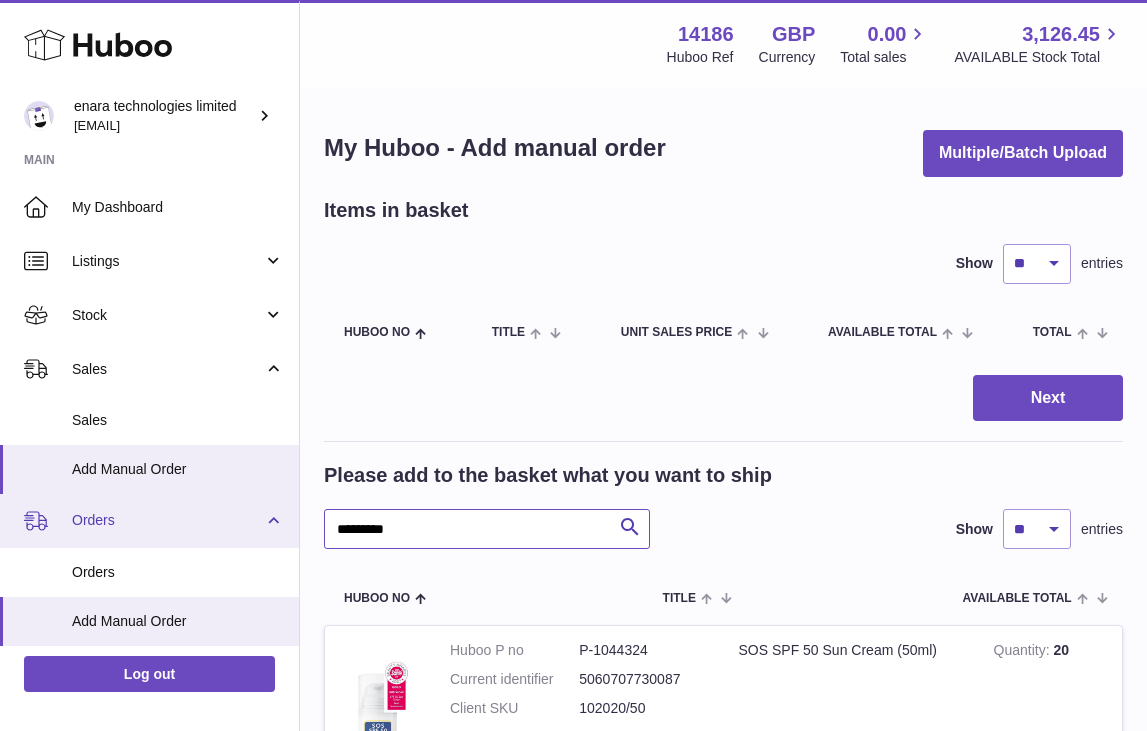 drag, startPoint x: 480, startPoint y: 530, endPoint x: 175, endPoint y: 507, distance: 305.866 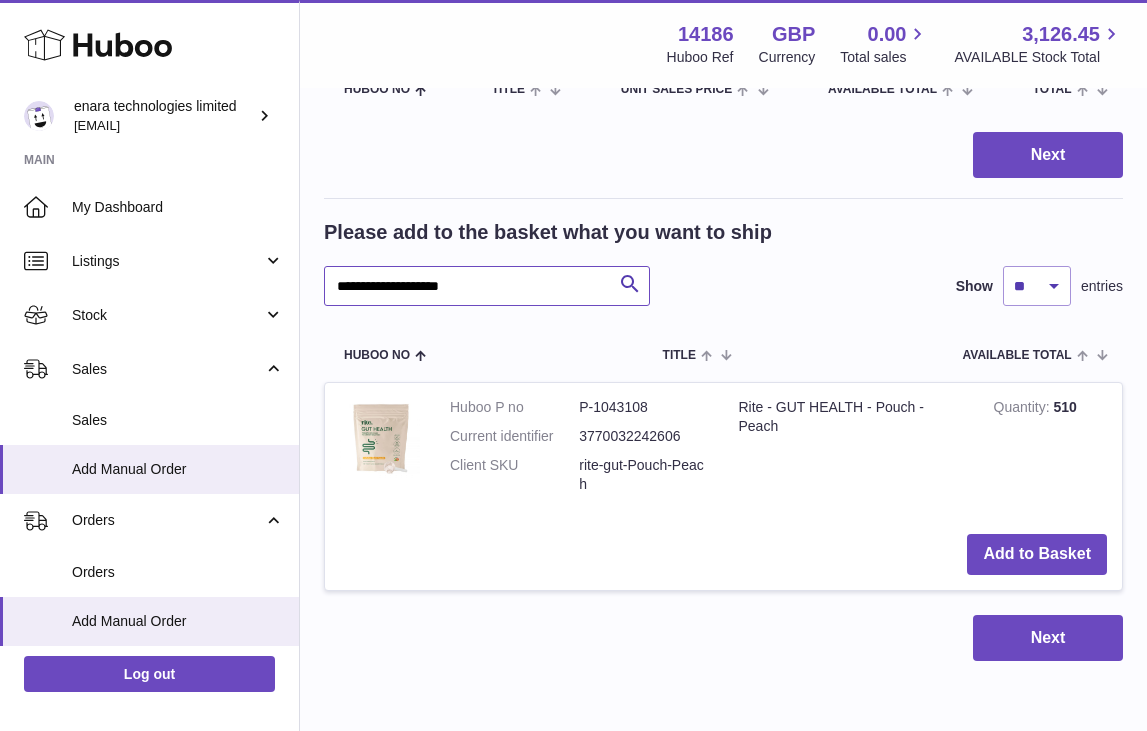 scroll, scrollTop: 268, scrollLeft: 0, axis: vertical 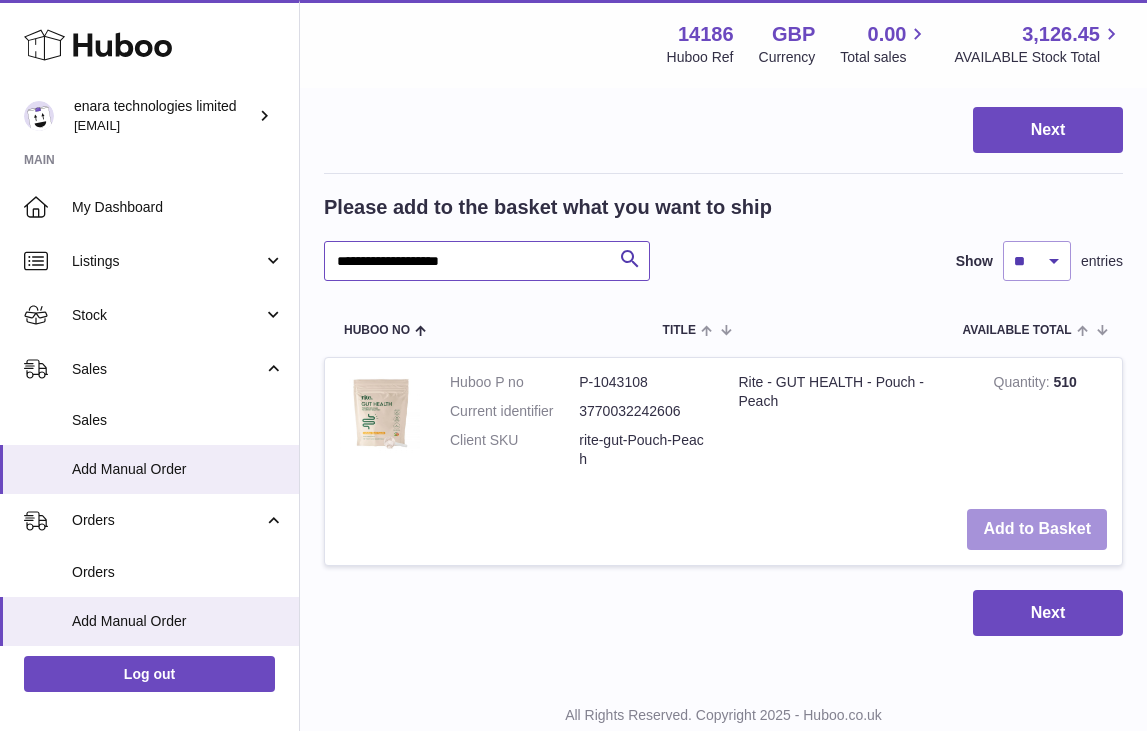 type on "**********" 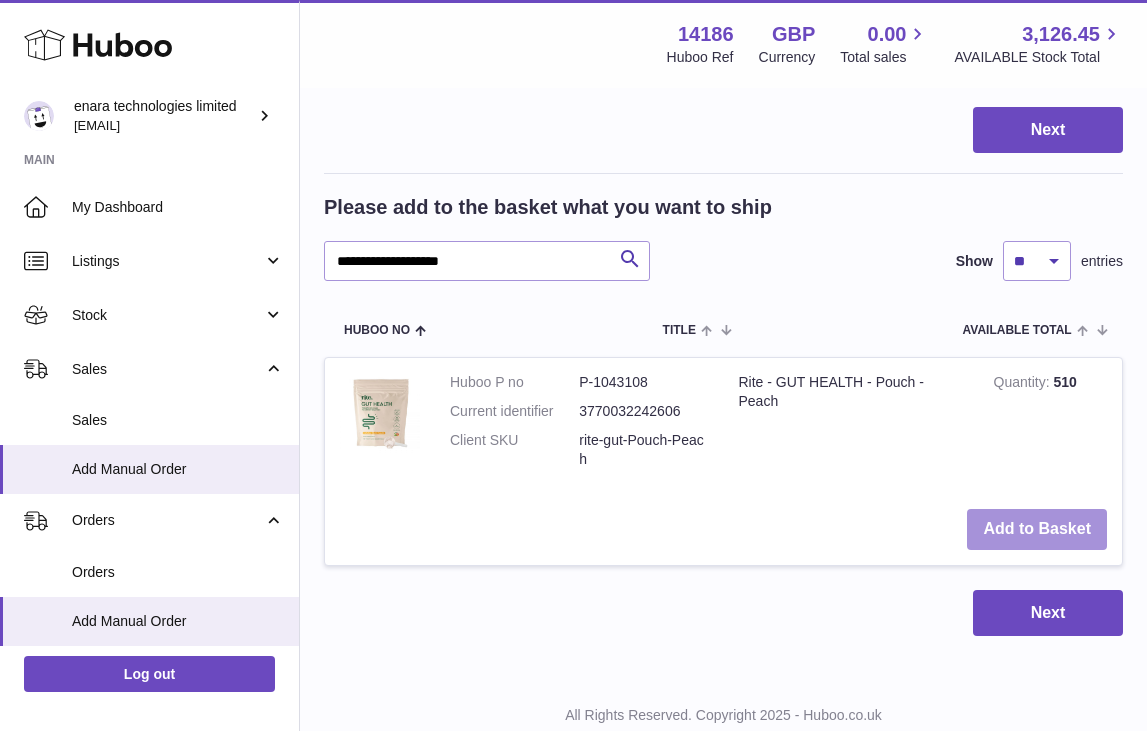 click on "Add to Basket" at bounding box center (1037, 529) 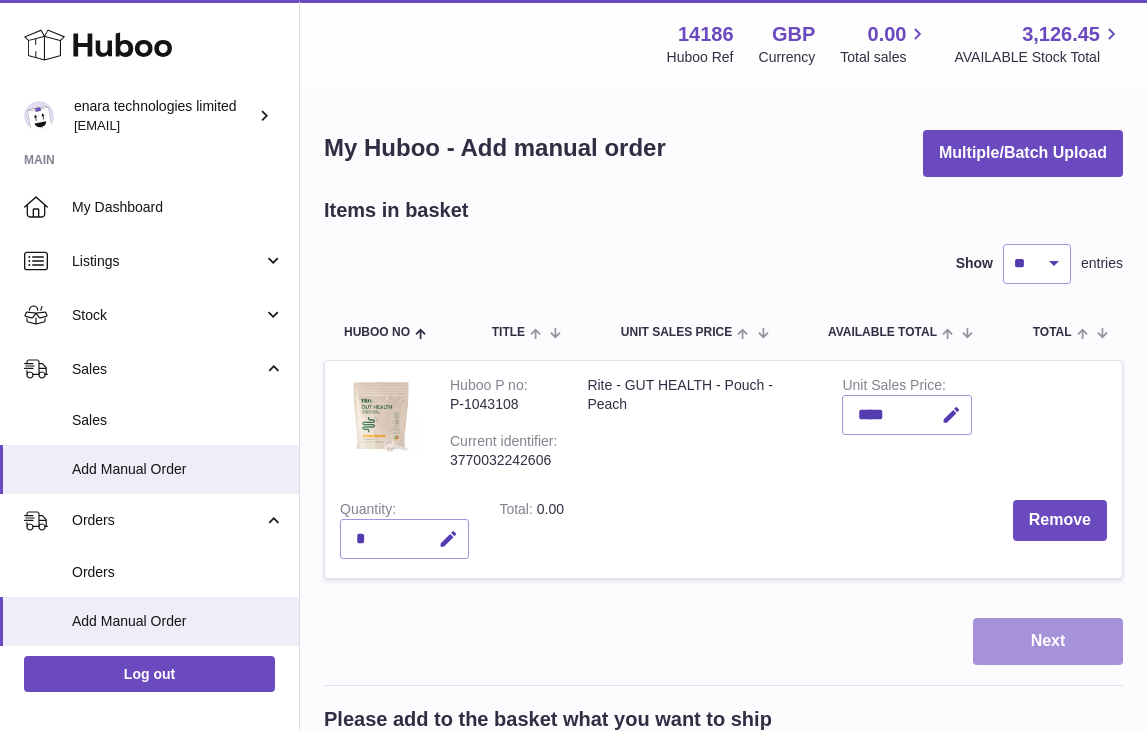 scroll, scrollTop: 0, scrollLeft: 0, axis: both 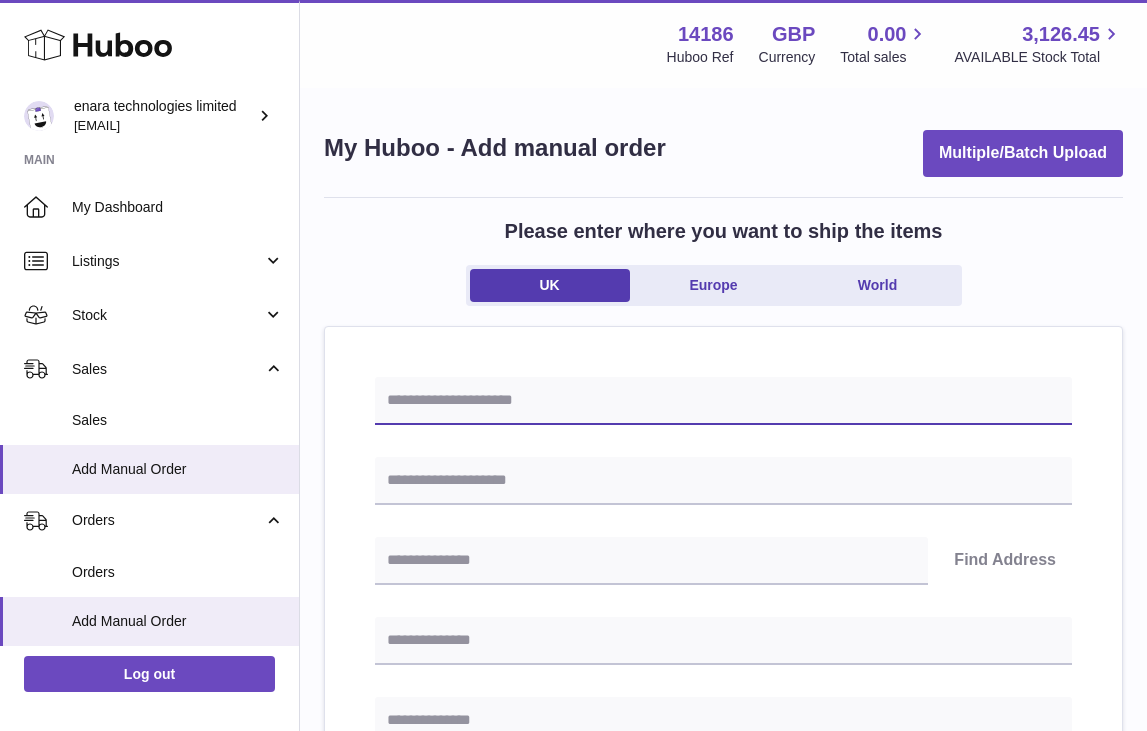 click at bounding box center (723, 401) 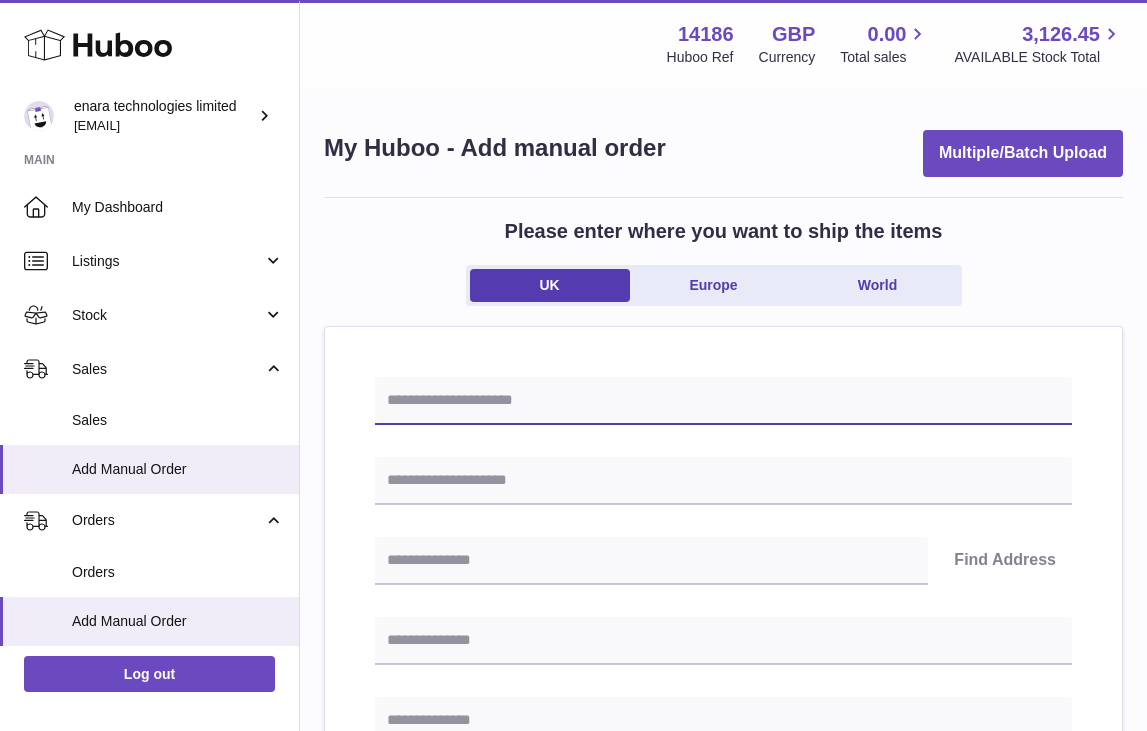paste on "**********" 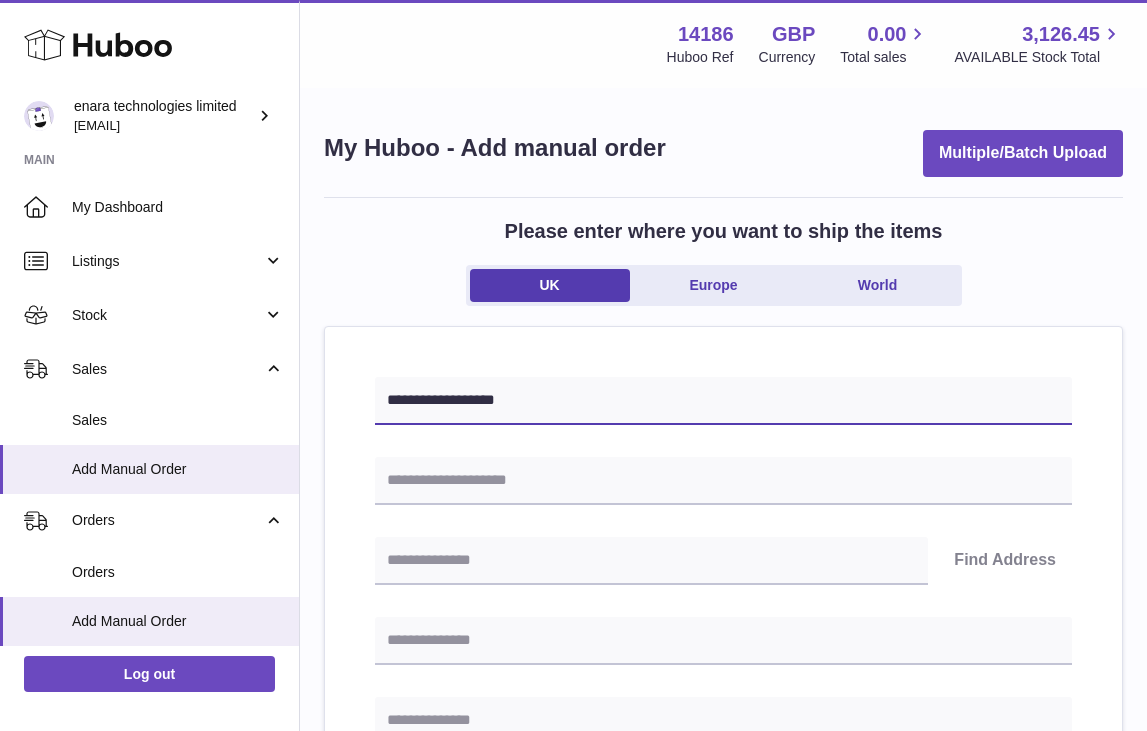 type on "**********" 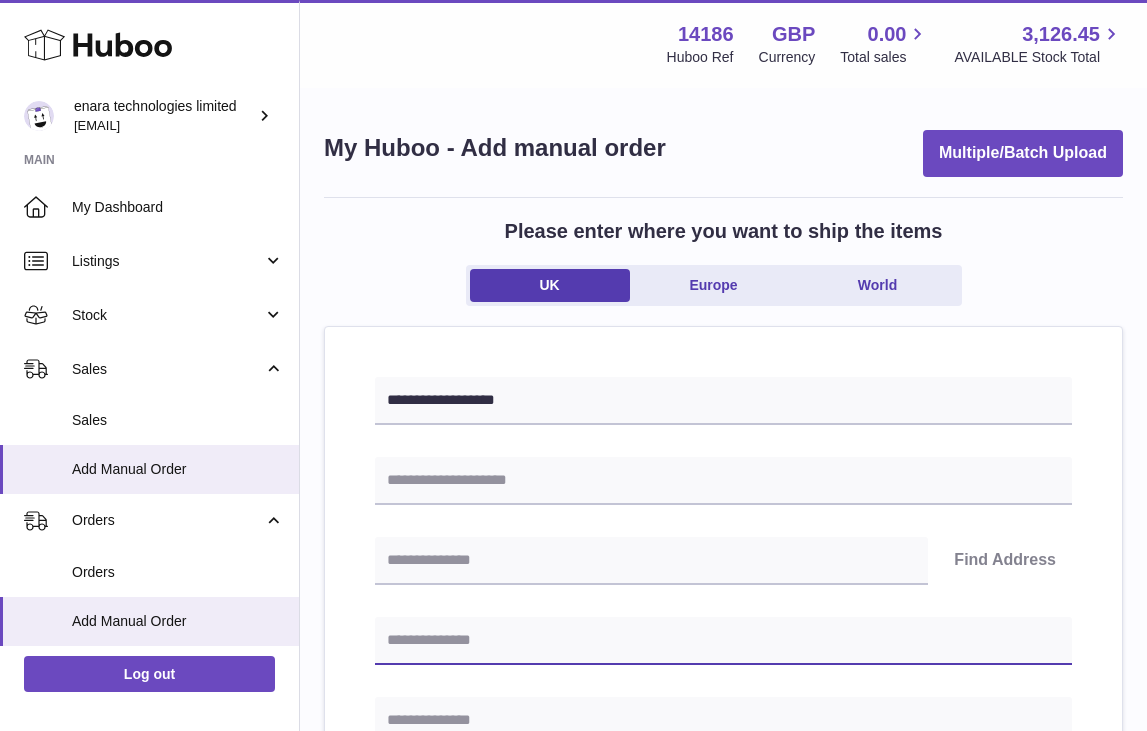 paste on "**********" 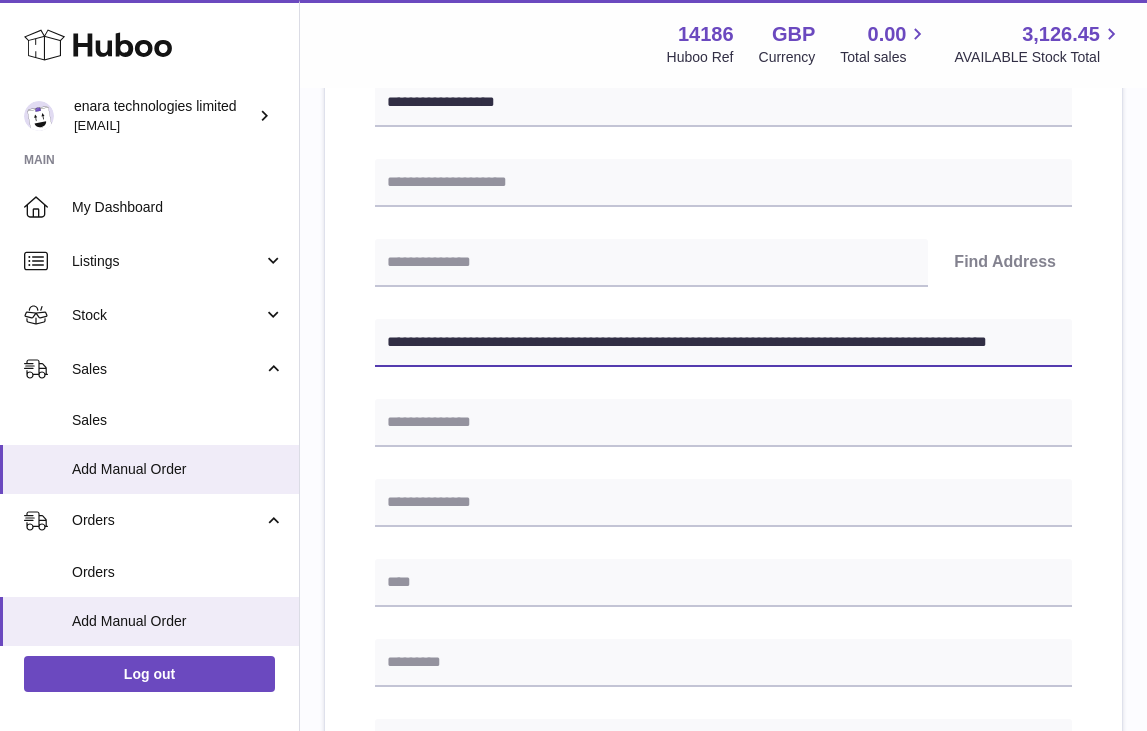 scroll, scrollTop: 304, scrollLeft: 0, axis: vertical 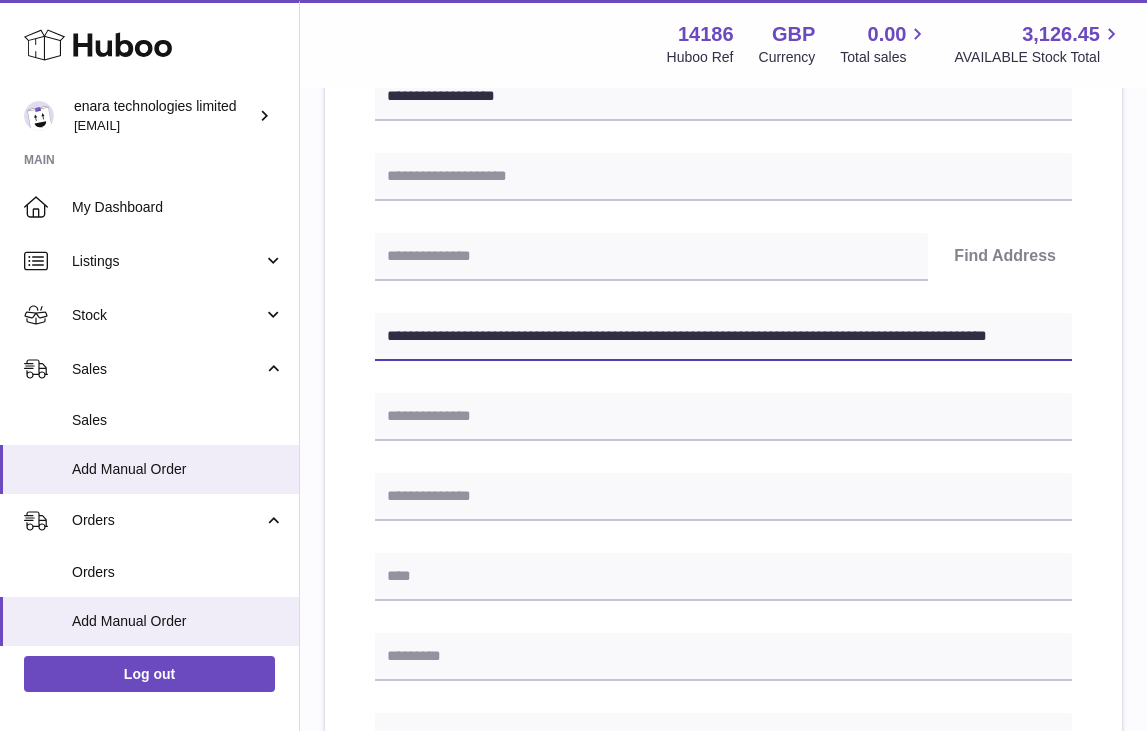 drag, startPoint x: 645, startPoint y: 333, endPoint x: 1105, endPoint y: 376, distance: 462.0054 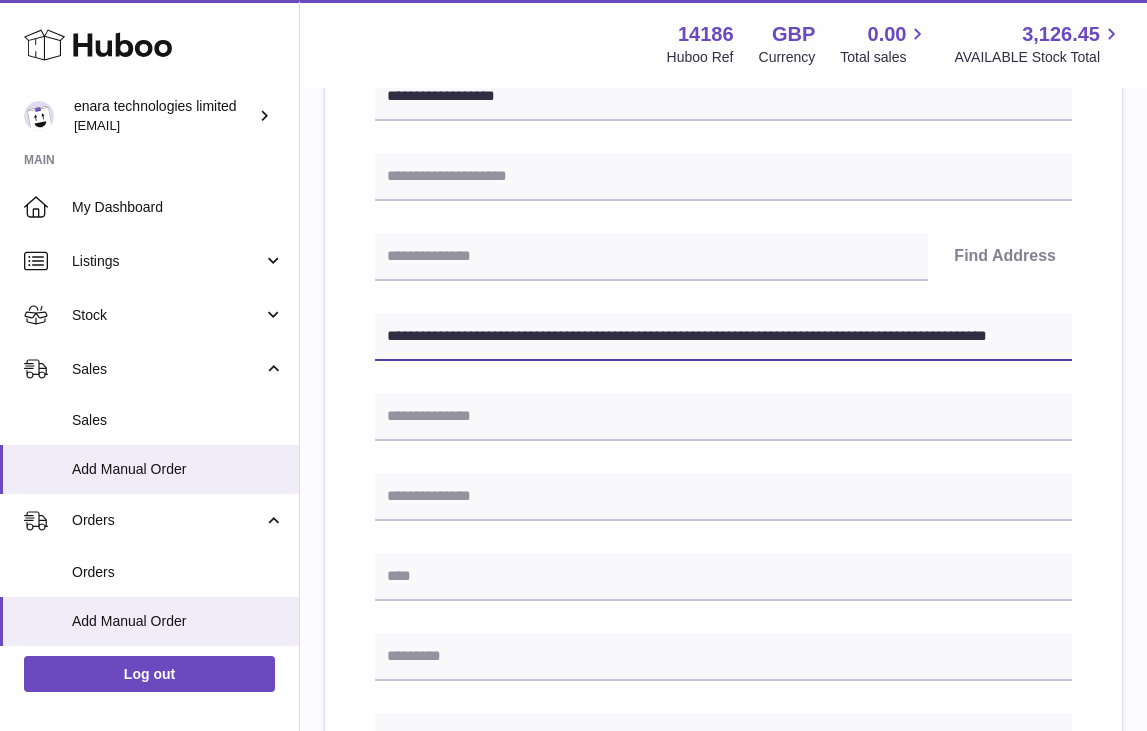 click on "**********" at bounding box center [723, 654] 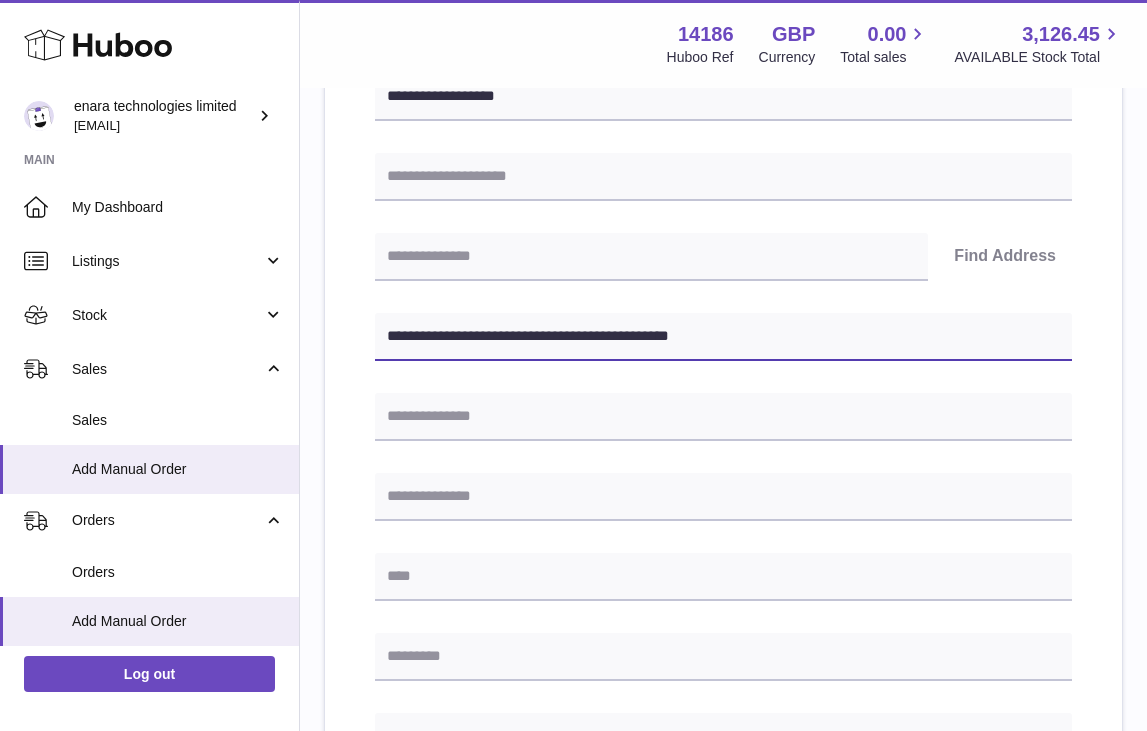 type on "**********" 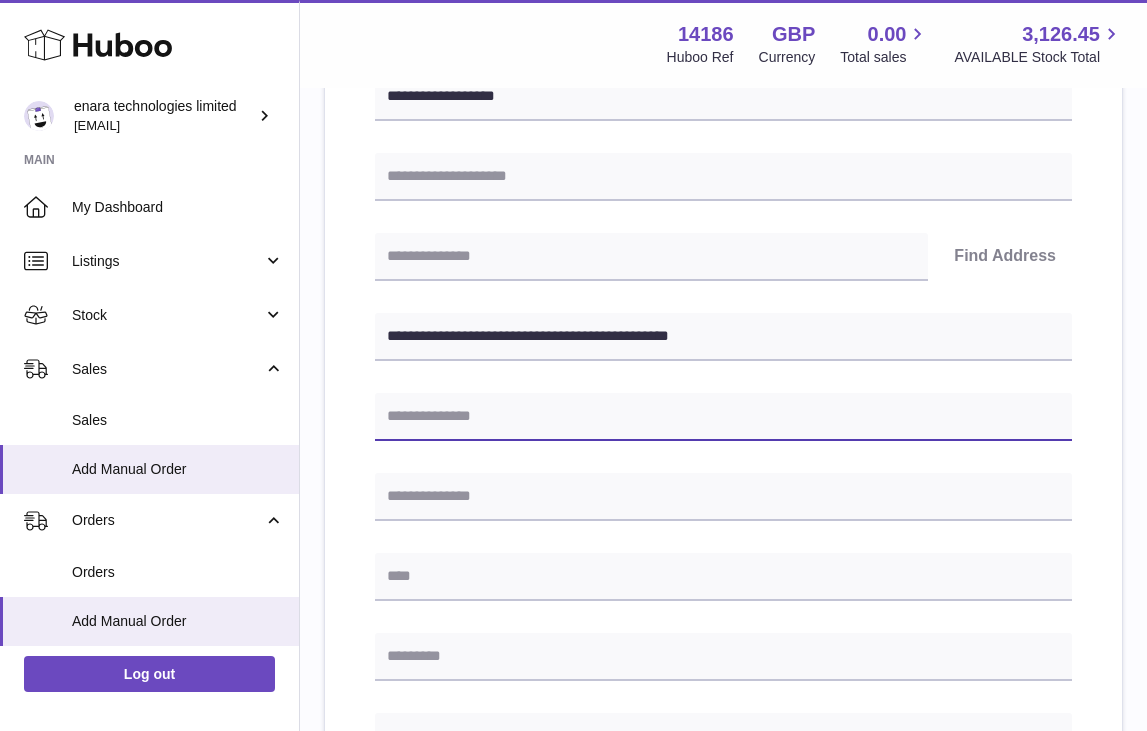 paste on "**********" 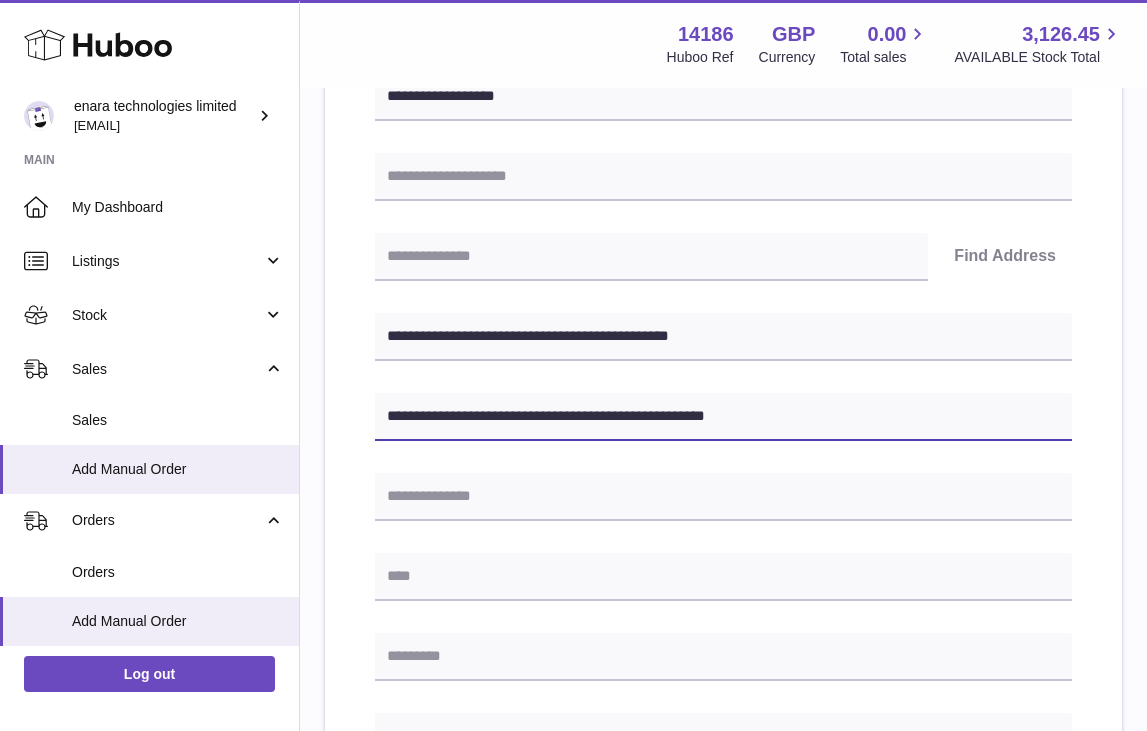 drag, startPoint x: 544, startPoint y: 416, endPoint x: 882, endPoint y: 458, distance: 340.59946 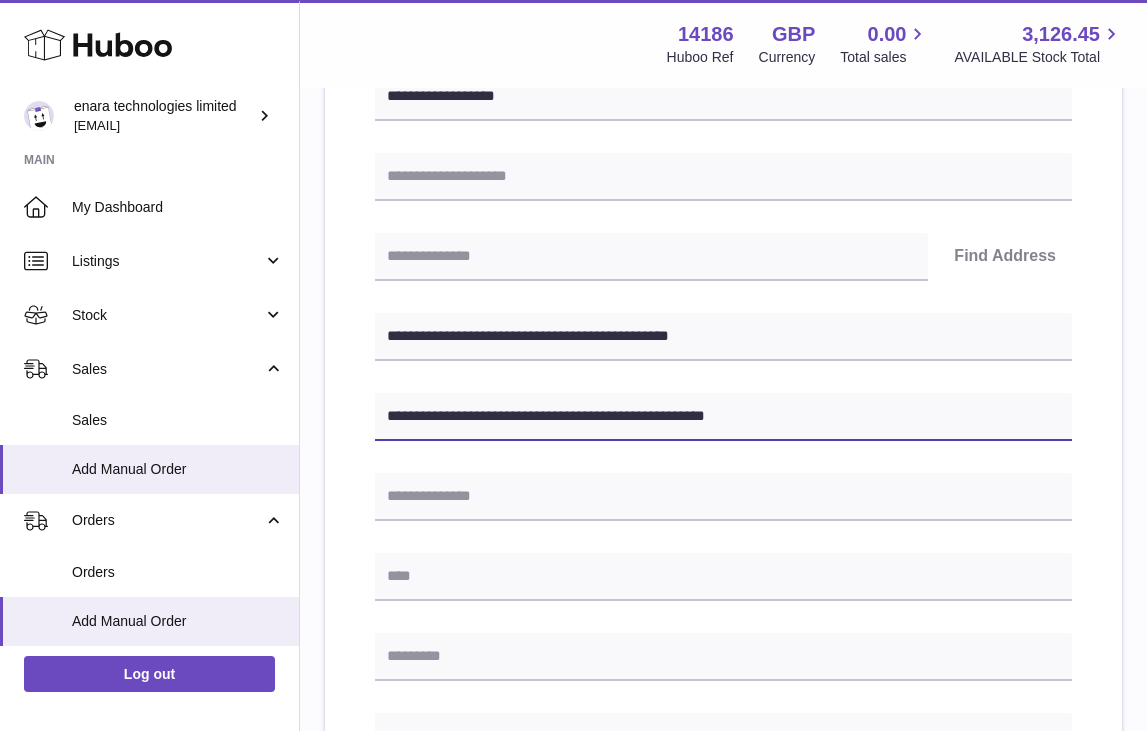 click on "**********" at bounding box center (723, 618) 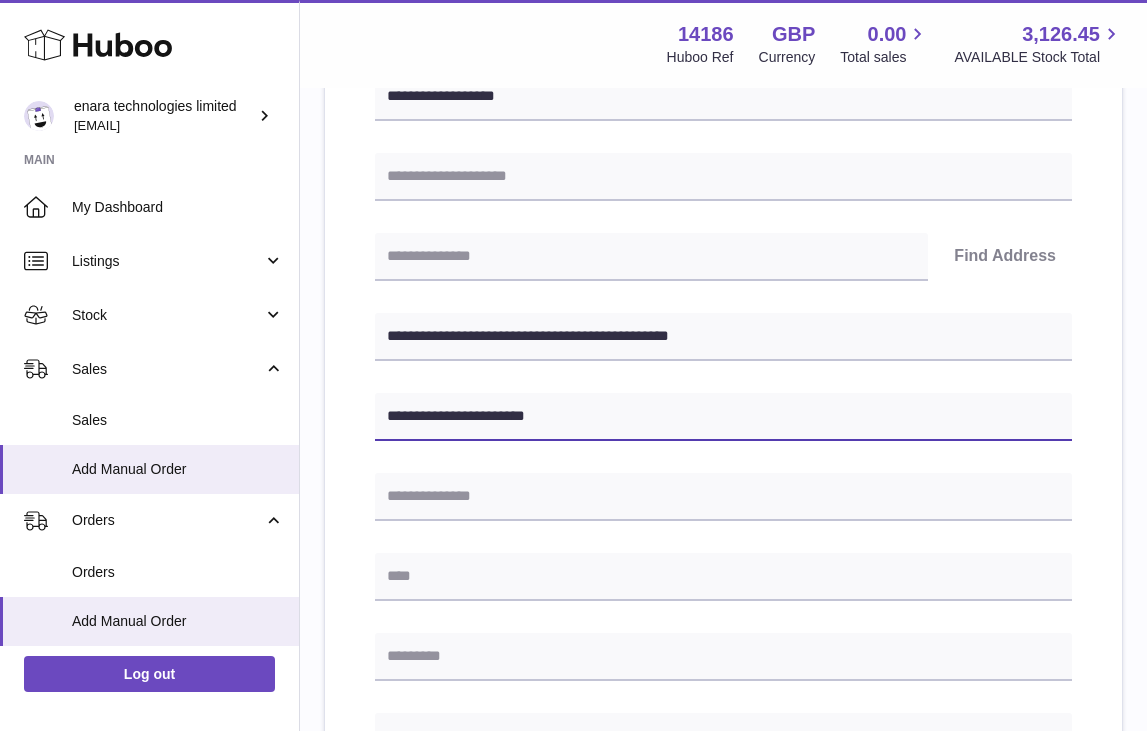 type on "**********" 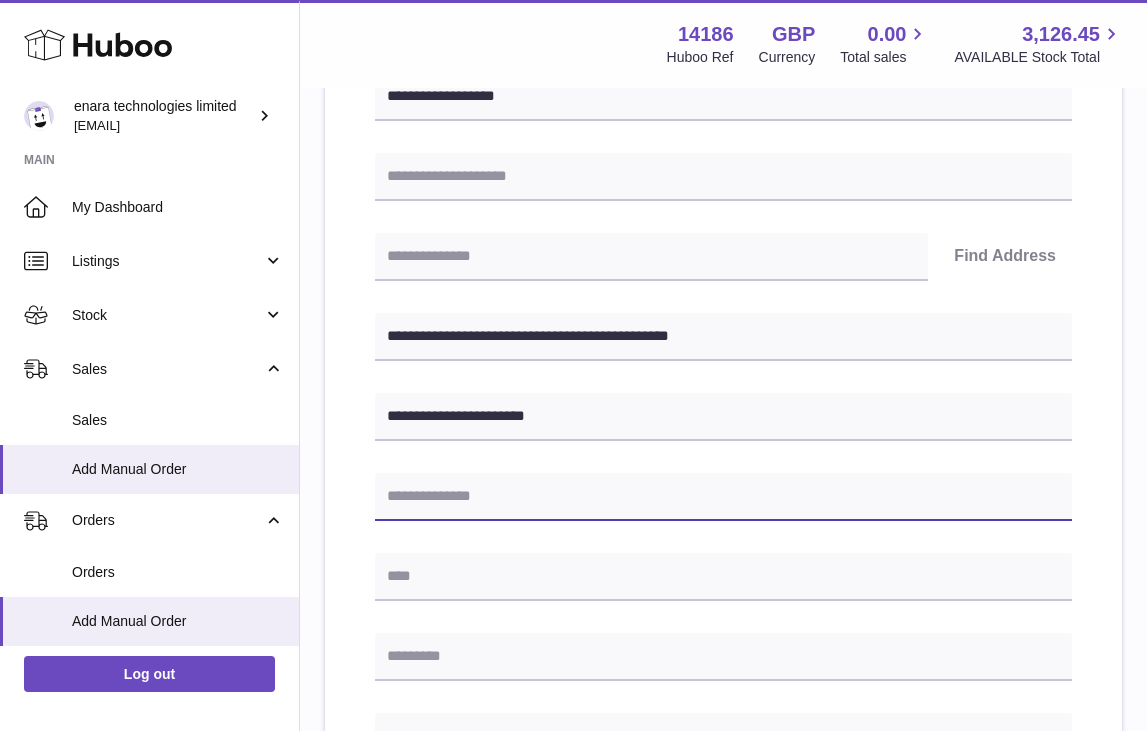 paste on "**********" 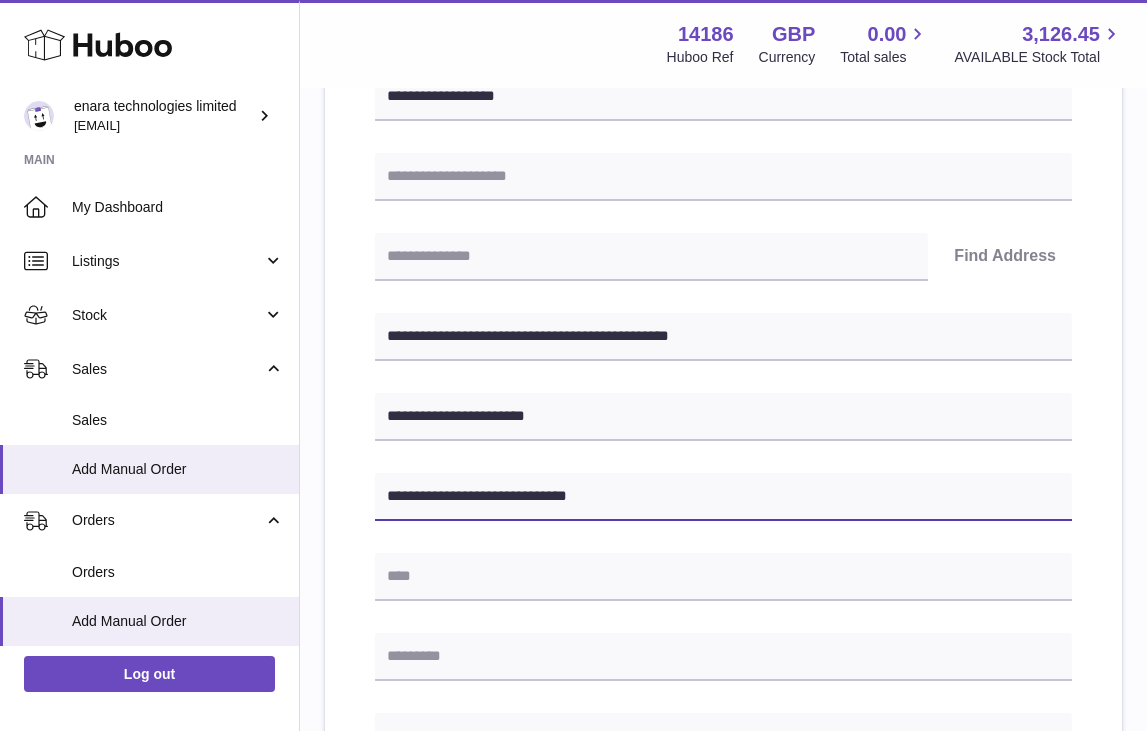 type on "**********" 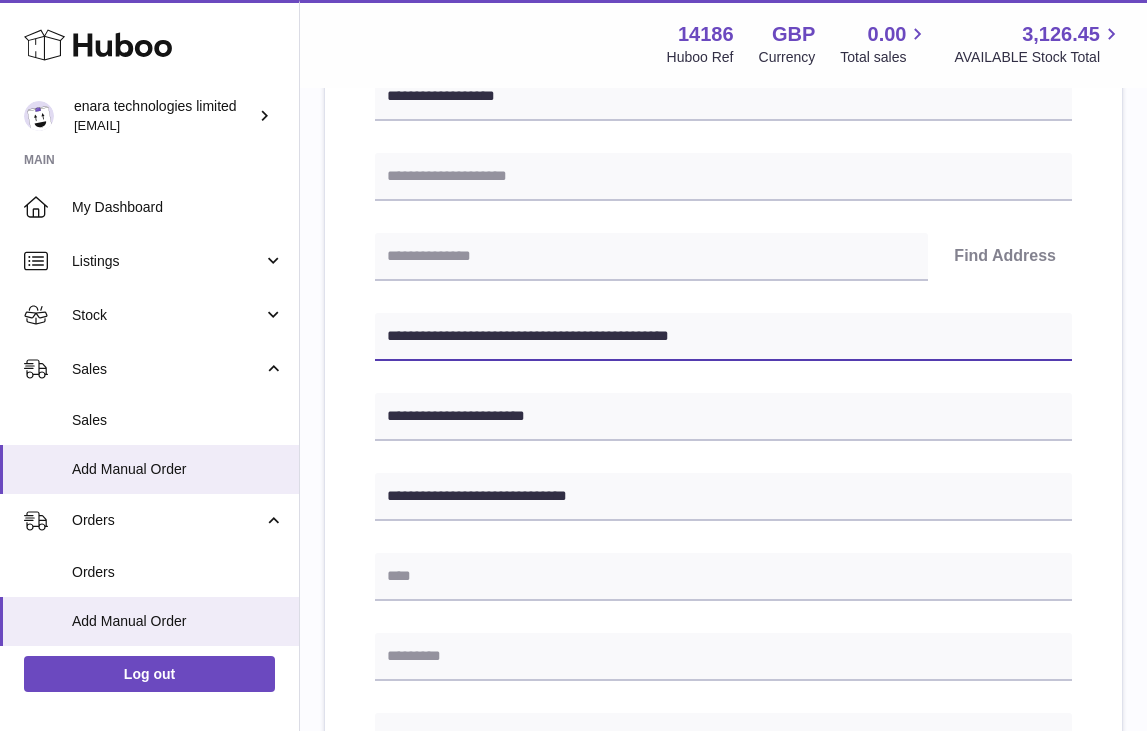 drag, startPoint x: 474, startPoint y: 335, endPoint x: 396, endPoint y: 338, distance: 78.05767 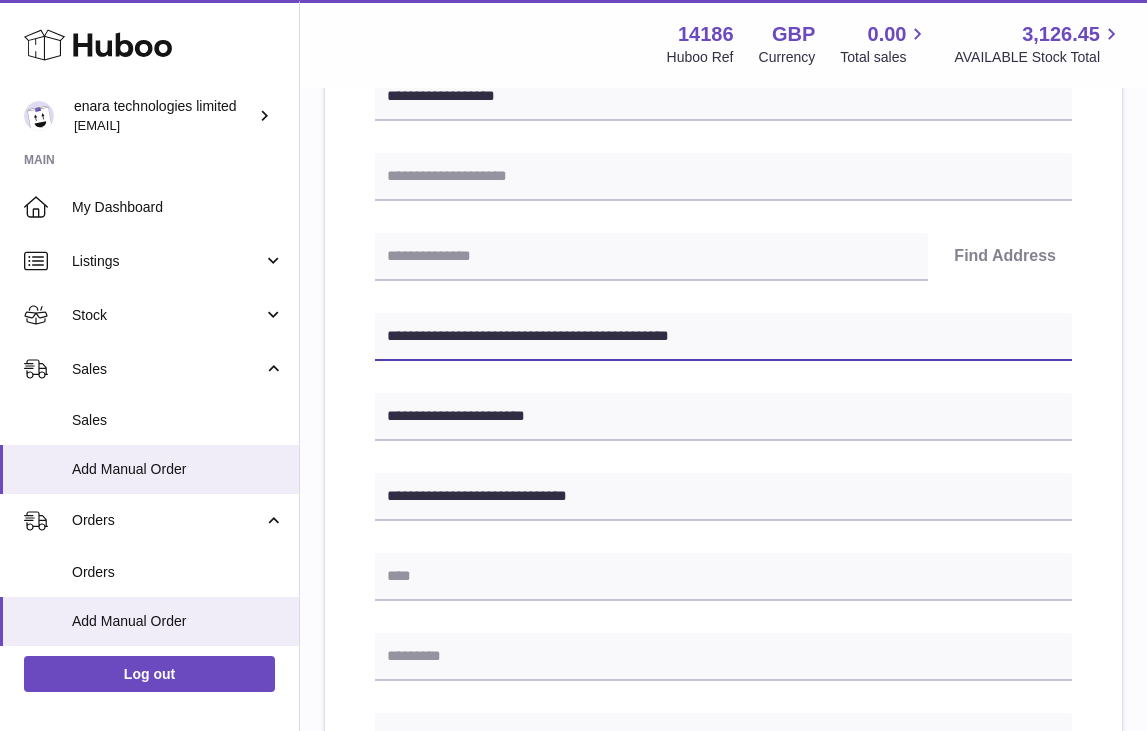 click on "**********" at bounding box center (723, 337) 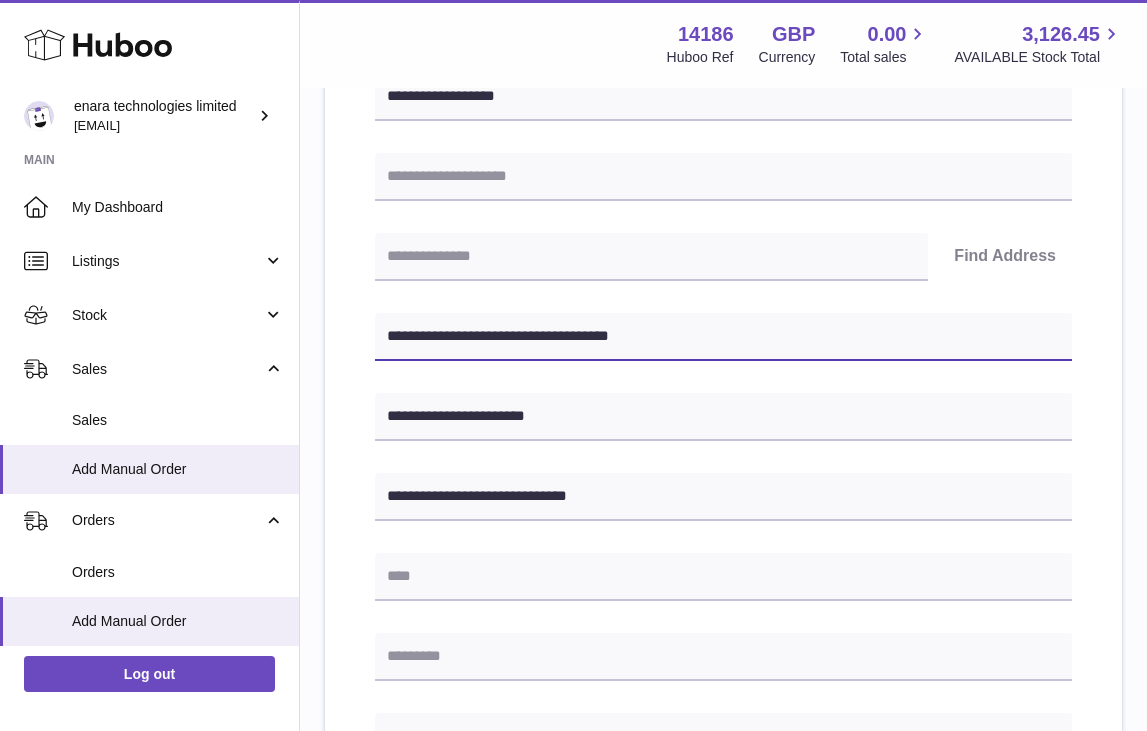 type on "**********" 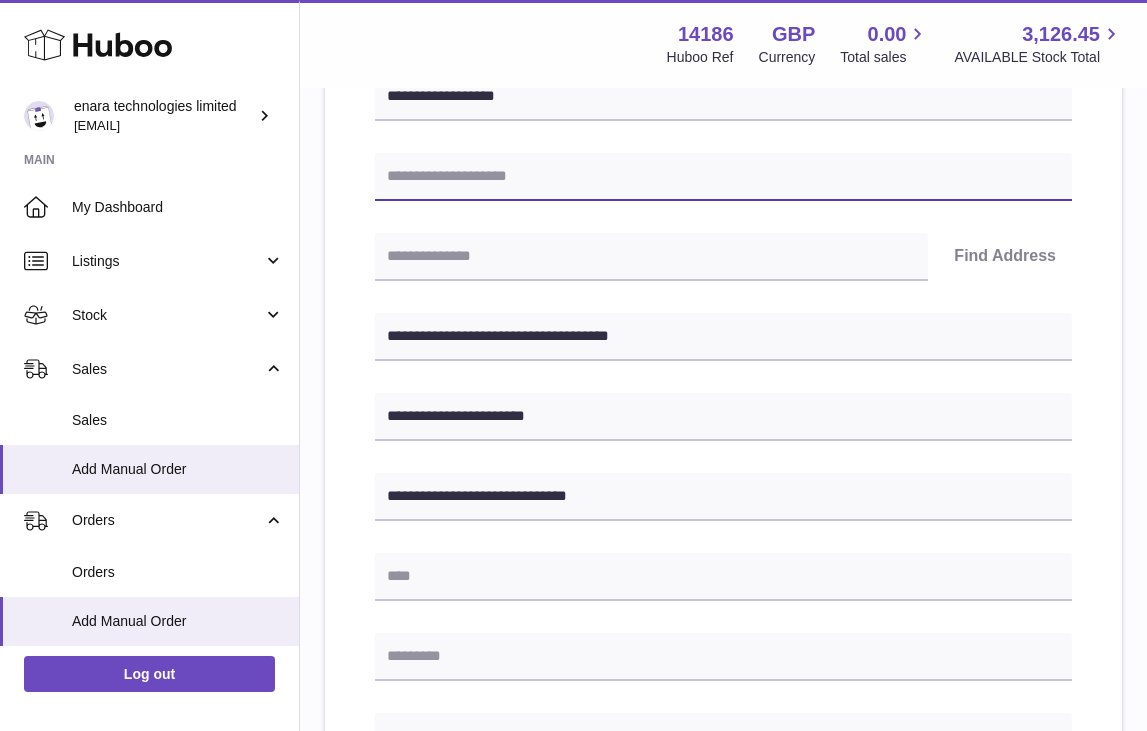 paste on "**********" 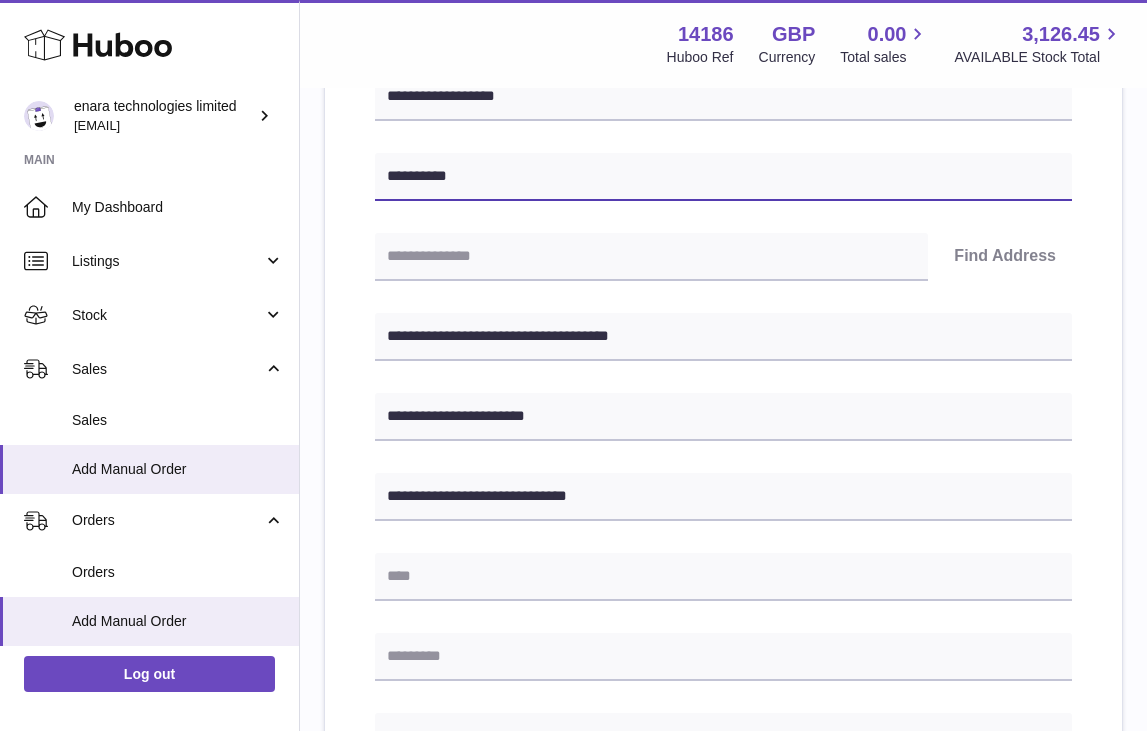 type on "**********" 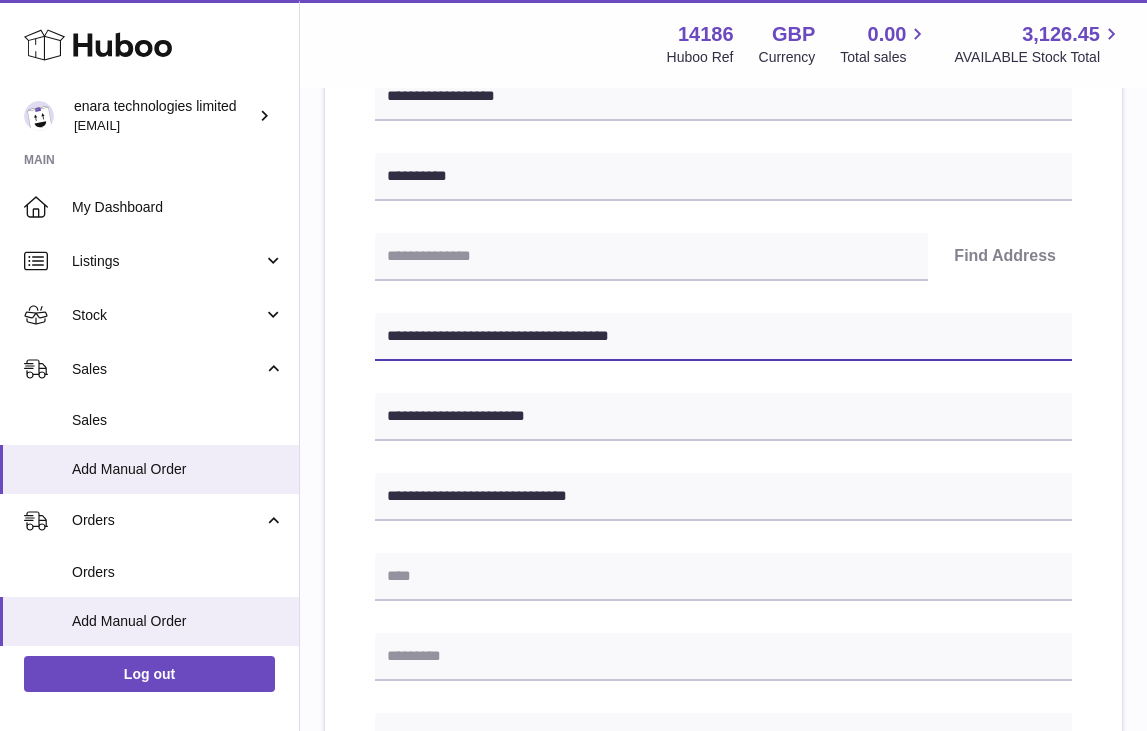 click on "**********" at bounding box center [723, 337] 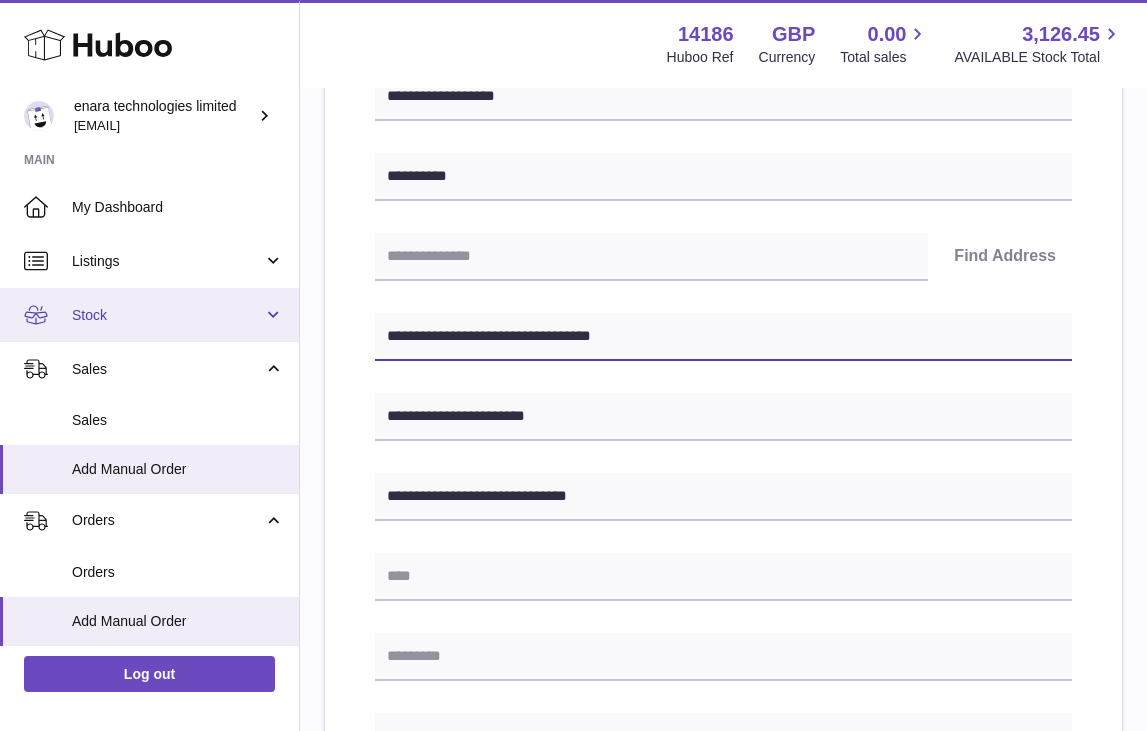 drag, startPoint x: 515, startPoint y: 333, endPoint x: 255, endPoint y: 315, distance: 260.62234 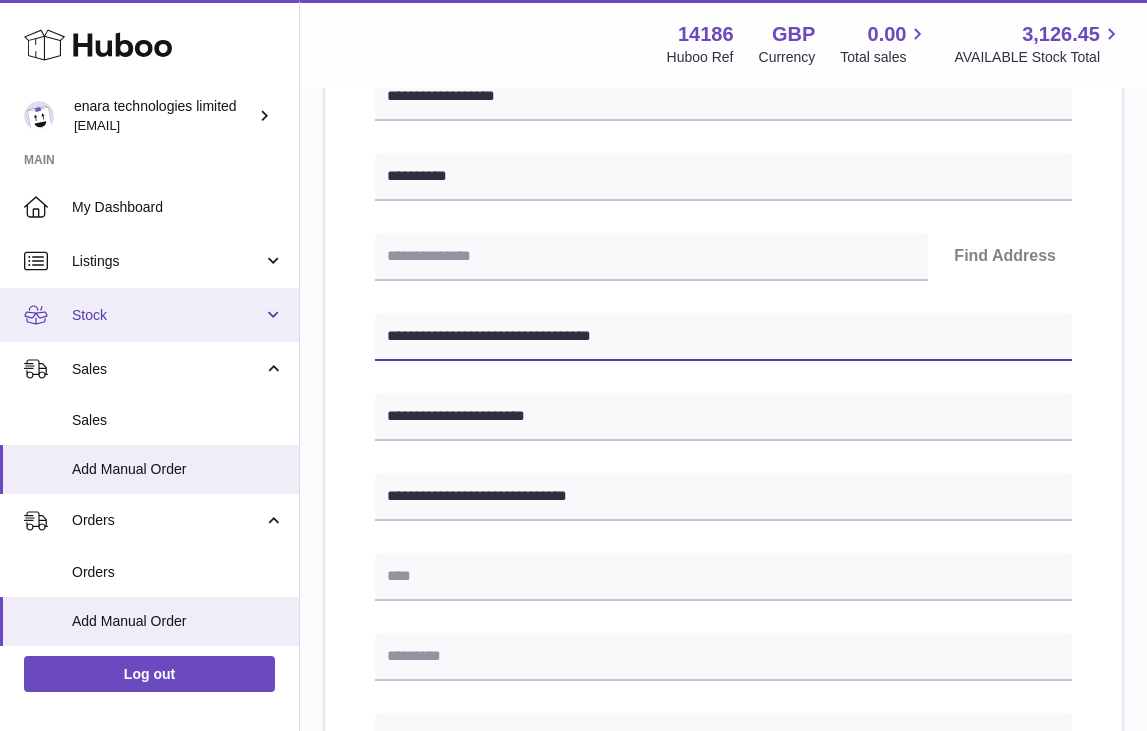 click on "Huboo
enara technologies limited
[EMAIL]     Main     My Dashboard       Listings     Not with Huboo Listings with Huboo Bundles   Stock     Stock Stock History Add Stock Delivery History ASN Uploads   Sales     Sales Add Manual Order   Orders     Orders Add Manual Order   Usage       Invoicing and Payments     Billing History Storage History Direct Debits Account Balance   Cases       Channels       Settings       Returns       Log out   Menu   Huboo     14186   Huboo Ref    GBP   Currency   0.00     Total sales   3,126.45     AVAILABLE Stock Total   Currency   GBP   Total sales   0.00   AVAILABLE Stock Total   3,126.45   My Huboo - Add manual order
Multiple/Batch Upload
Please enter where you want to ship the items
UK
Europe
World" at bounding box center (573, 570) 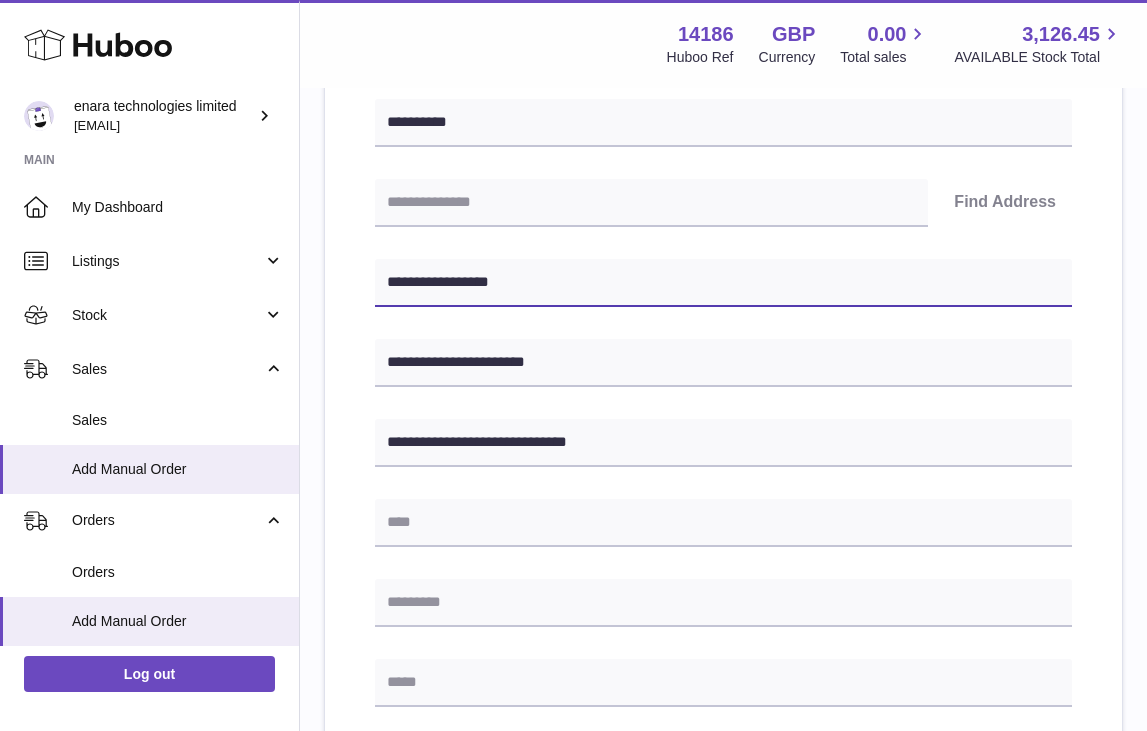 scroll, scrollTop: 371, scrollLeft: 0, axis: vertical 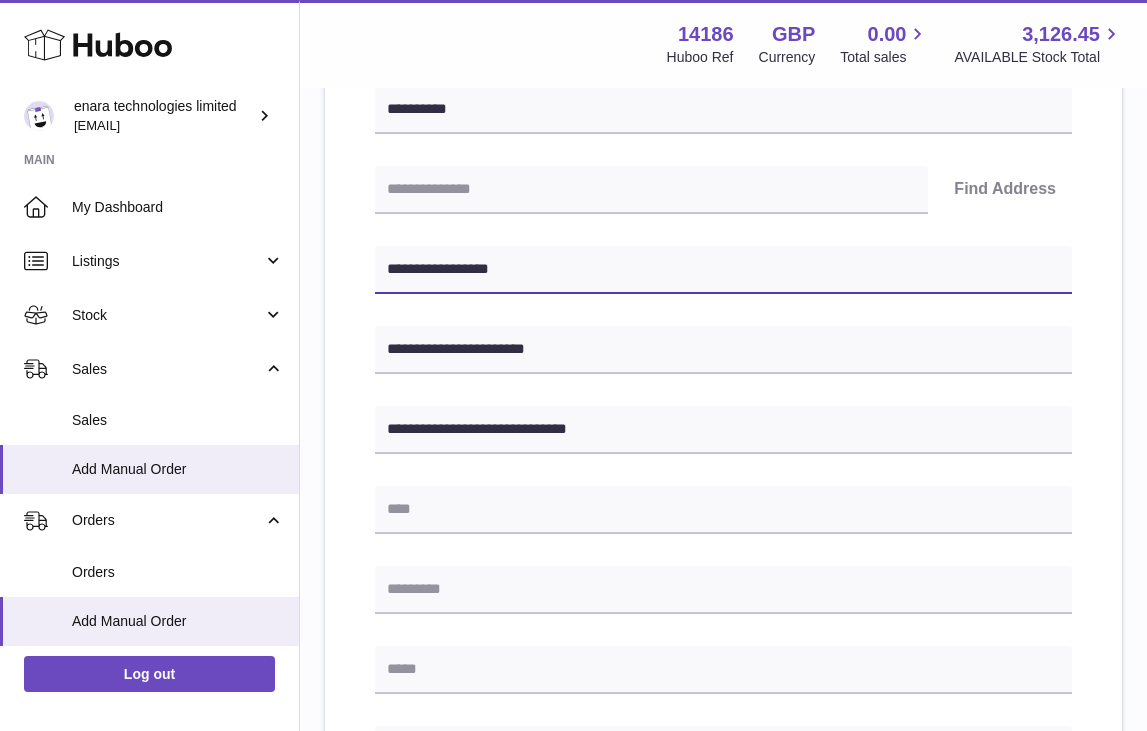 type on "**********" 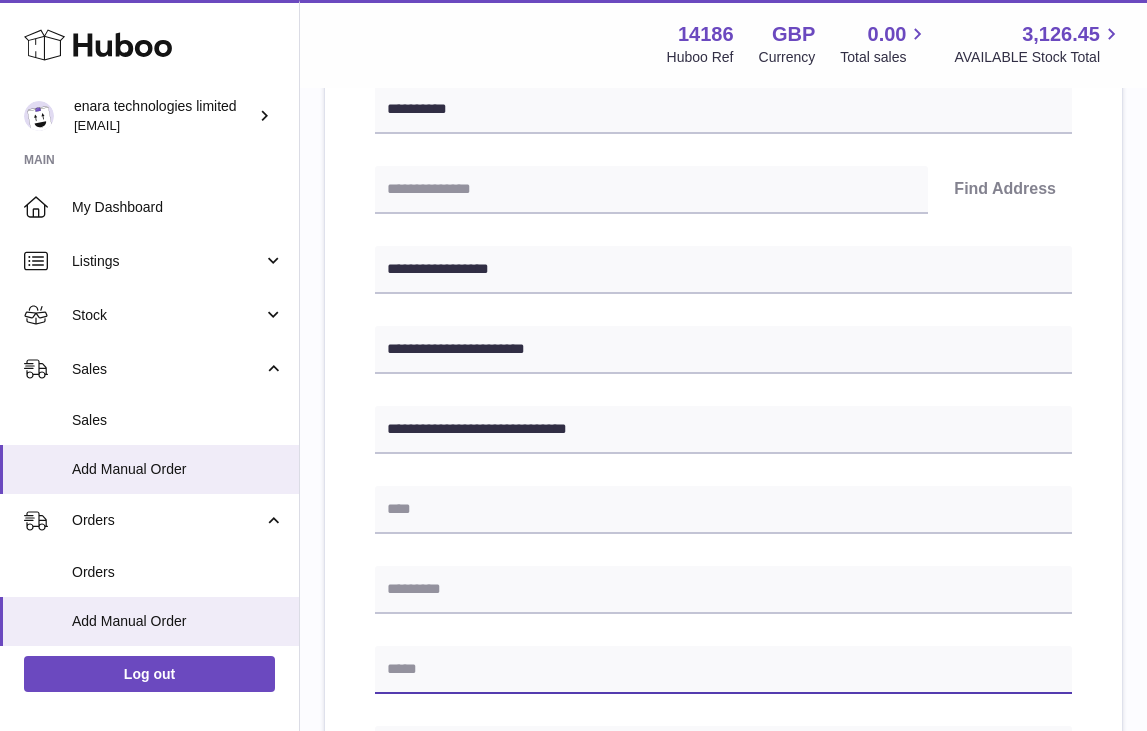 paste on "**********" 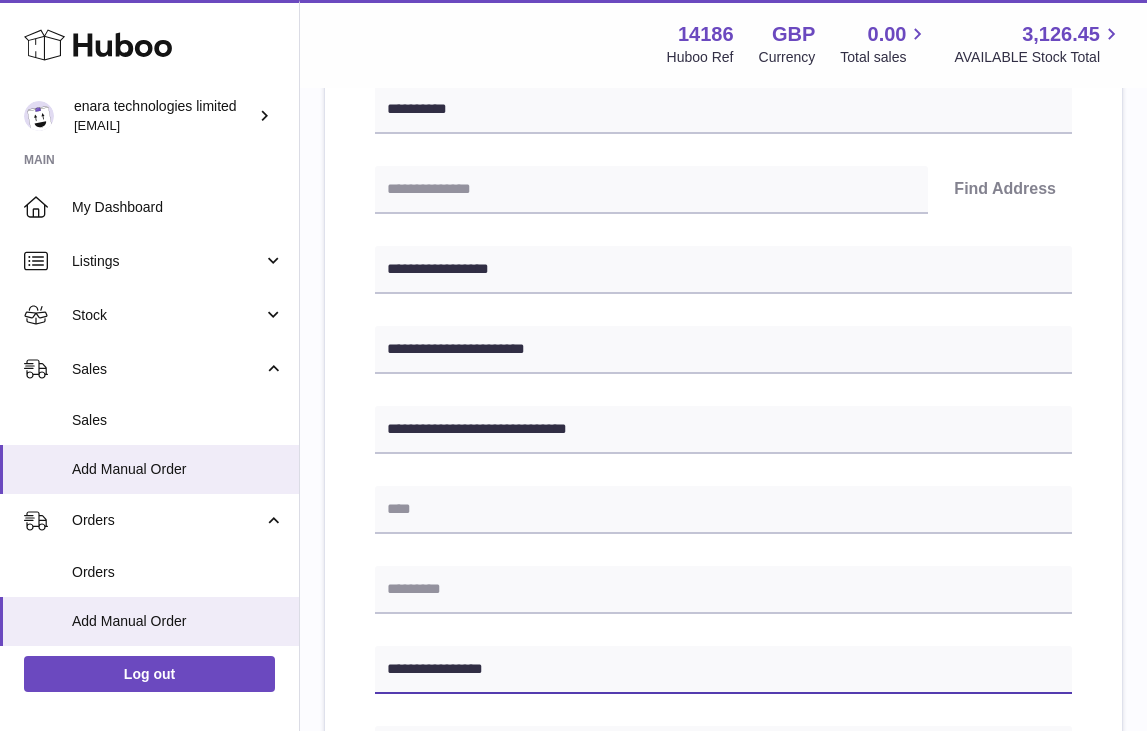 type on "**********" 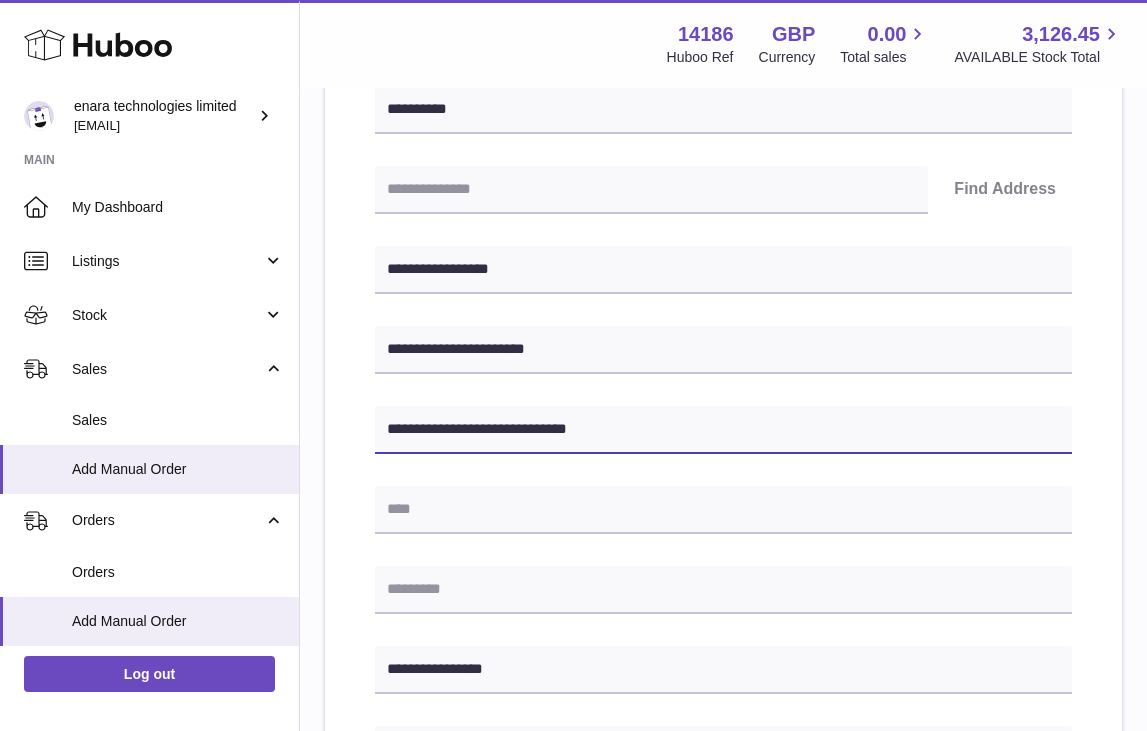 drag, startPoint x: 503, startPoint y: 430, endPoint x: 446, endPoint y: 430, distance: 57 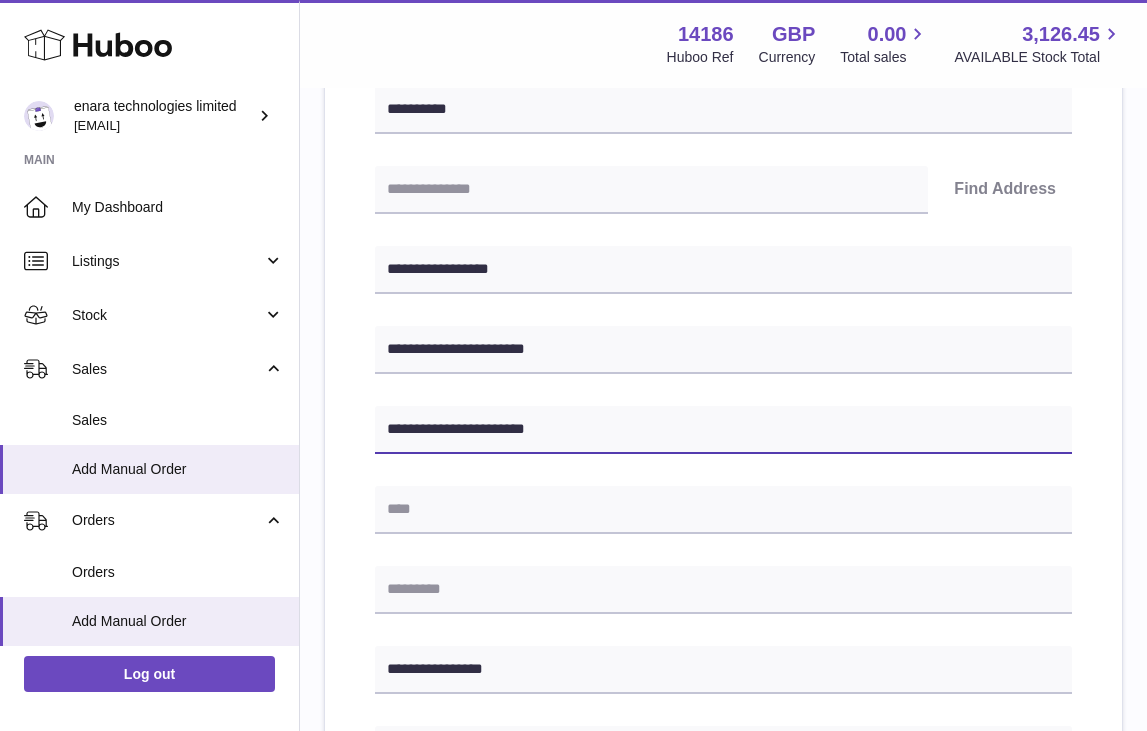 type on "**********" 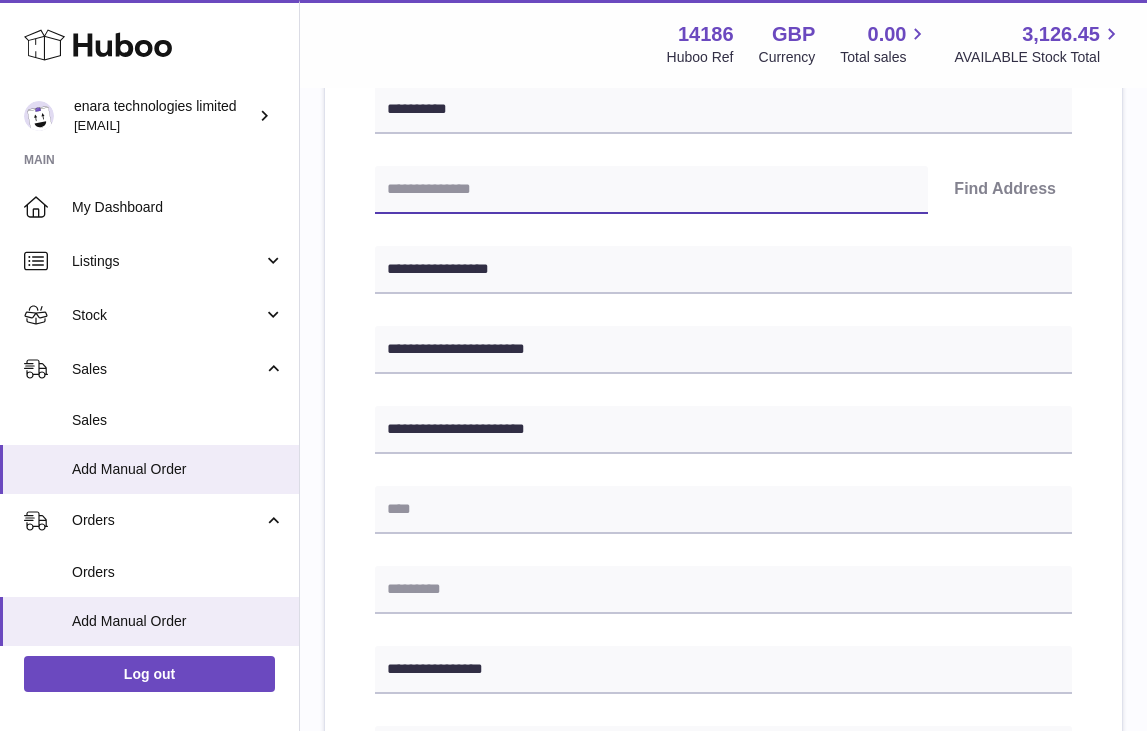 paste on "*******" 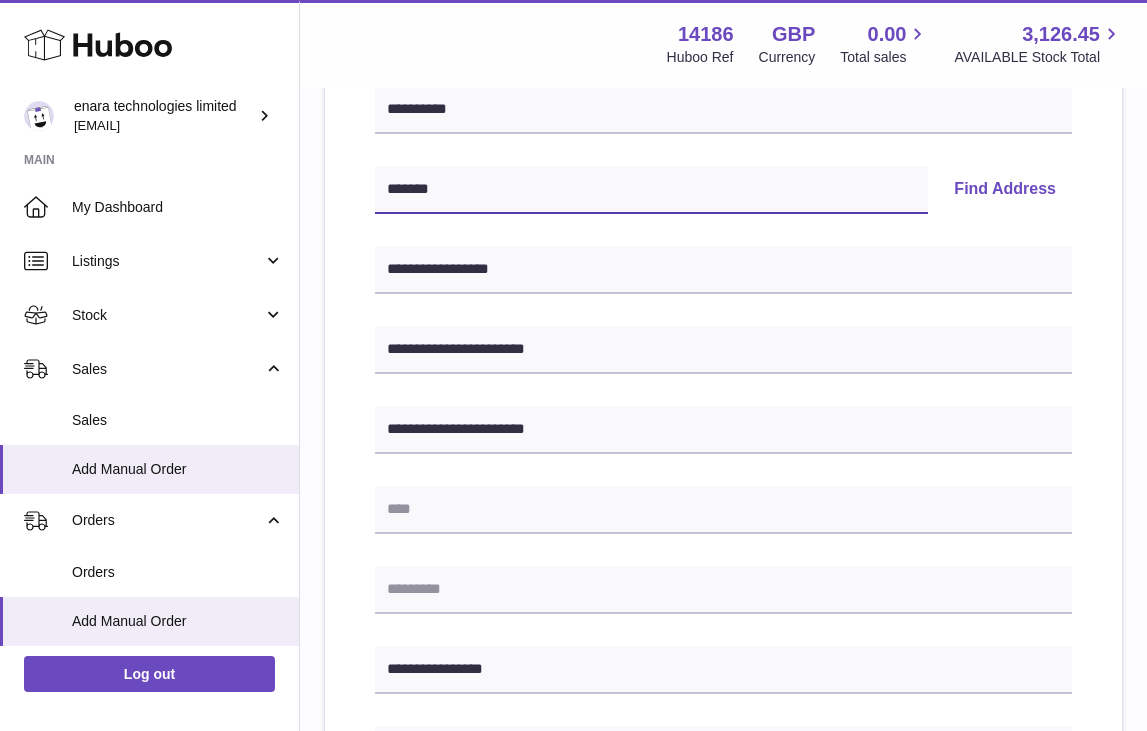 type on "*******" 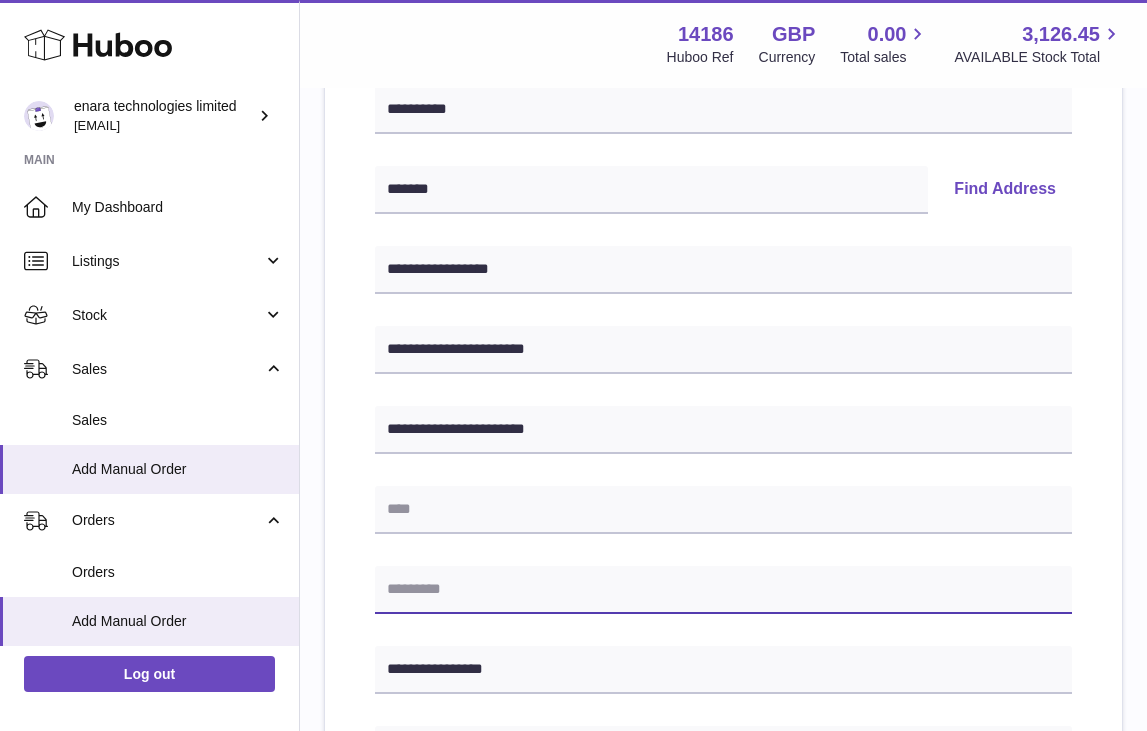 paste on "*******" 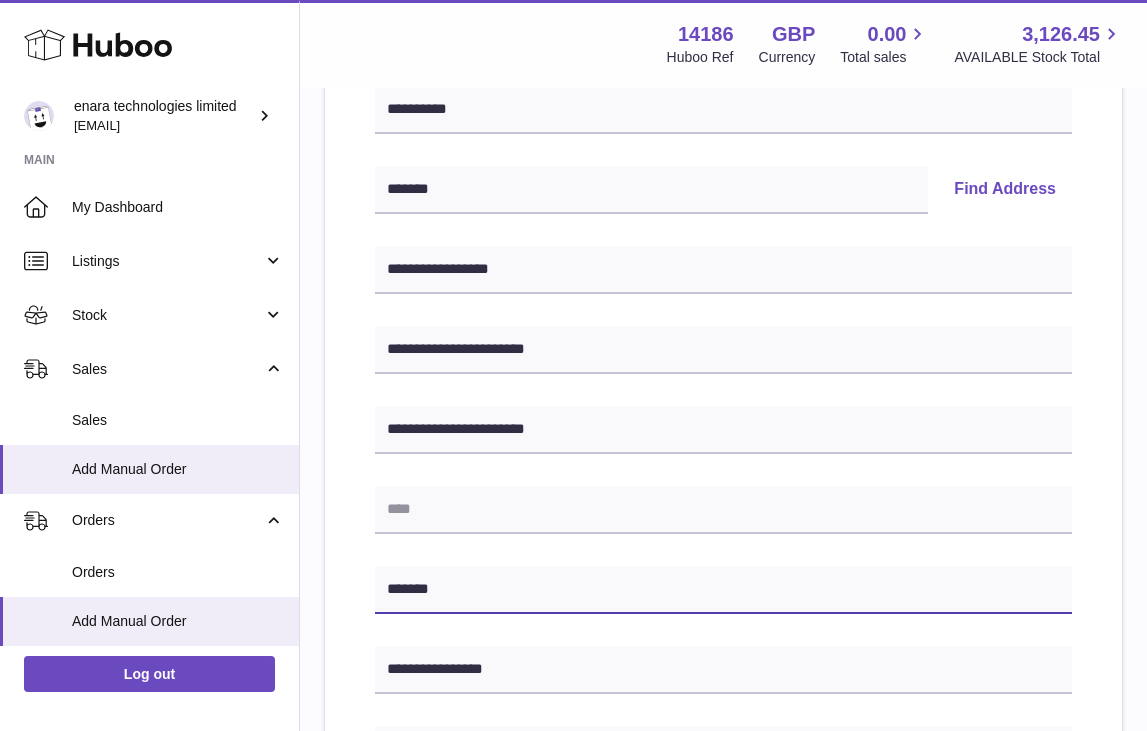 type on "*******" 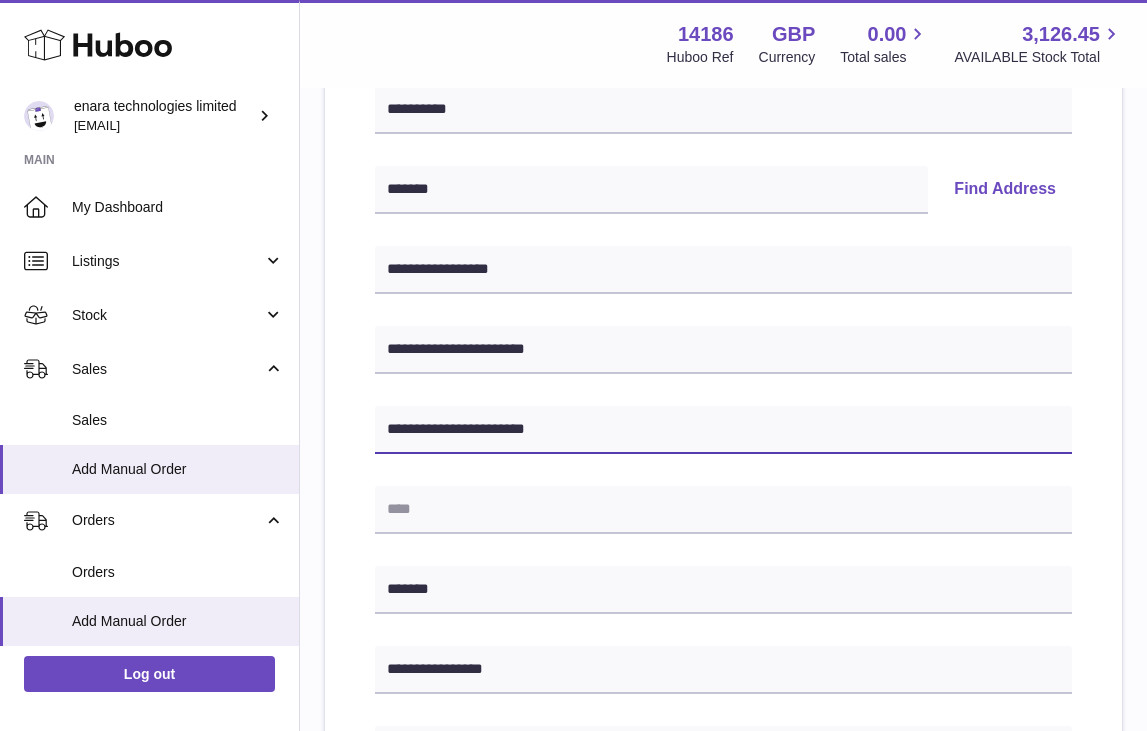 click on "**********" at bounding box center [723, 430] 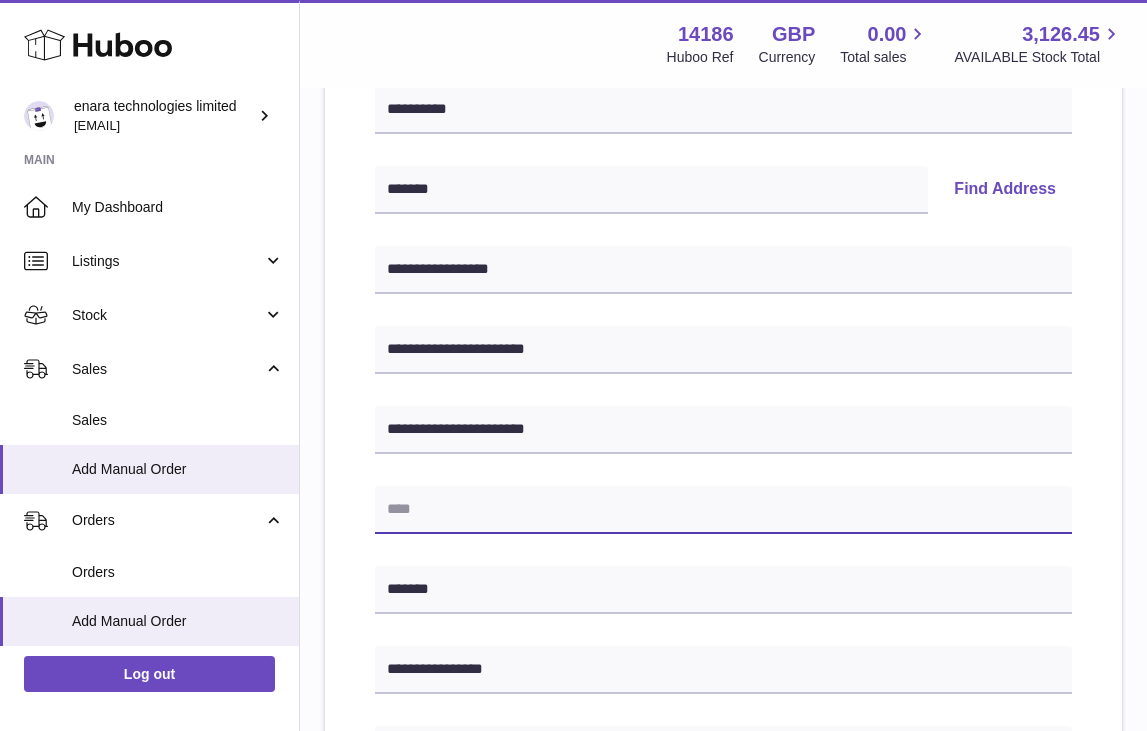 click at bounding box center [723, 510] 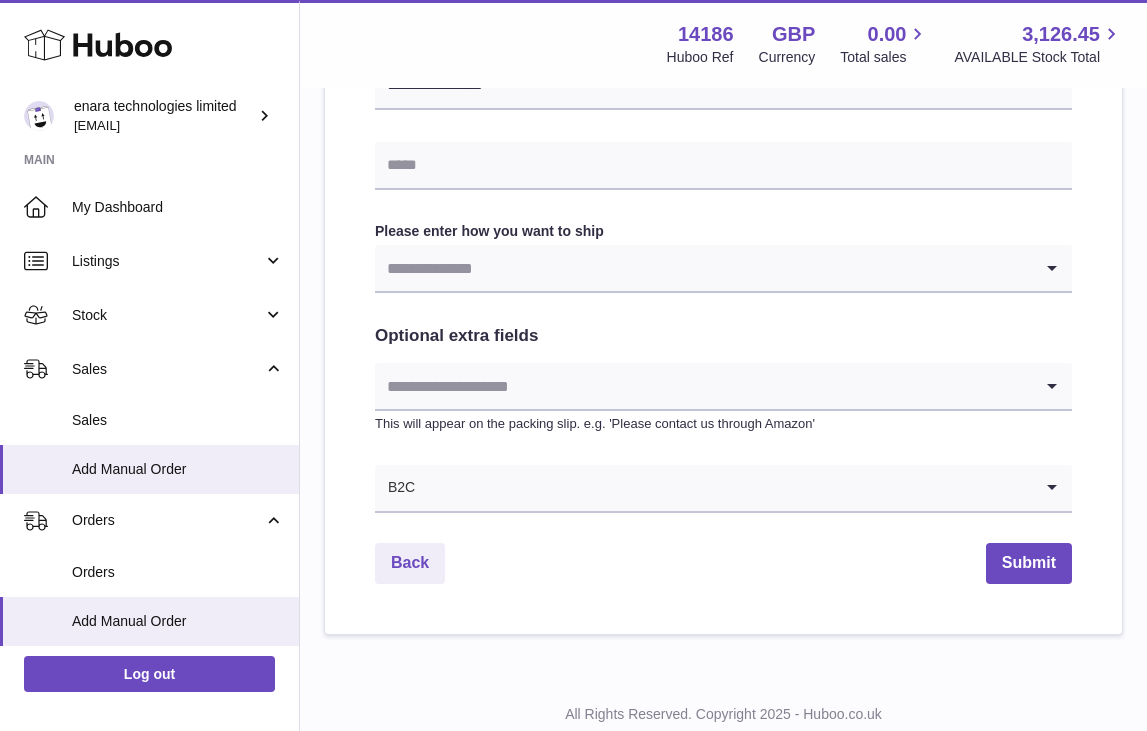 scroll, scrollTop: 956, scrollLeft: 0, axis: vertical 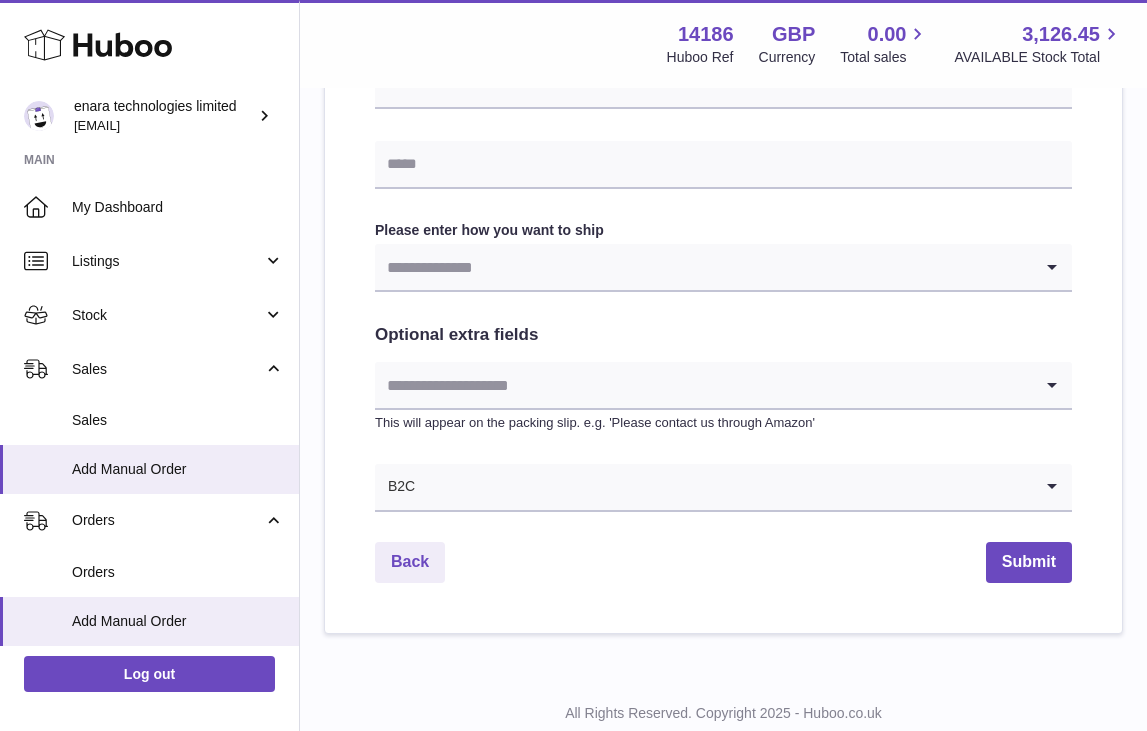 type on "******" 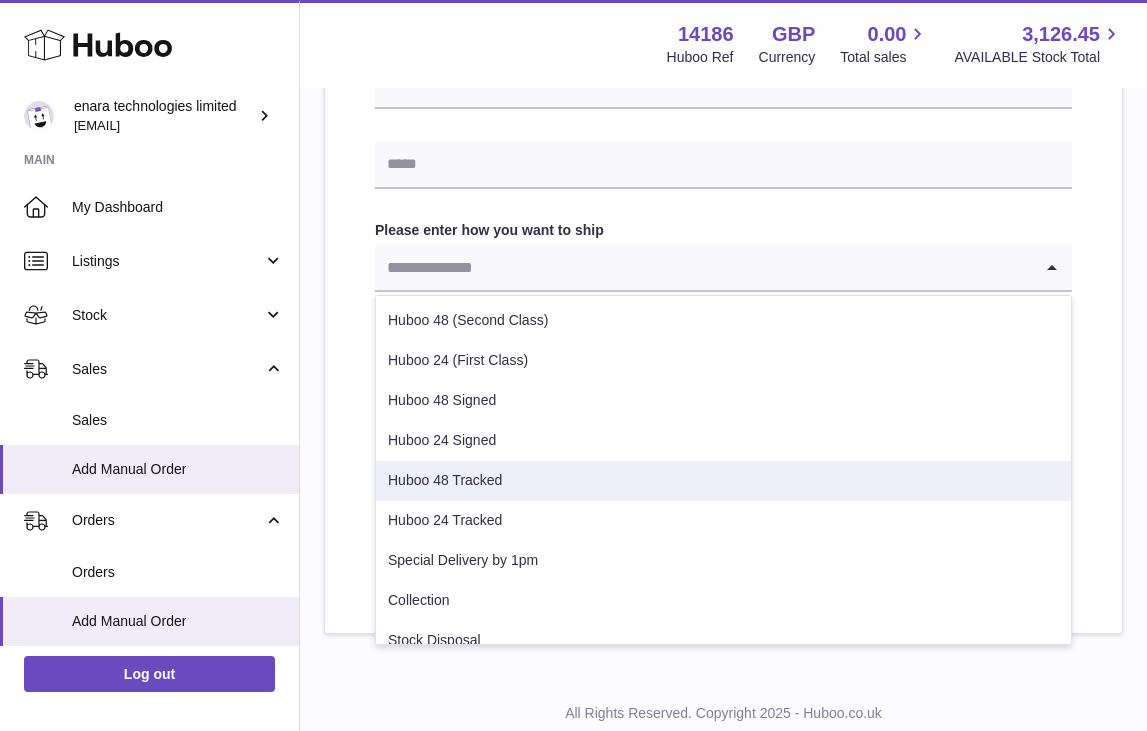 click on "Huboo 48 Tracked" at bounding box center (723, 481) 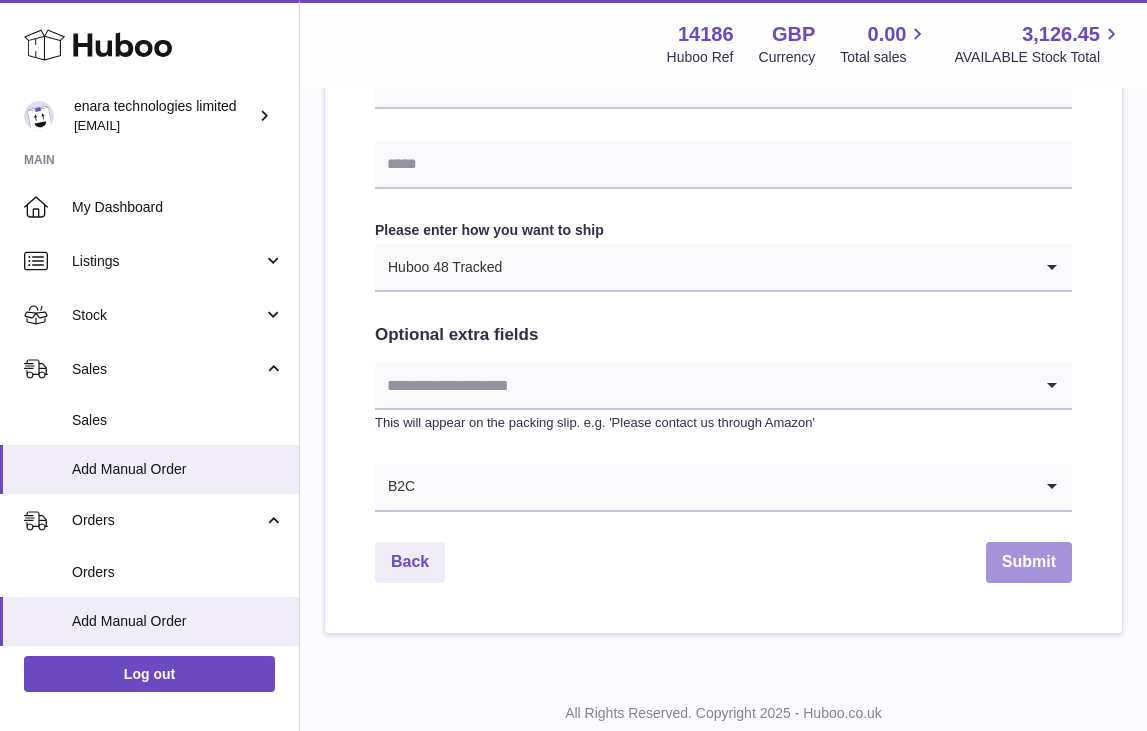 click on "Submit" at bounding box center (1029, 562) 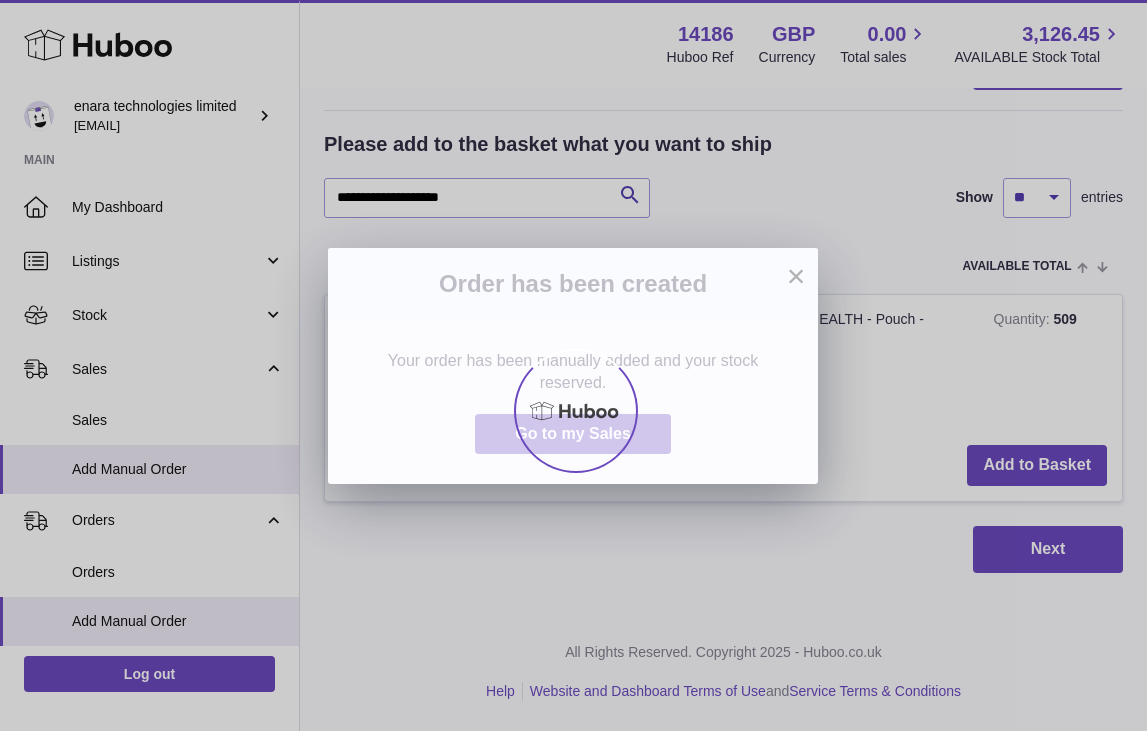 scroll, scrollTop: 0, scrollLeft: 0, axis: both 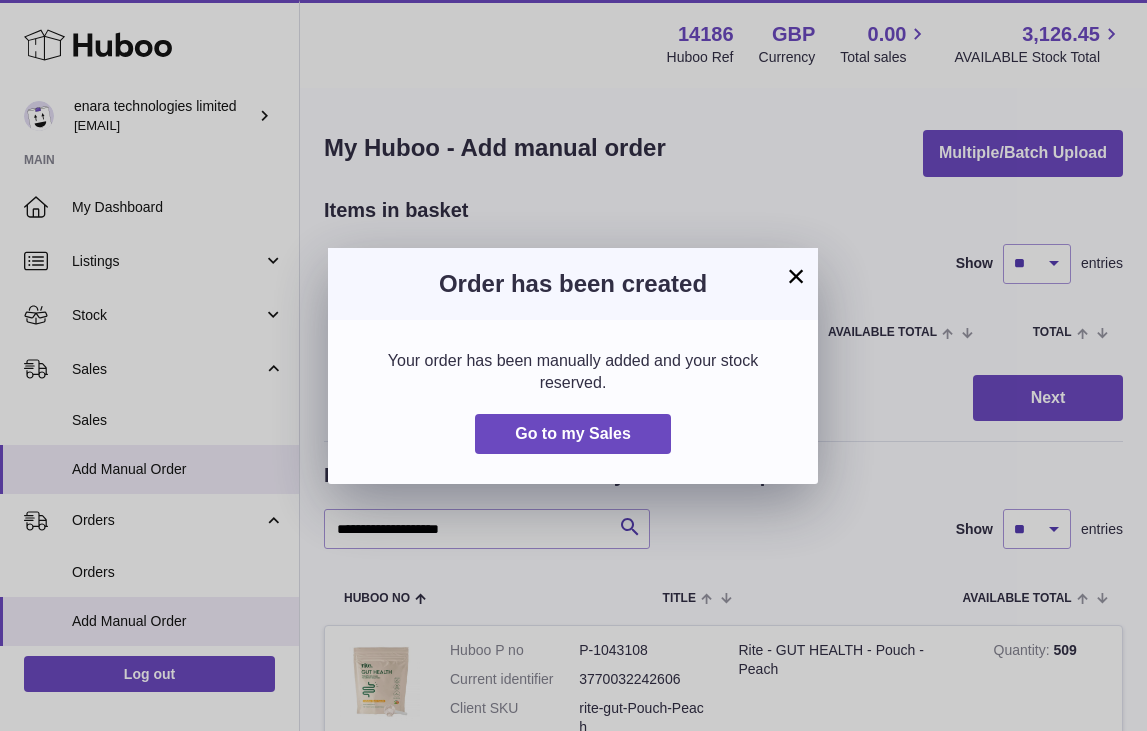 click on "×" at bounding box center (796, 276) 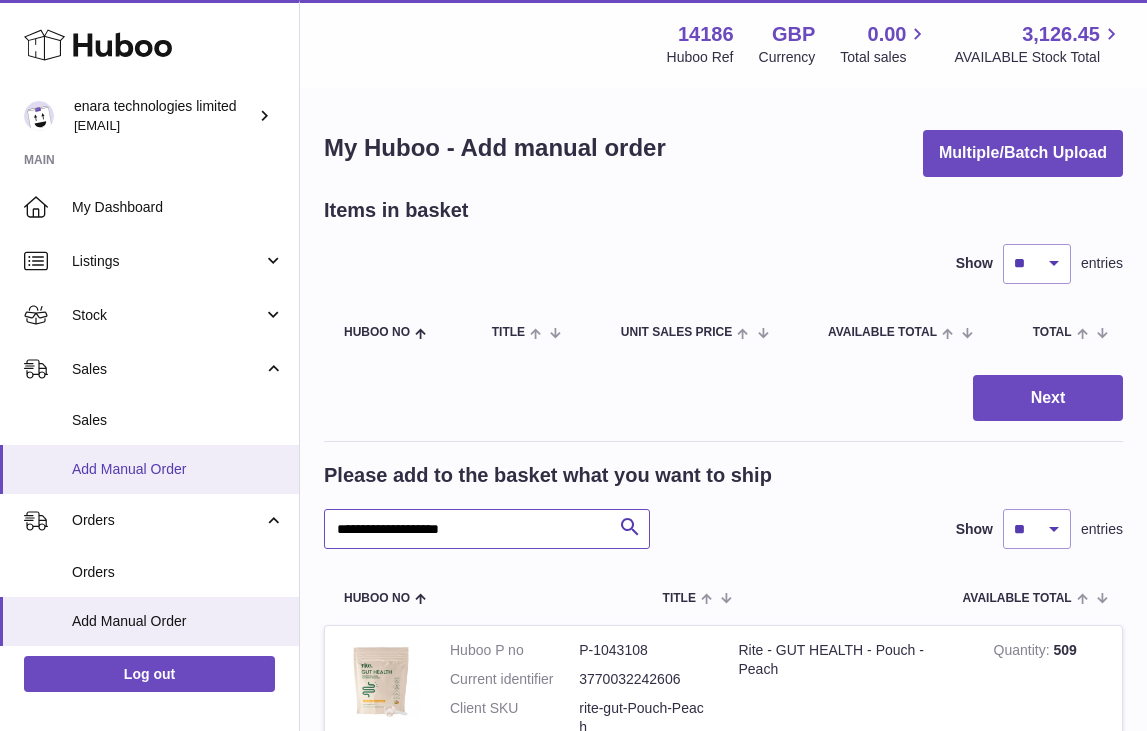 drag, startPoint x: 491, startPoint y: 532, endPoint x: 82, endPoint y: 489, distance: 411.25418 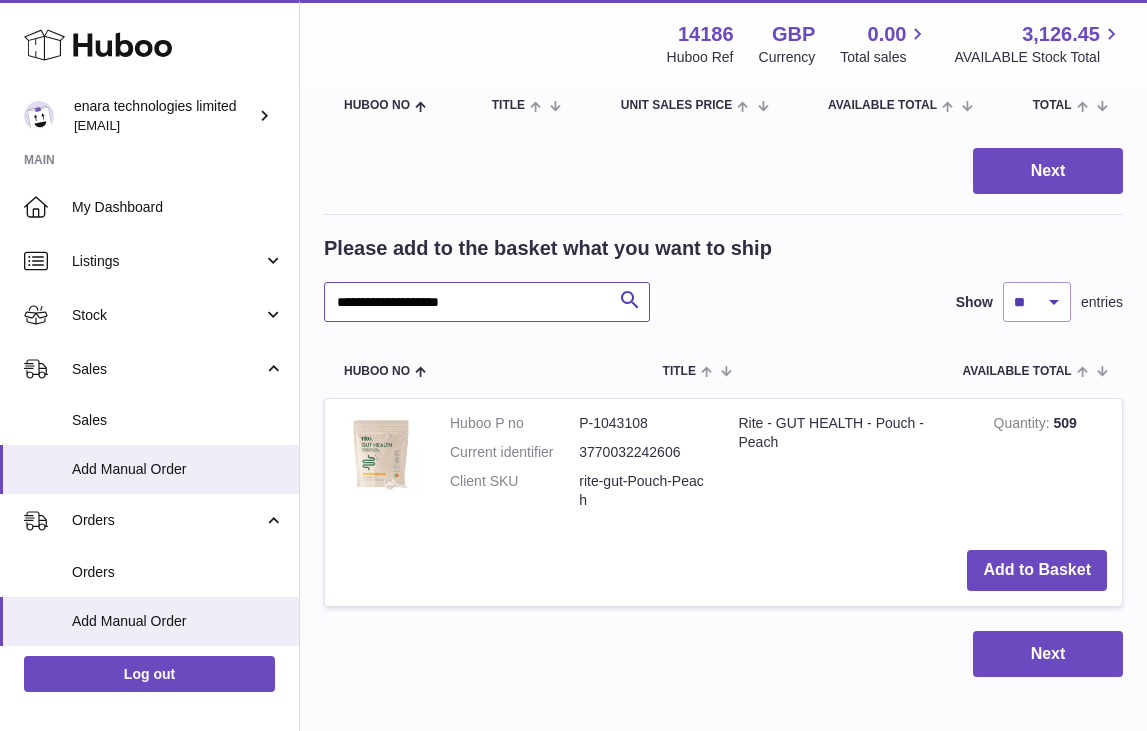 scroll, scrollTop: 229, scrollLeft: 0, axis: vertical 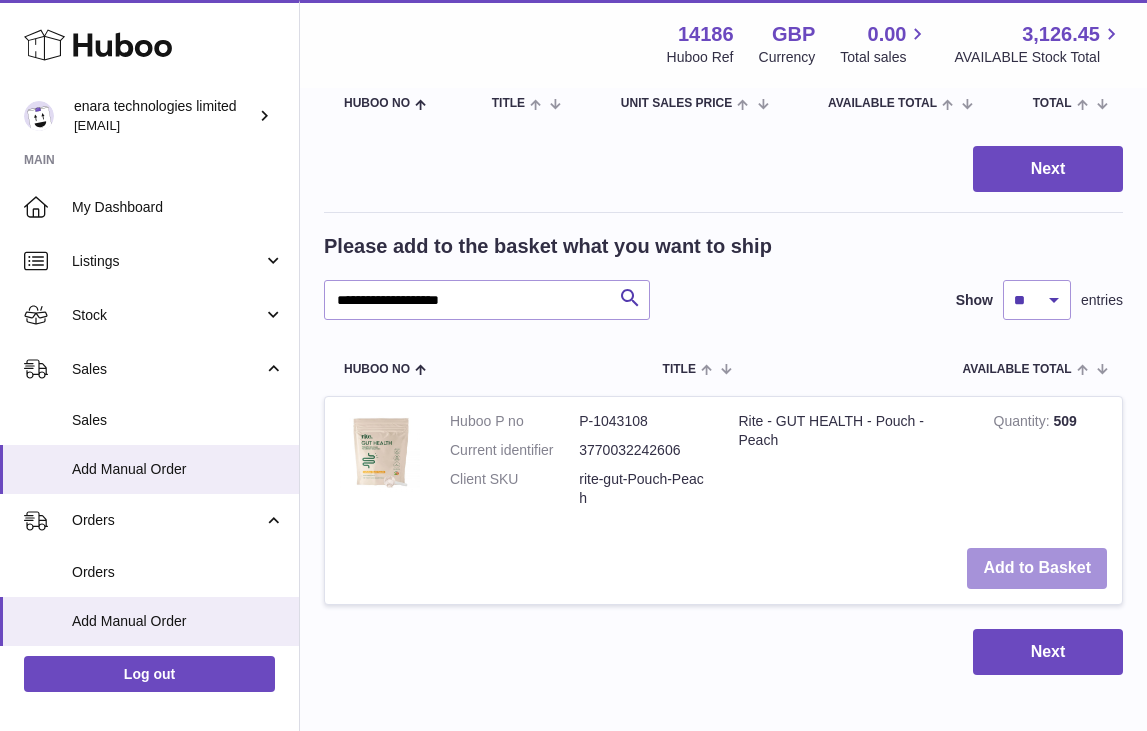 click on "Add to Basket" at bounding box center (1037, 568) 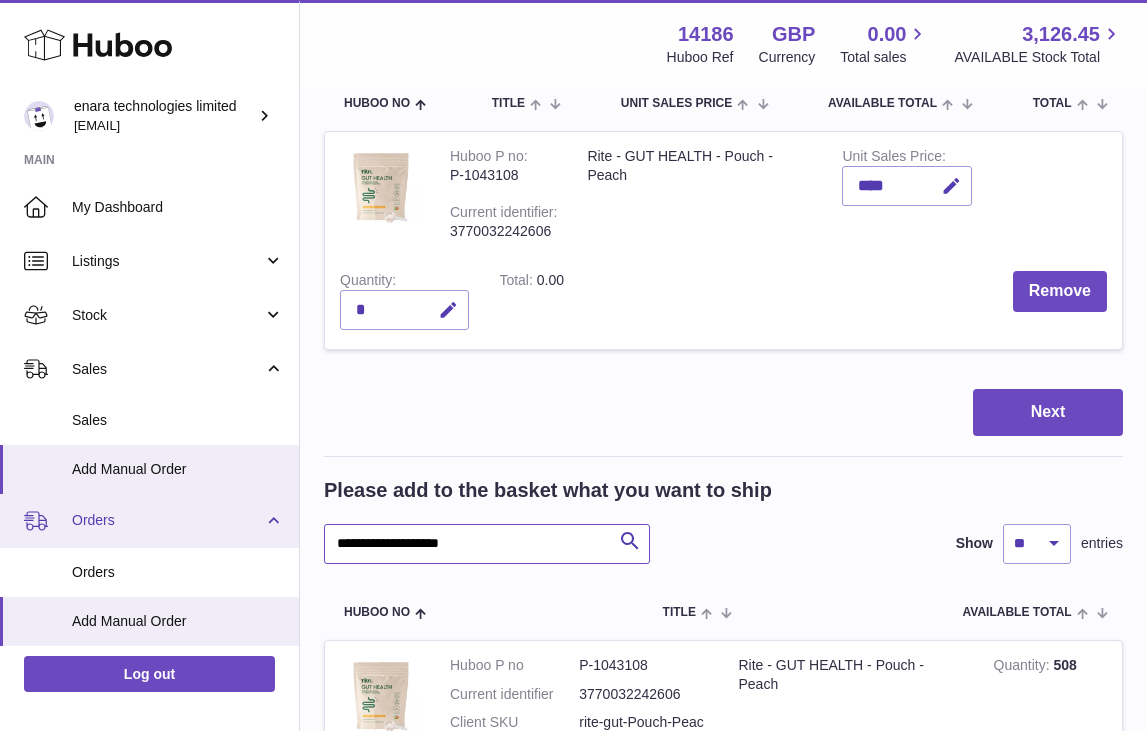 drag, startPoint x: 537, startPoint y: 540, endPoint x: 151, endPoint y: 535, distance: 386.03238 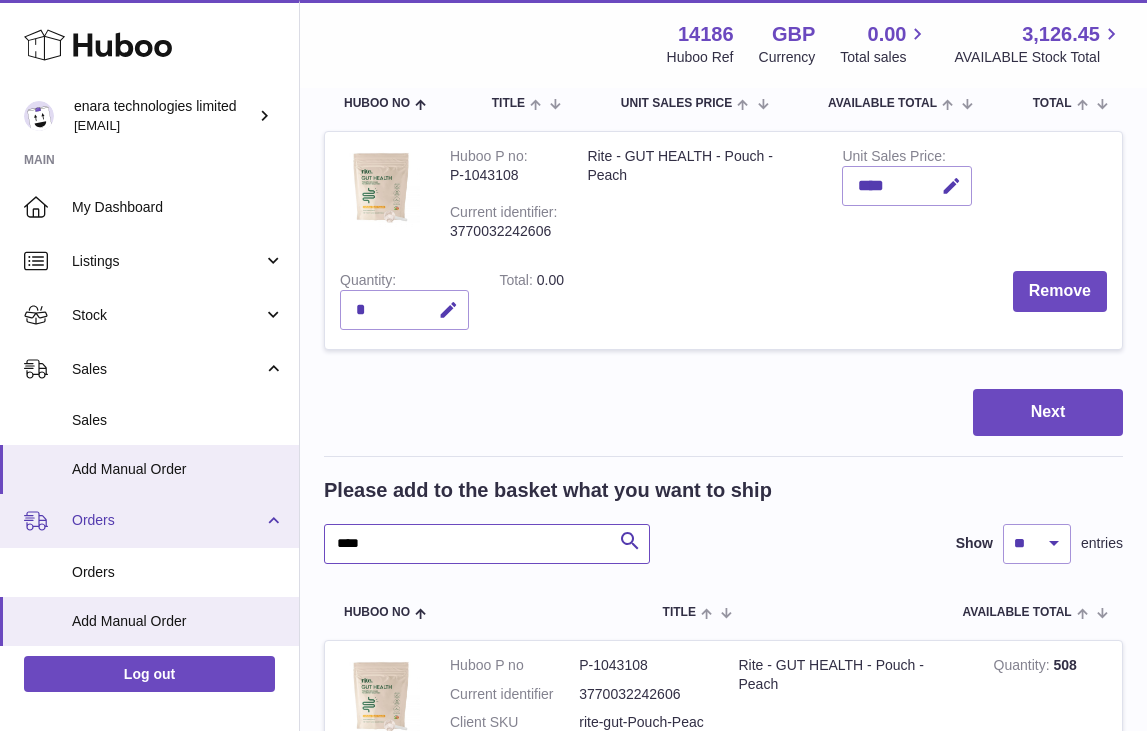type on "****" 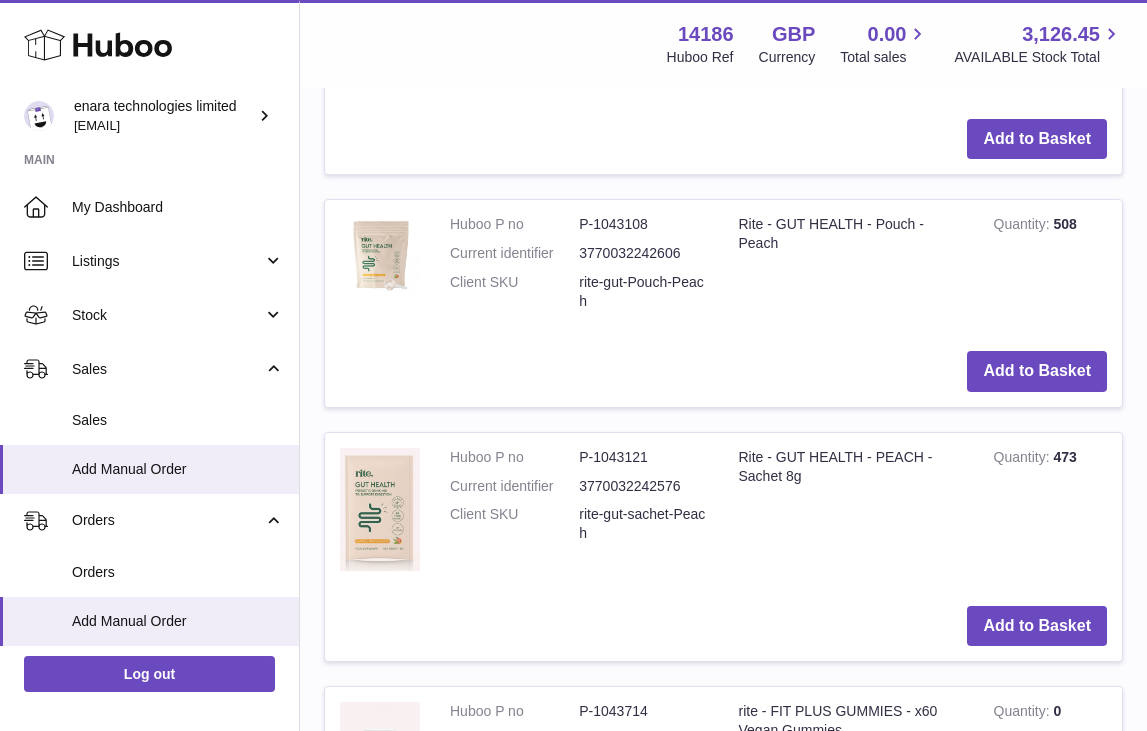 scroll, scrollTop: 1218, scrollLeft: 0, axis: vertical 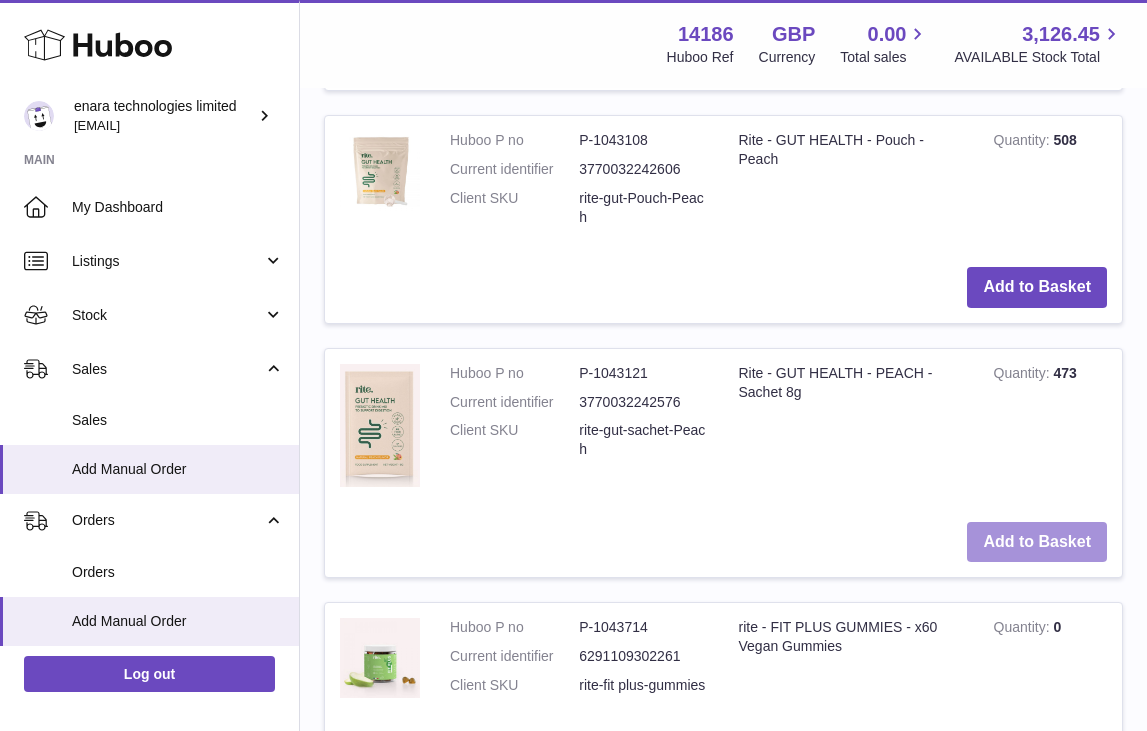 click on "Add to Basket" at bounding box center [1037, 542] 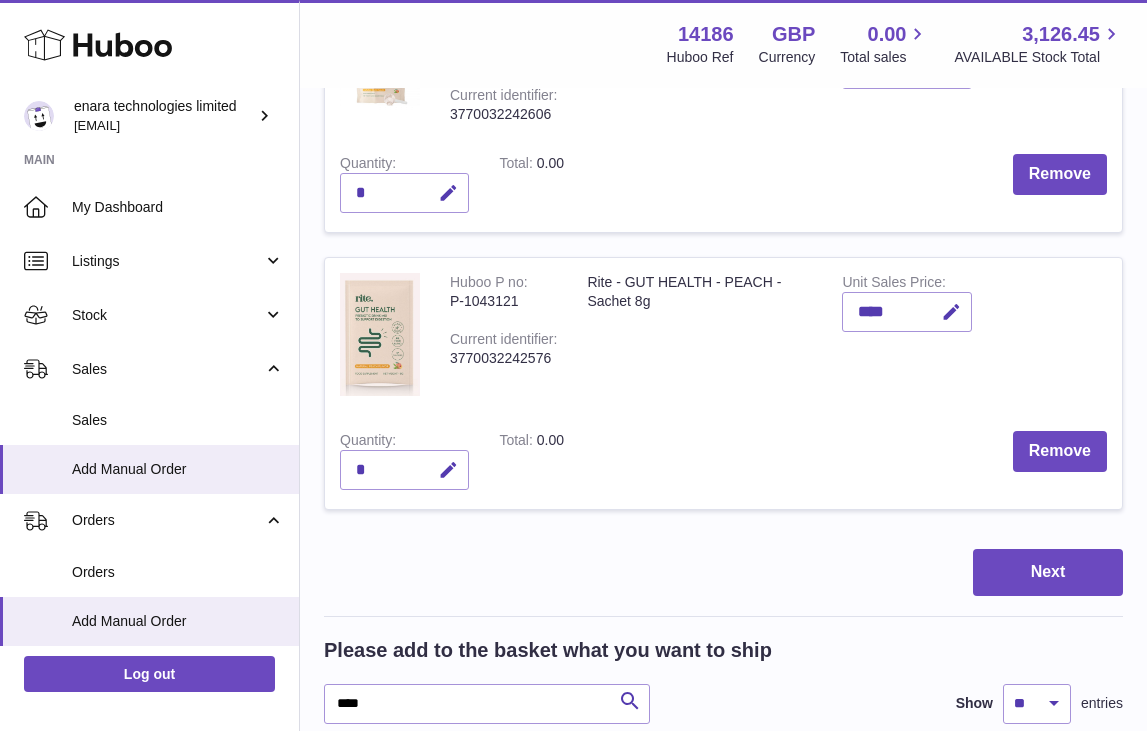 scroll, scrollTop: 369, scrollLeft: 0, axis: vertical 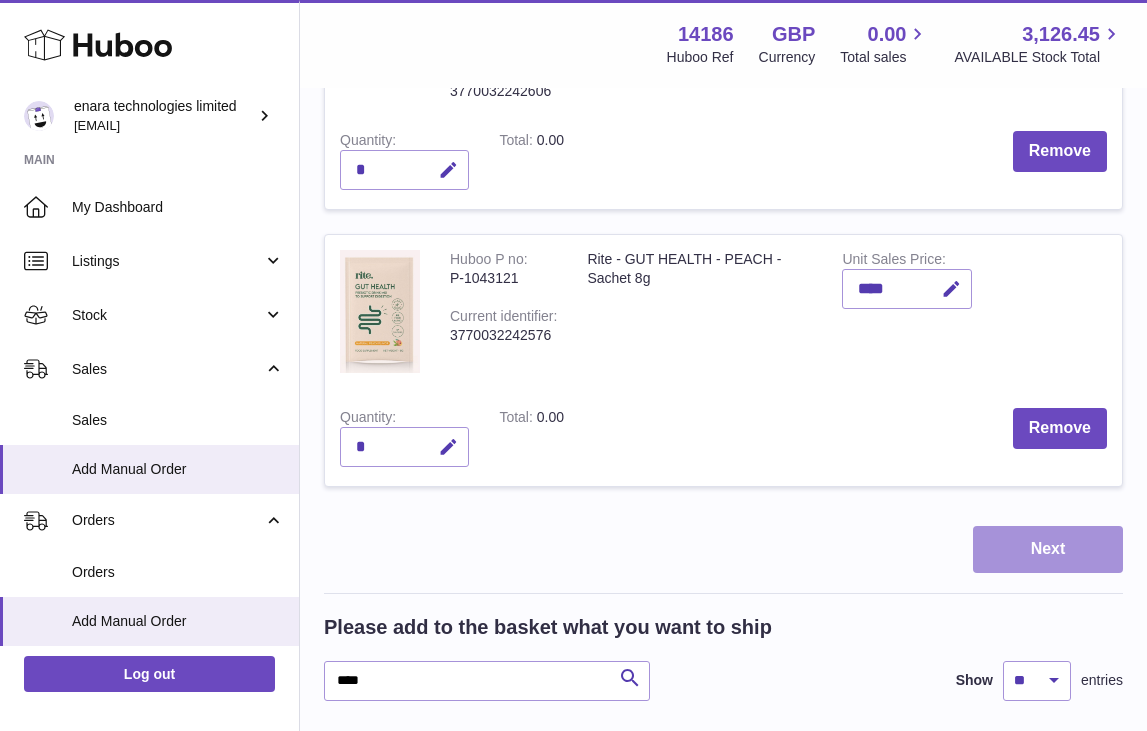 click on "Next" at bounding box center [1048, 549] 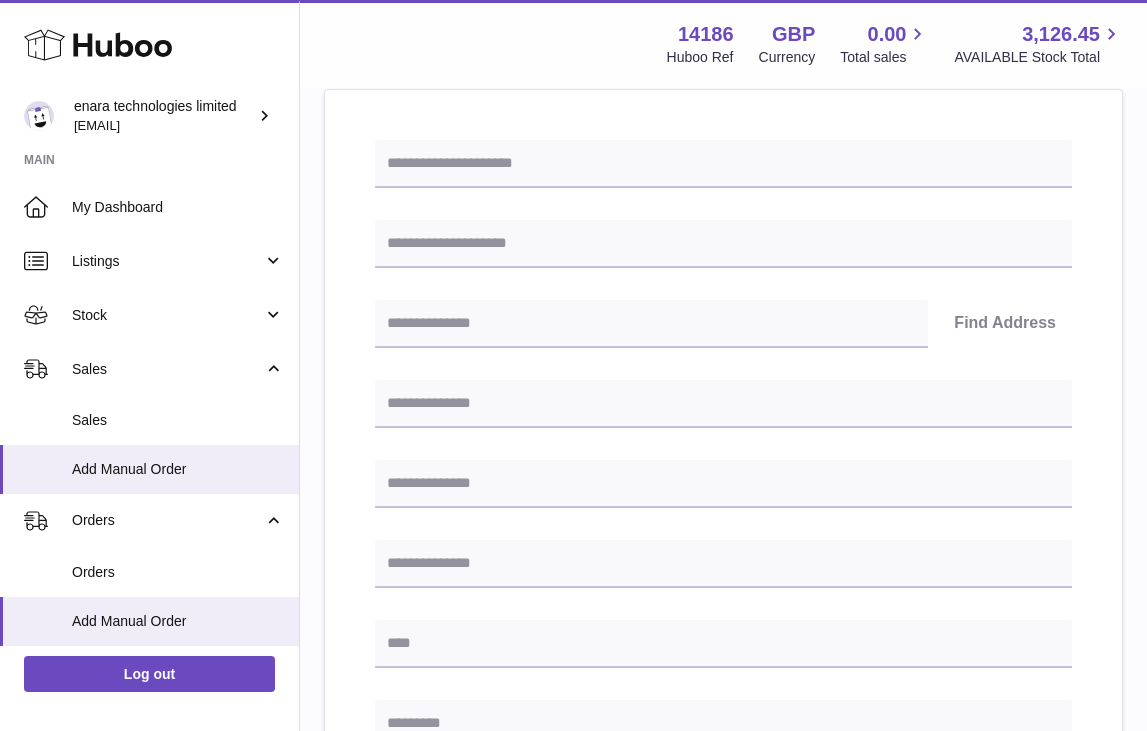scroll, scrollTop: 213, scrollLeft: 0, axis: vertical 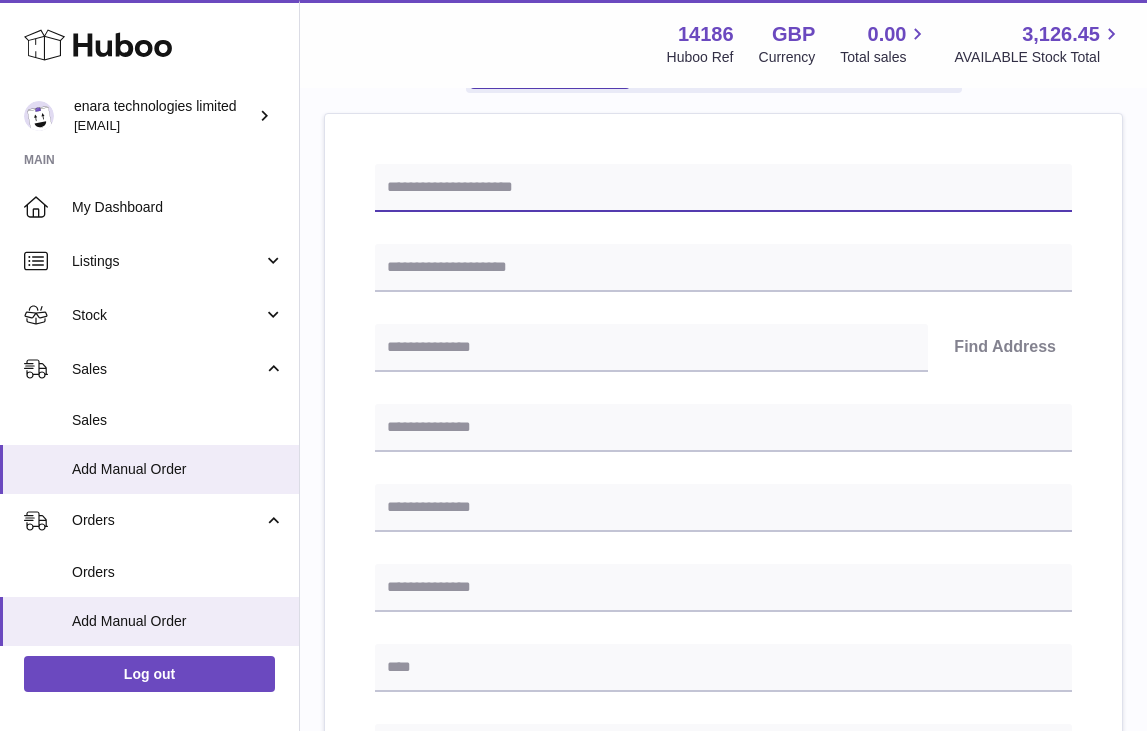 click at bounding box center [723, 188] 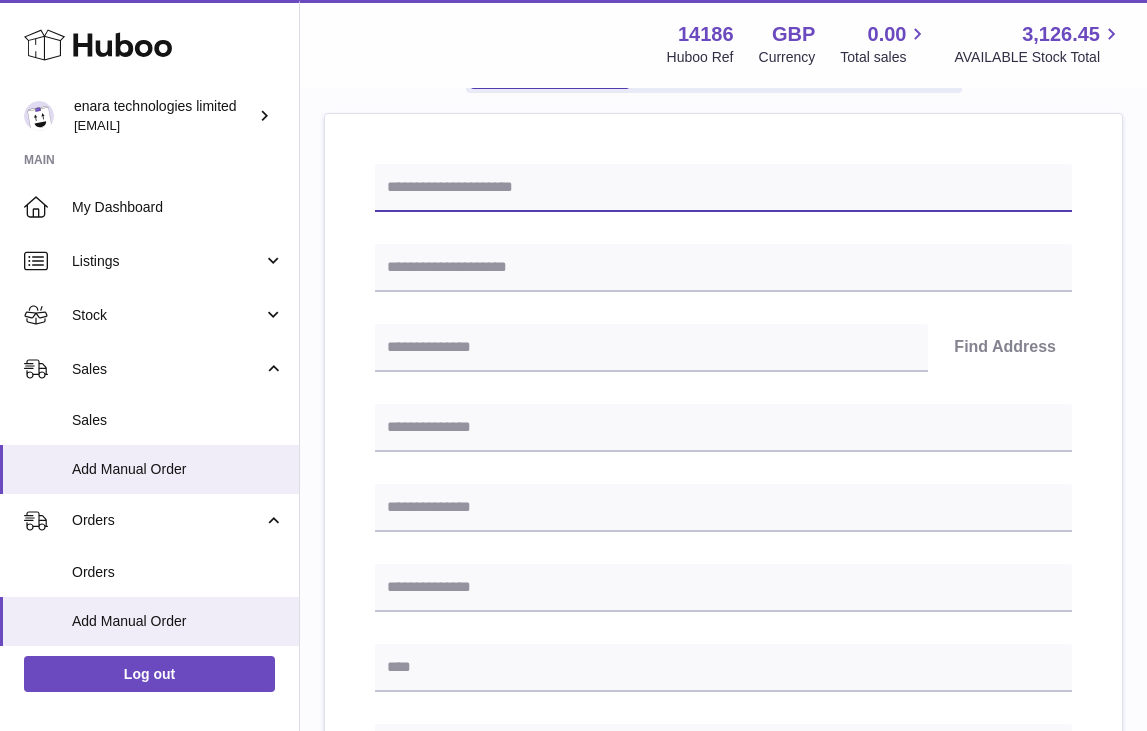 paste on "**********" 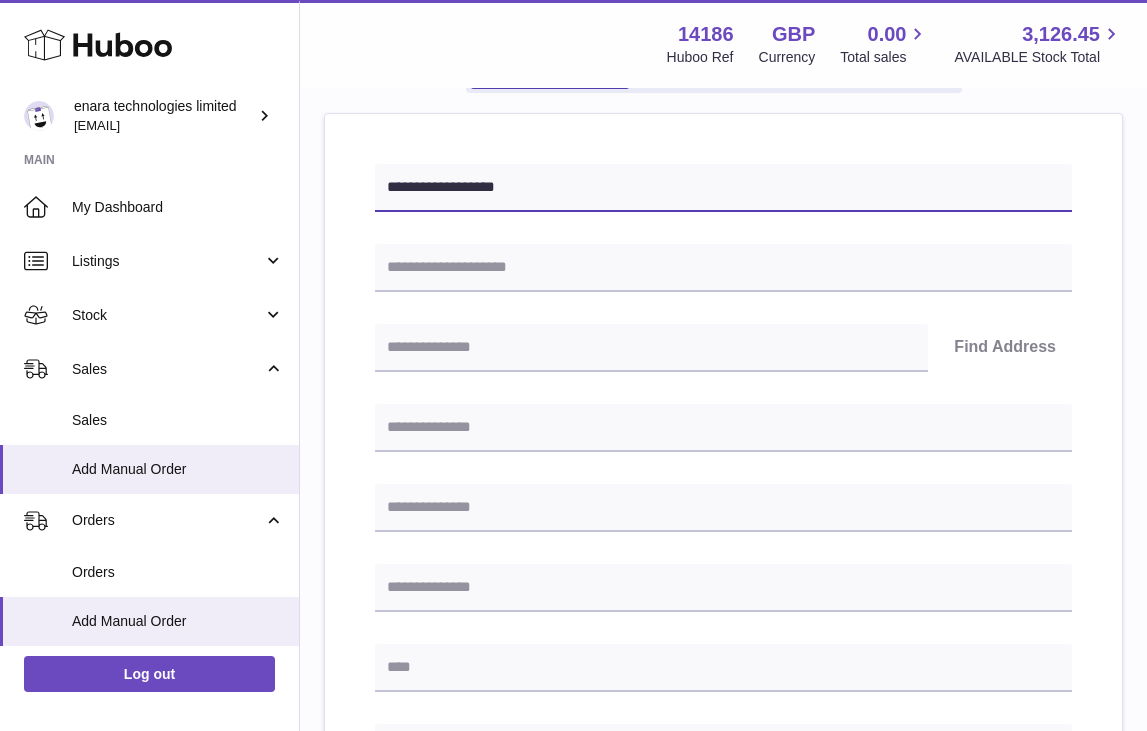 type on "**********" 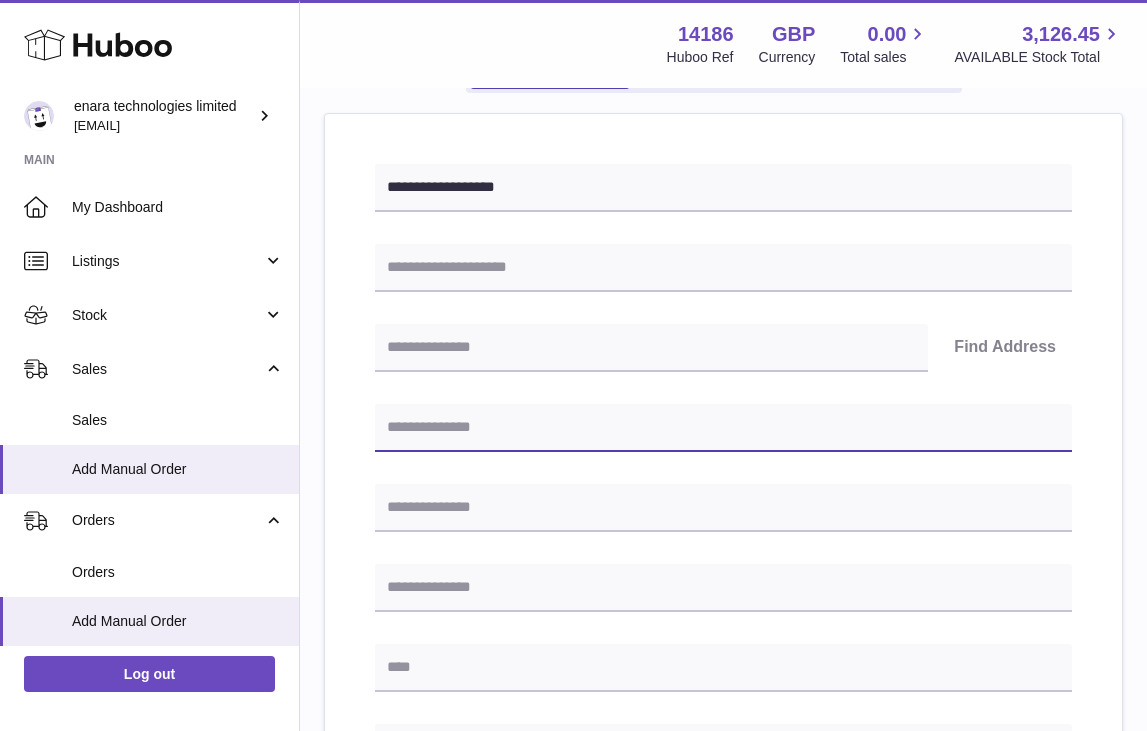 paste on "**********" 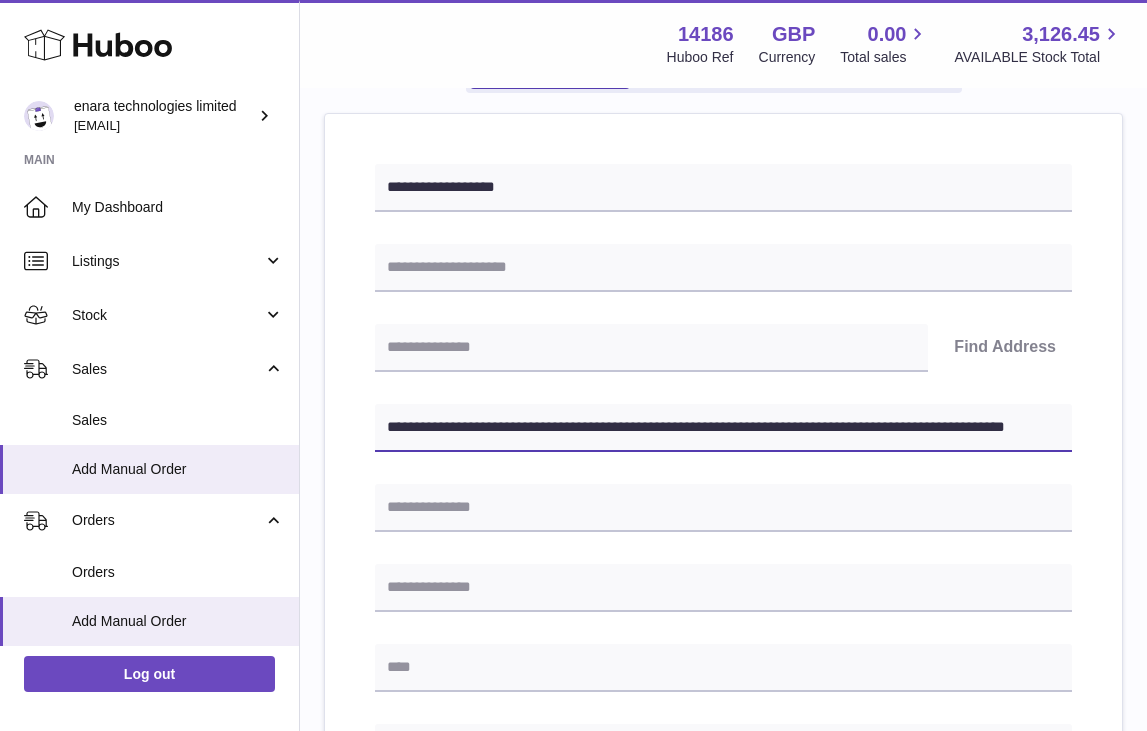 drag, startPoint x: 685, startPoint y: 423, endPoint x: 1238, endPoint y: 433, distance: 553.0904 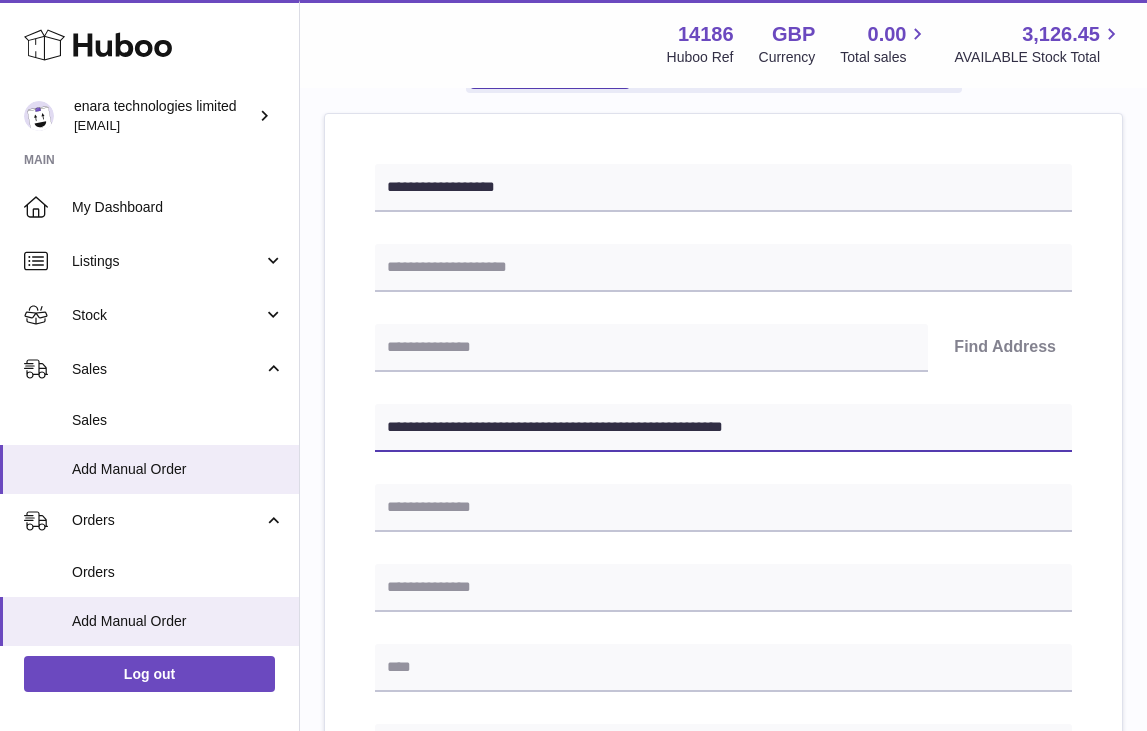type on "**********" 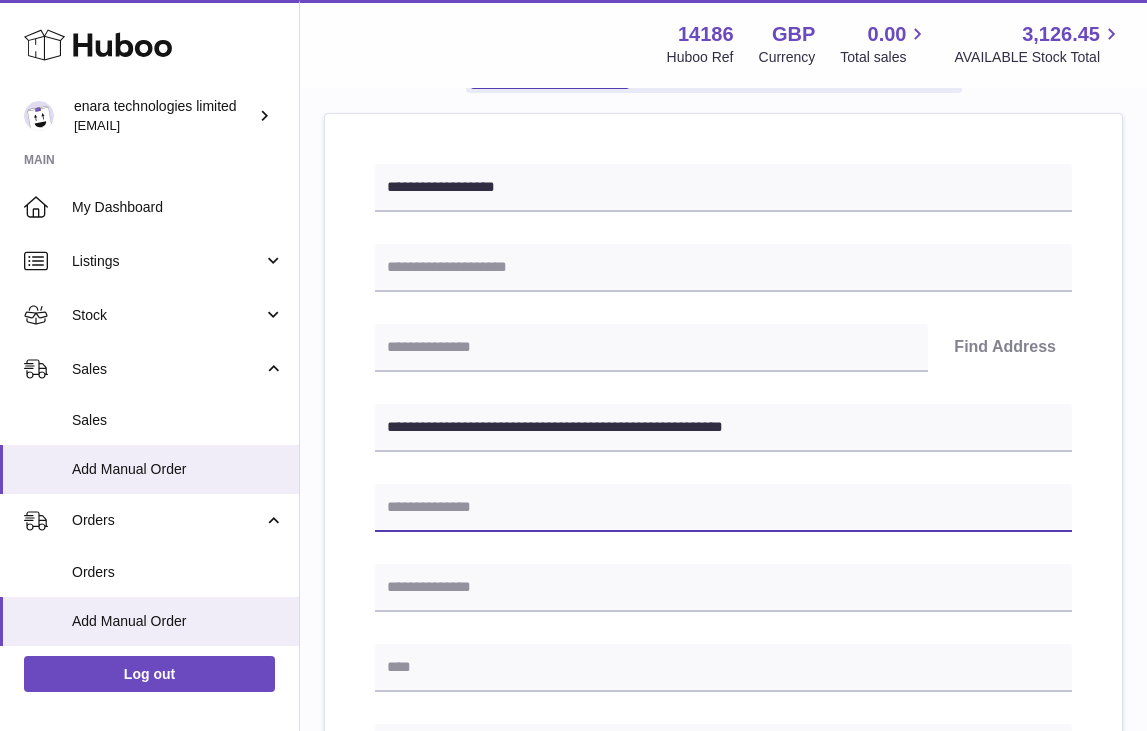paste on "**********" 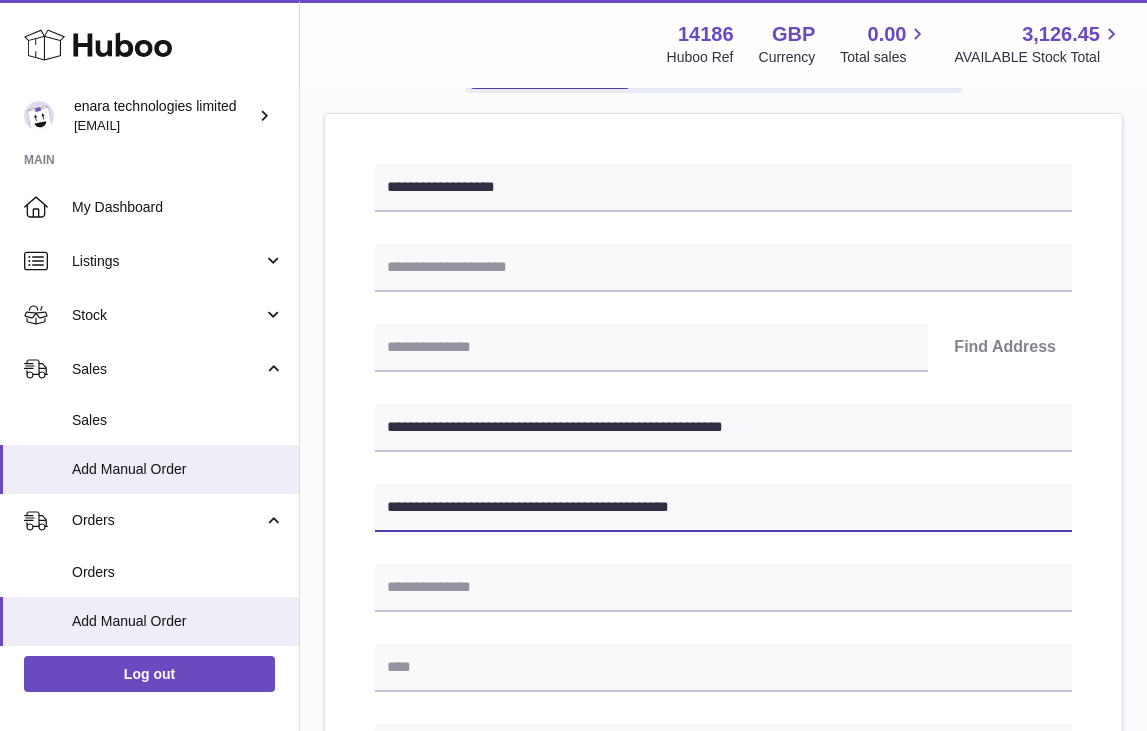 type on "**********" 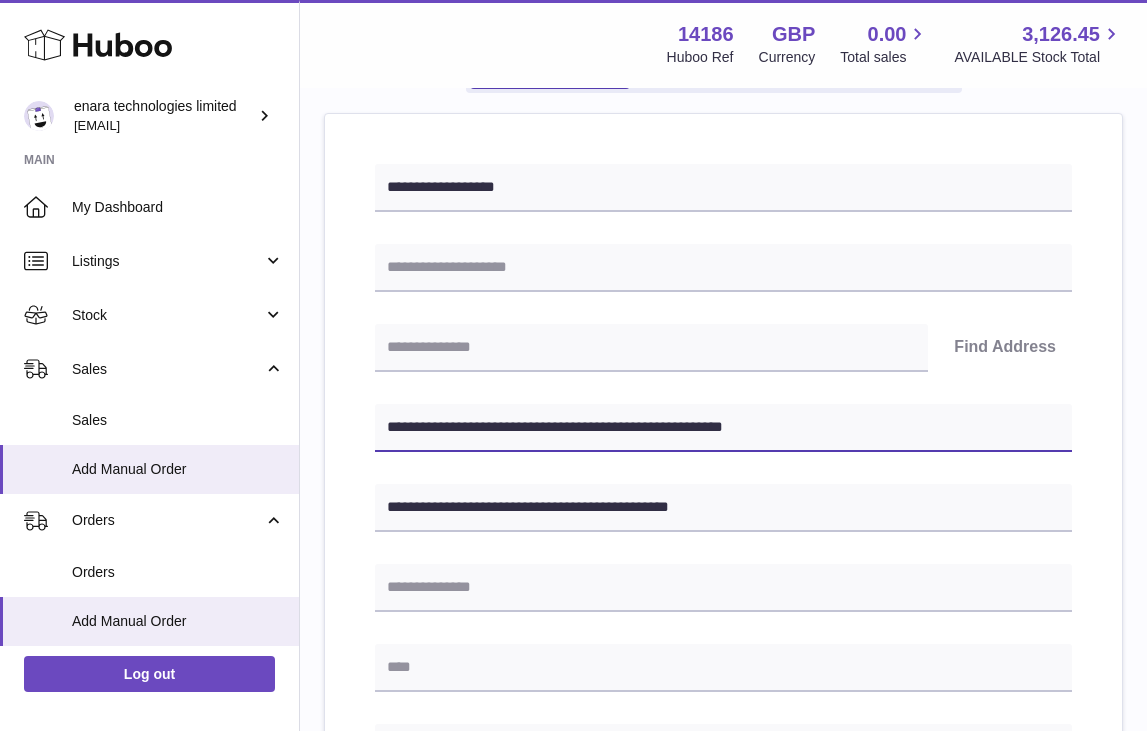 drag, startPoint x: 539, startPoint y: 423, endPoint x: 392, endPoint y: 429, distance: 147.12239 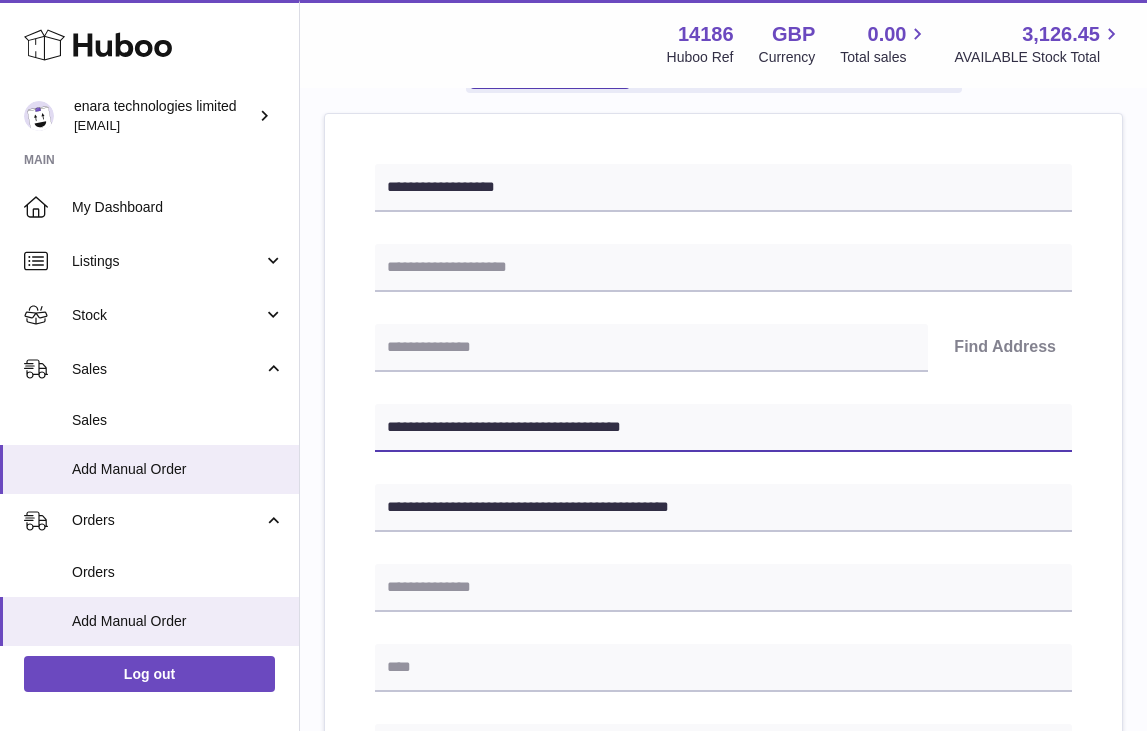 type on "**********" 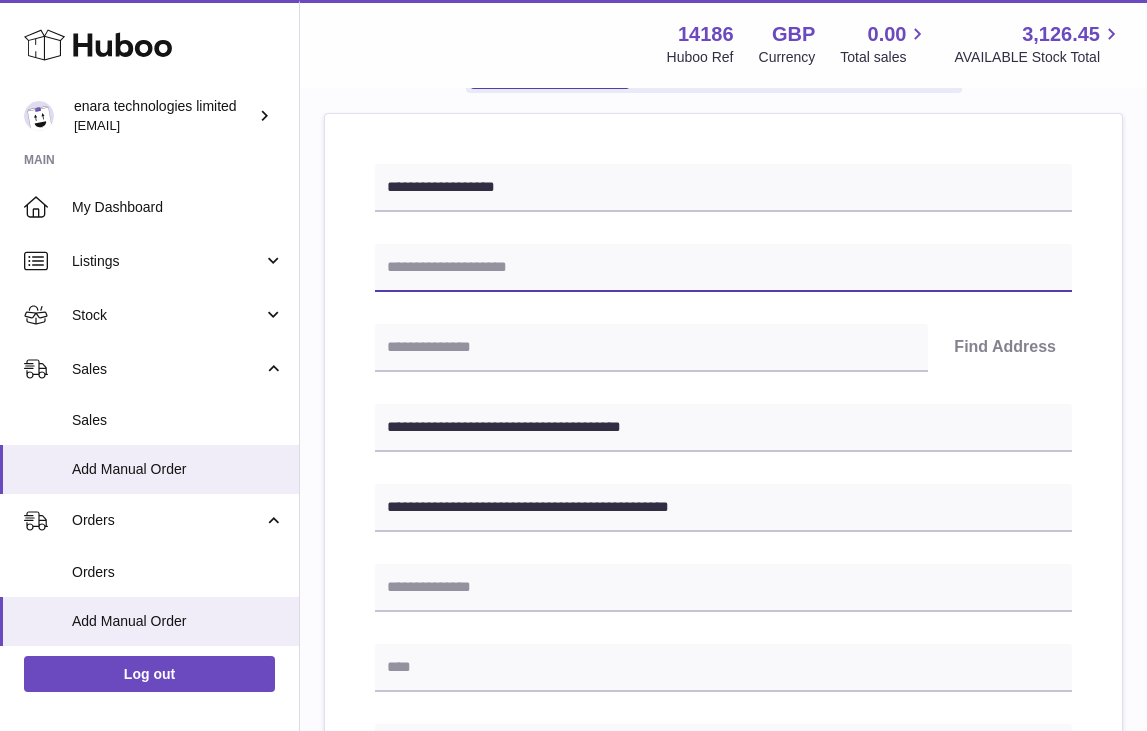 paste on "**********" 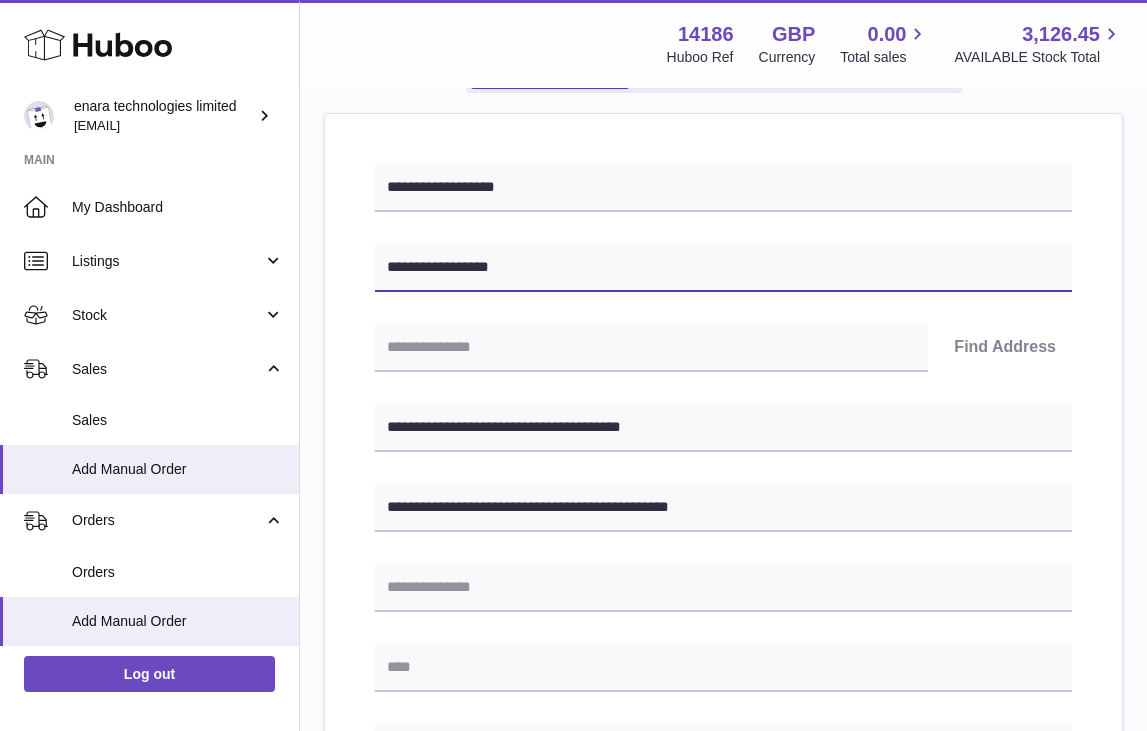 type on "**********" 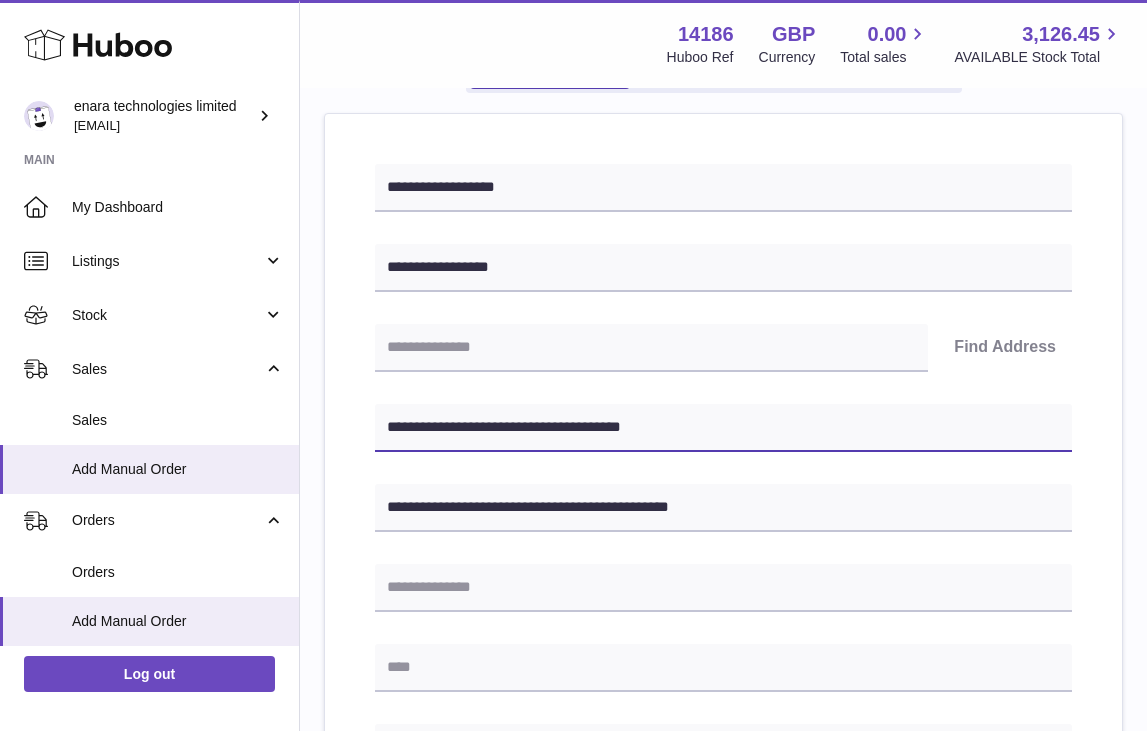 click on "**********" at bounding box center (723, 428) 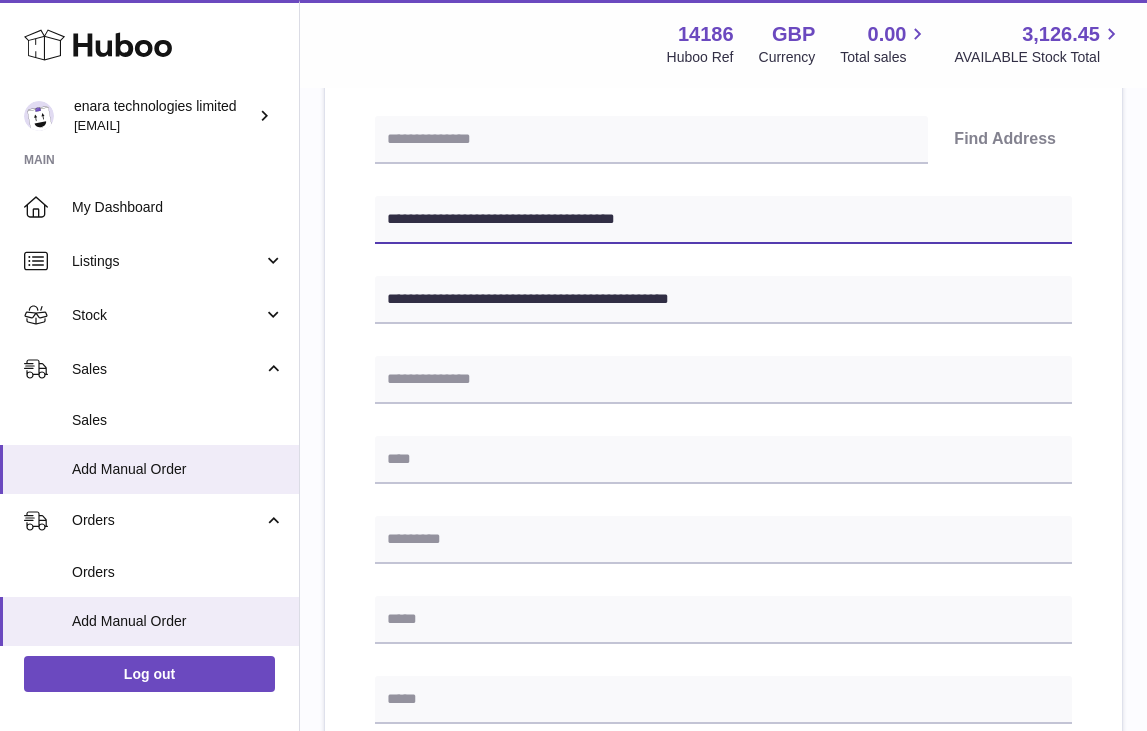 scroll, scrollTop: 432, scrollLeft: 0, axis: vertical 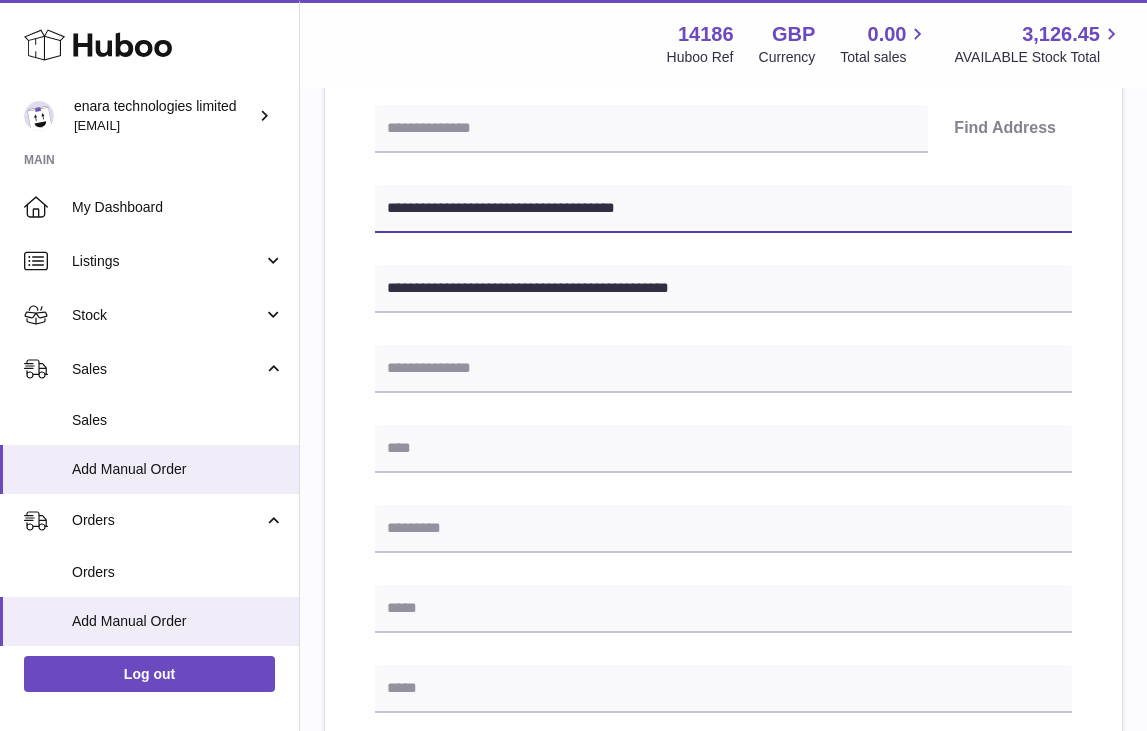 type on "**********" 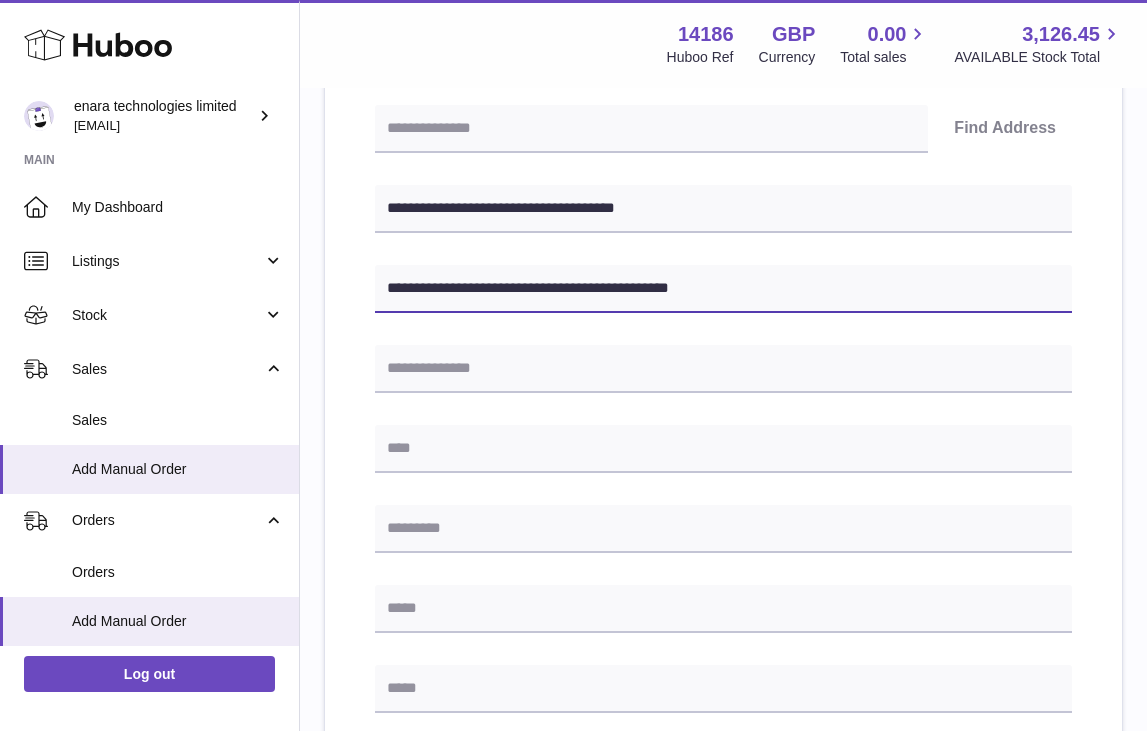 drag, startPoint x: 617, startPoint y: 285, endPoint x: 557, endPoint y: 292, distance: 60.40695 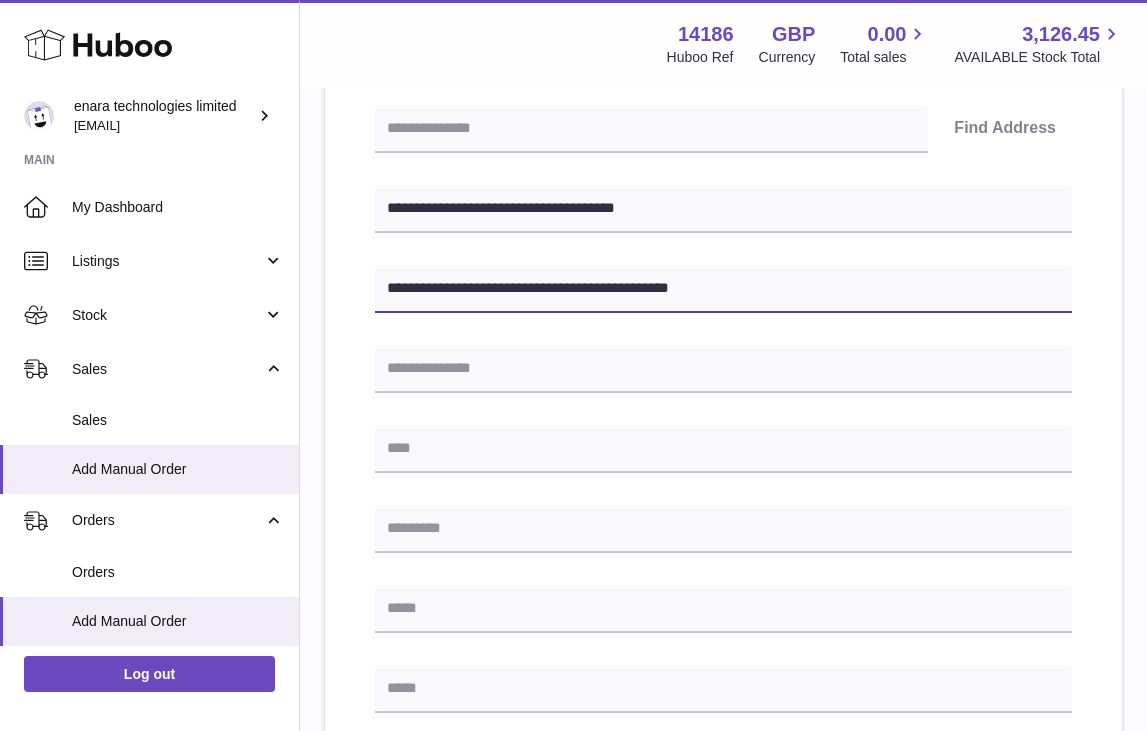 click on "**********" at bounding box center (723, 289) 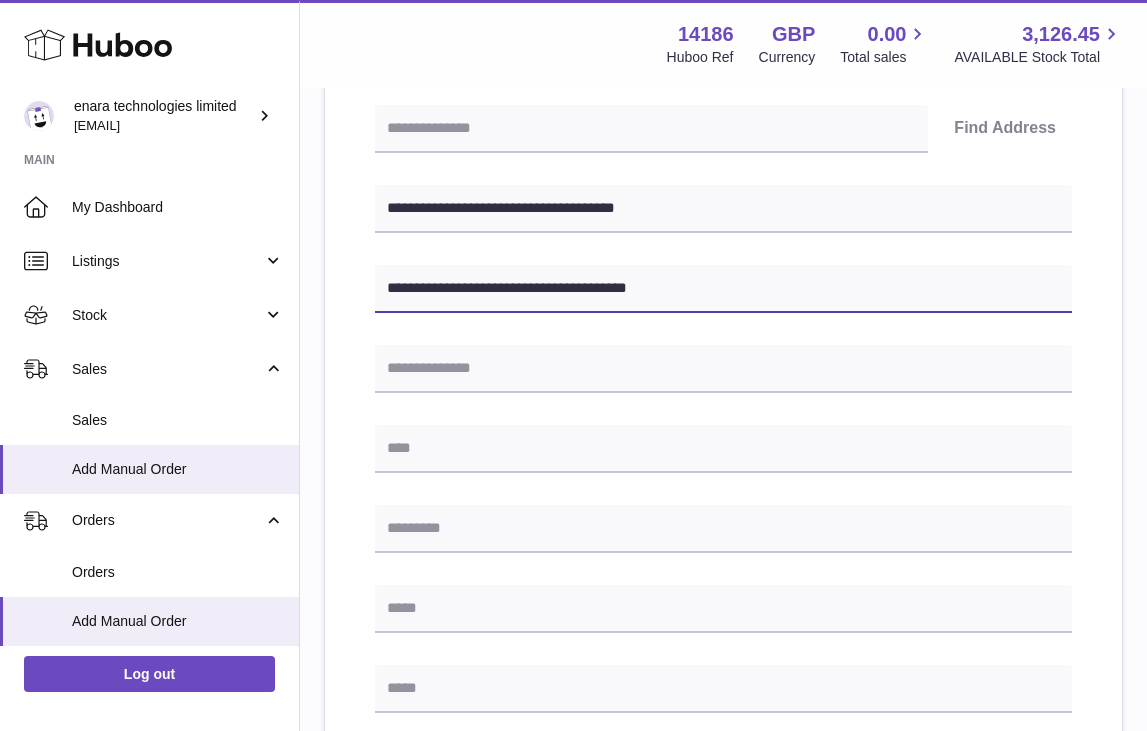 type on "**********" 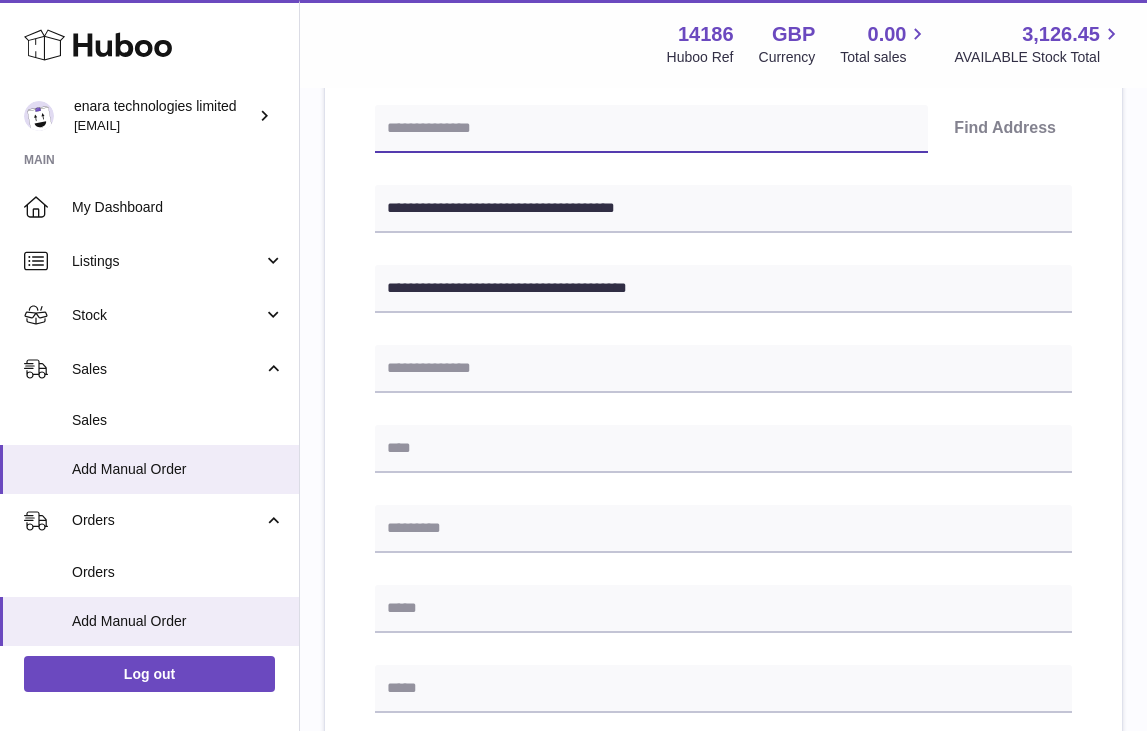 paste on "*******" 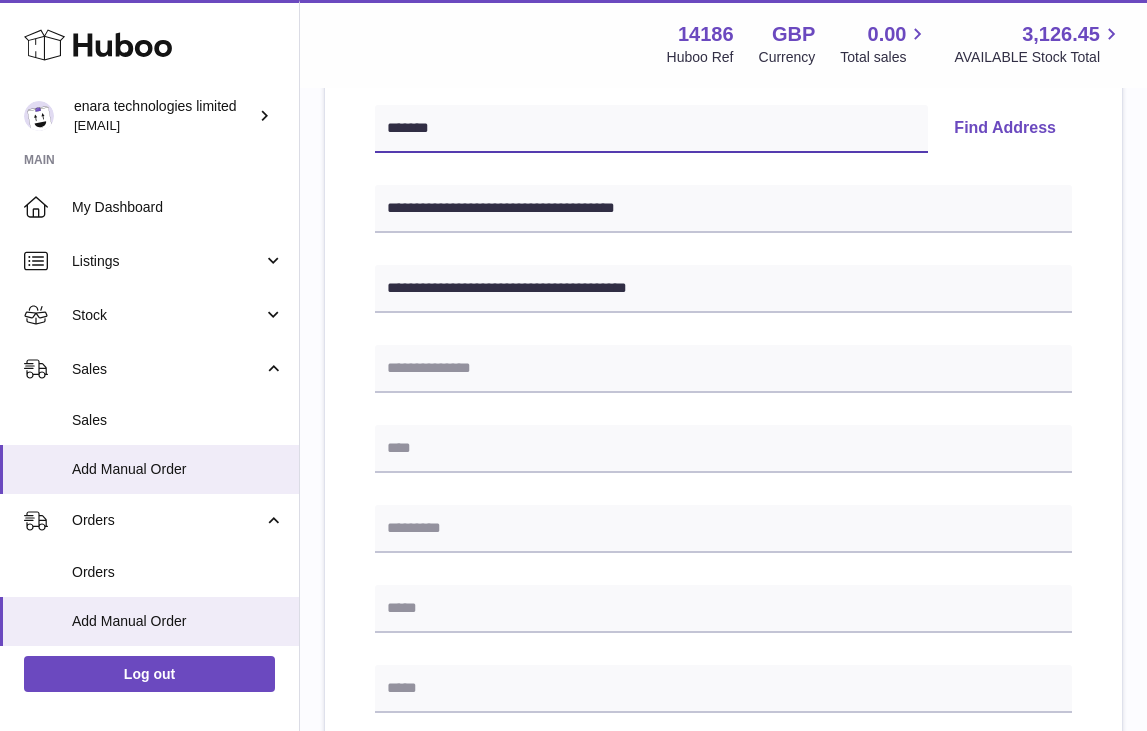 type on "*******" 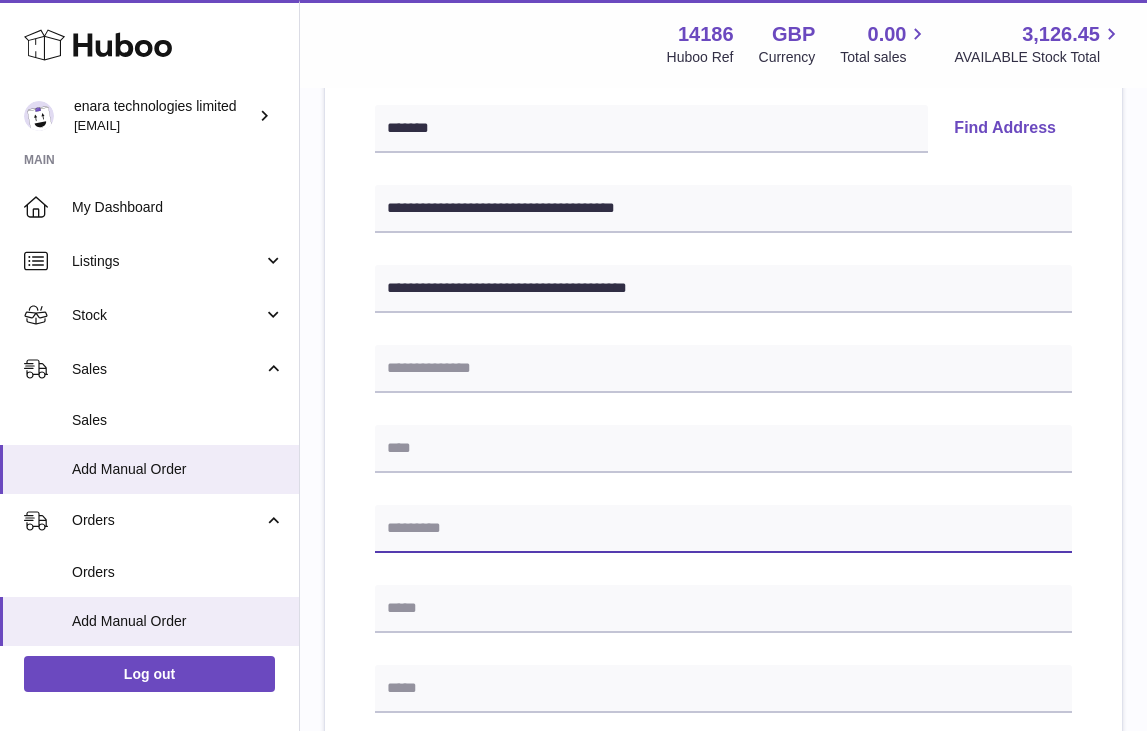 paste on "*******" 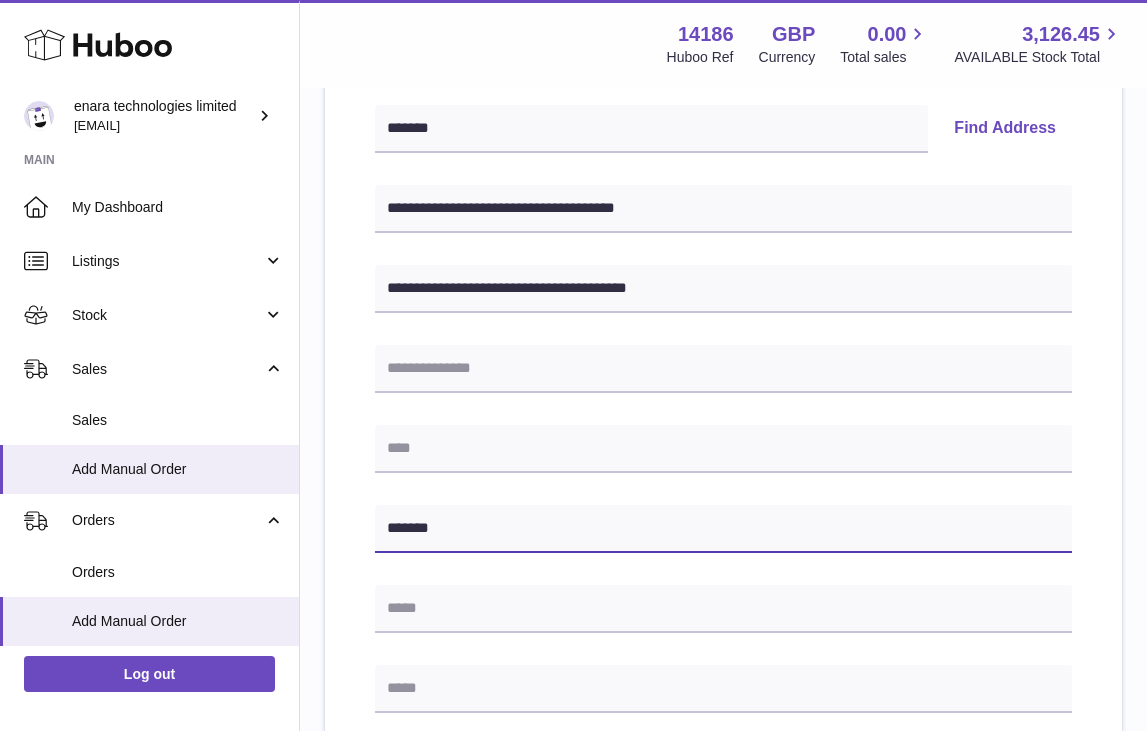 type on "*******" 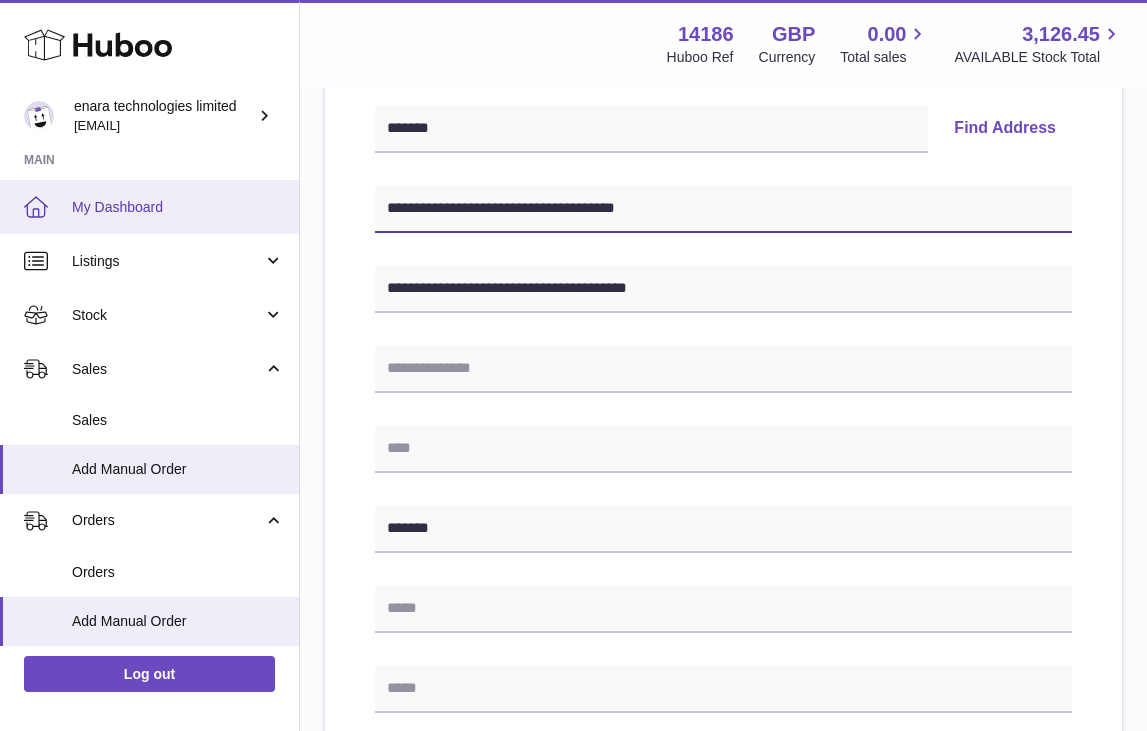 drag, startPoint x: 507, startPoint y: 202, endPoint x: 144, endPoint y: 197, distance: 363.03442 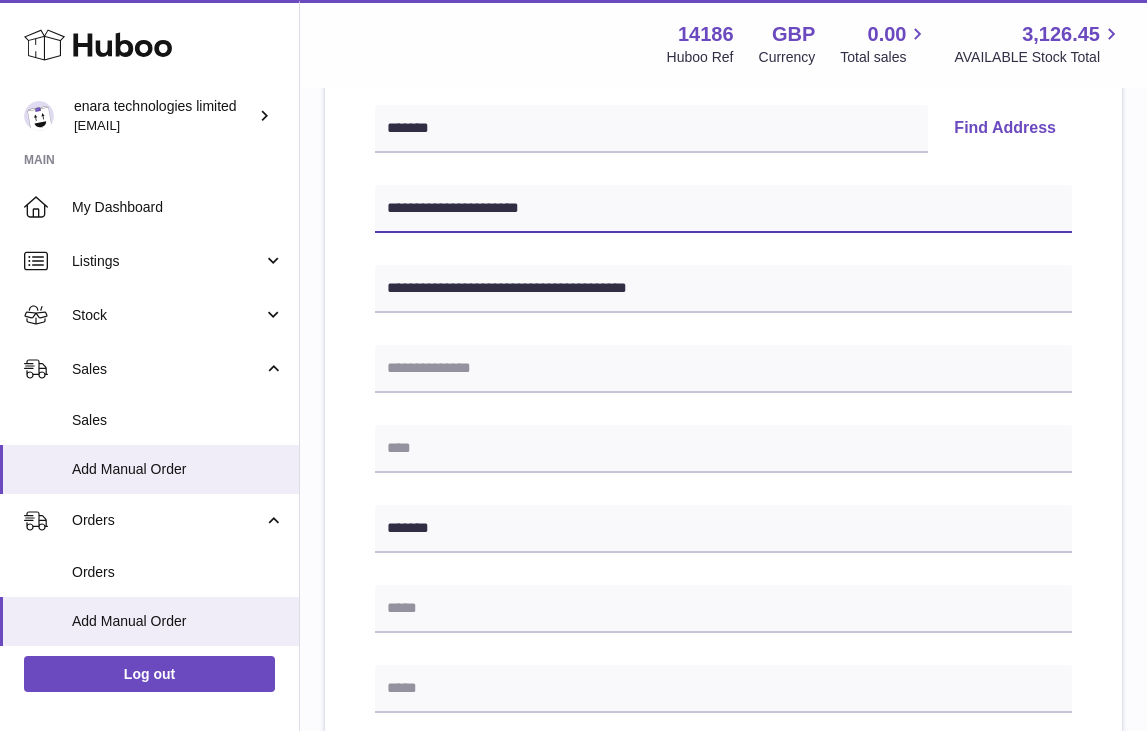 type on "**********" 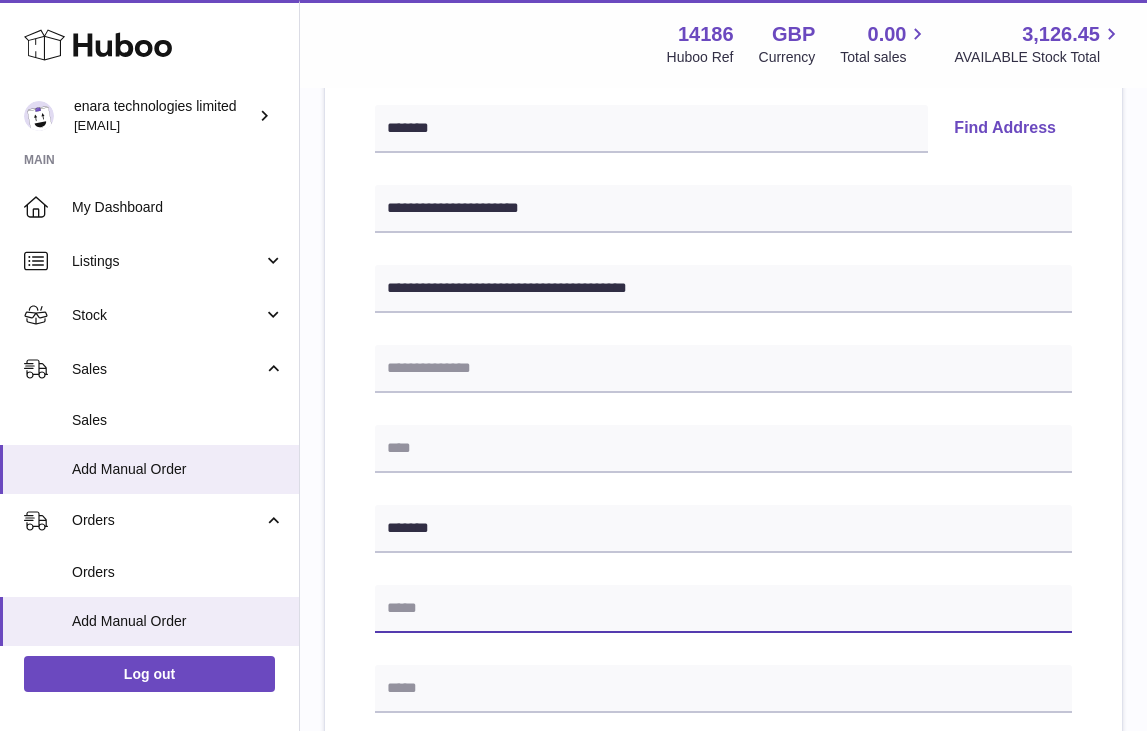 paste on "**********" 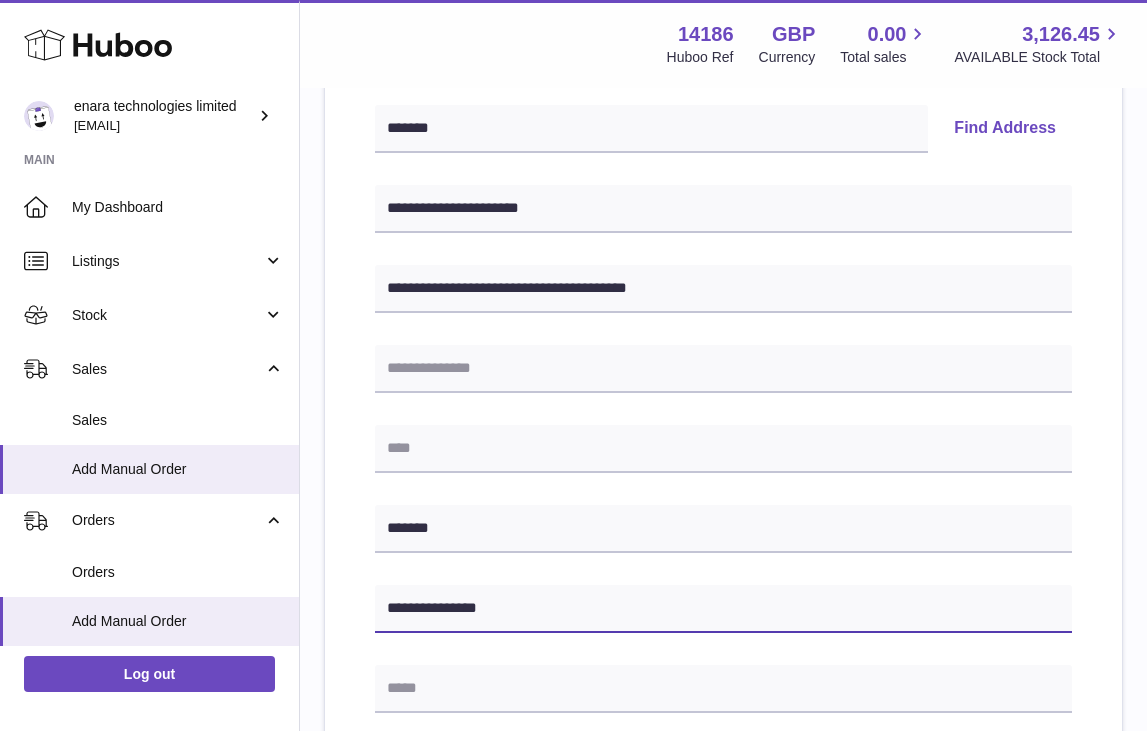 type on "**********" 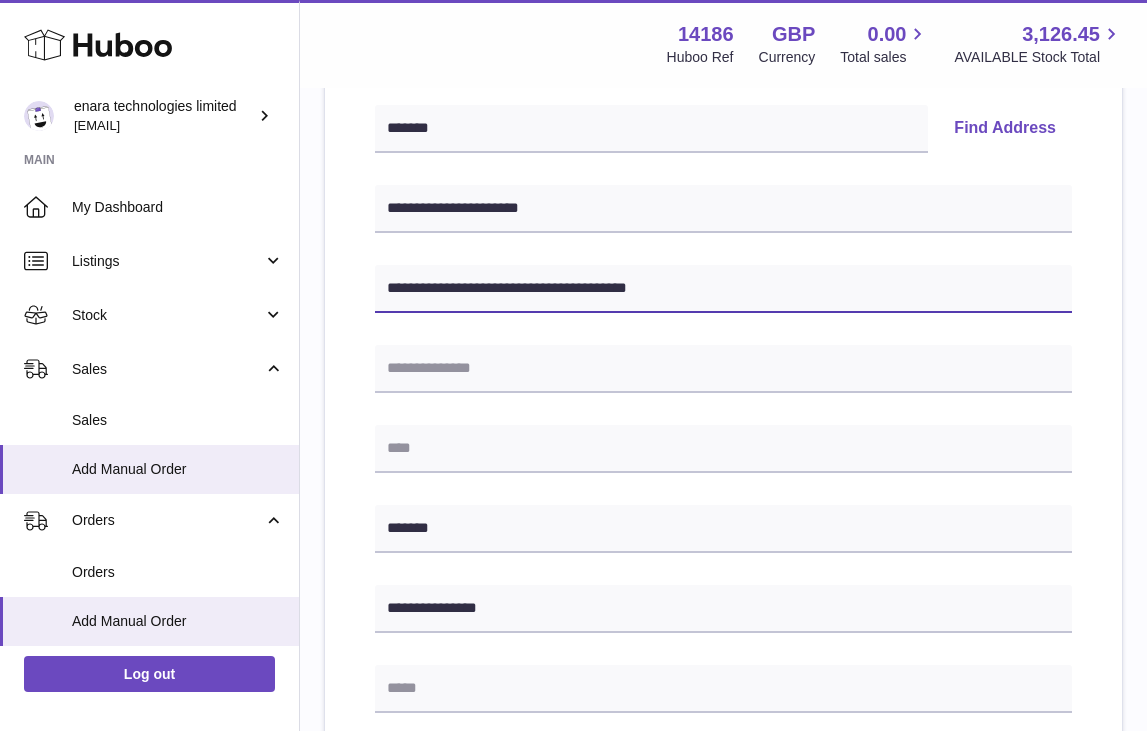 drag, startPoint x: 560, startPoint y: 287, endPoint x: 813, endPoint y: 298, distance: 253.23901 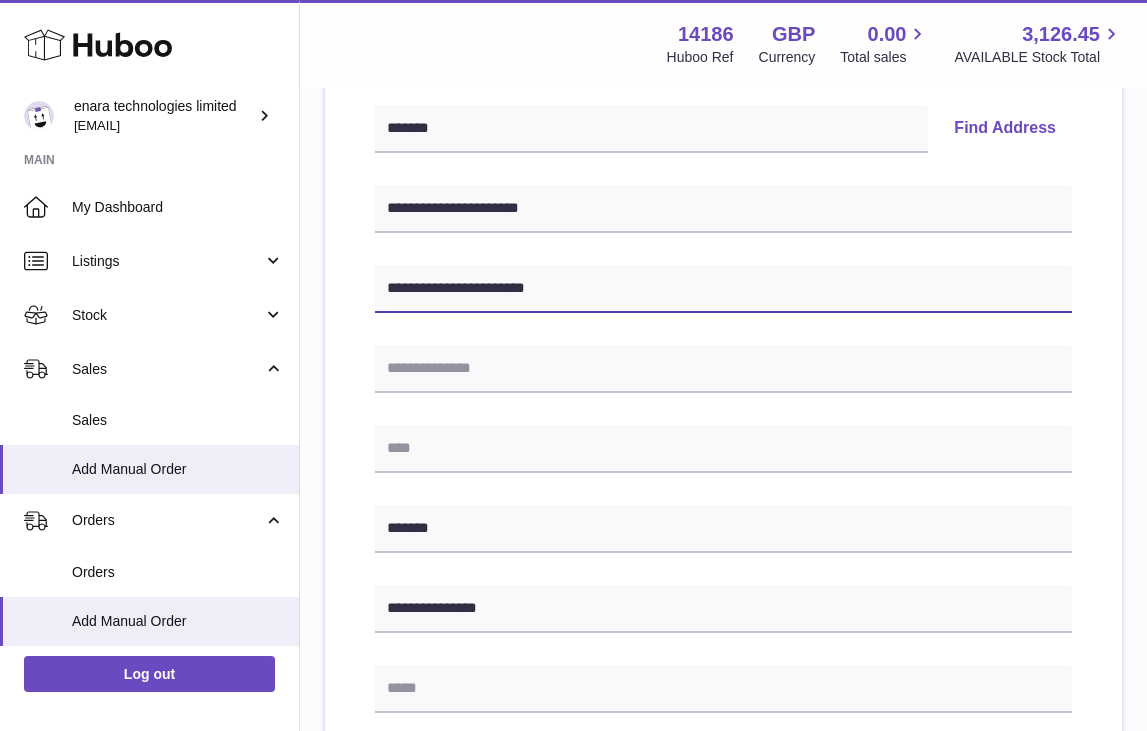 type on "**********" 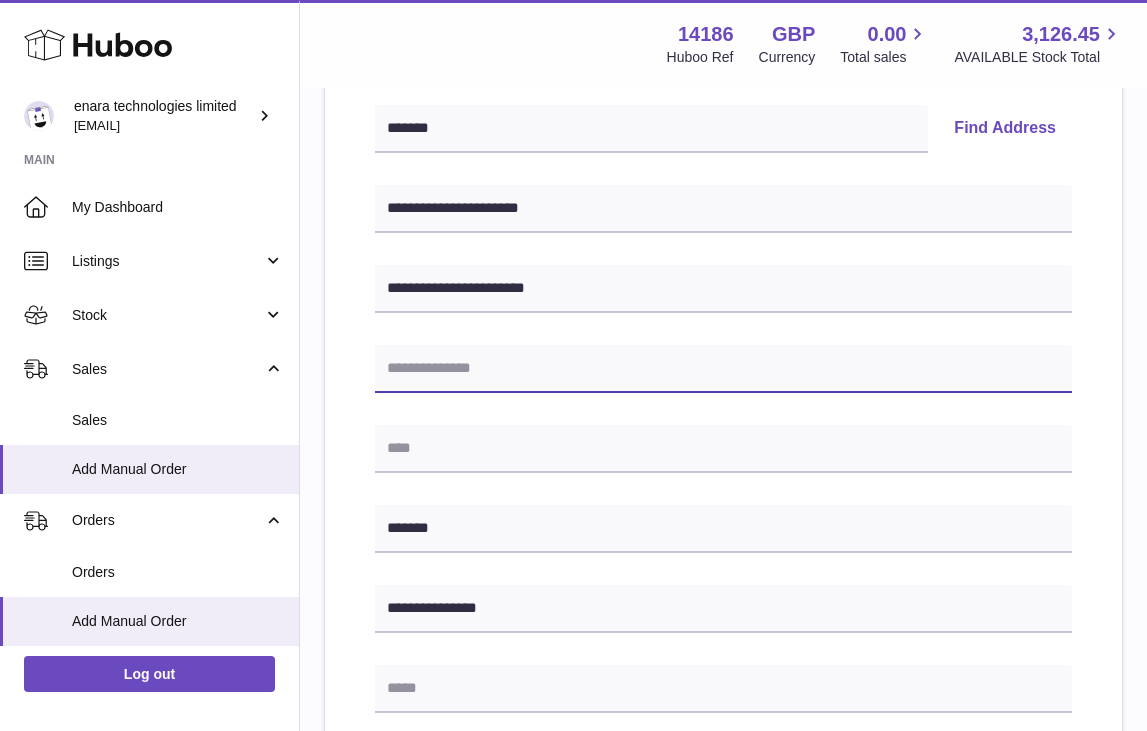 paste on "**********" 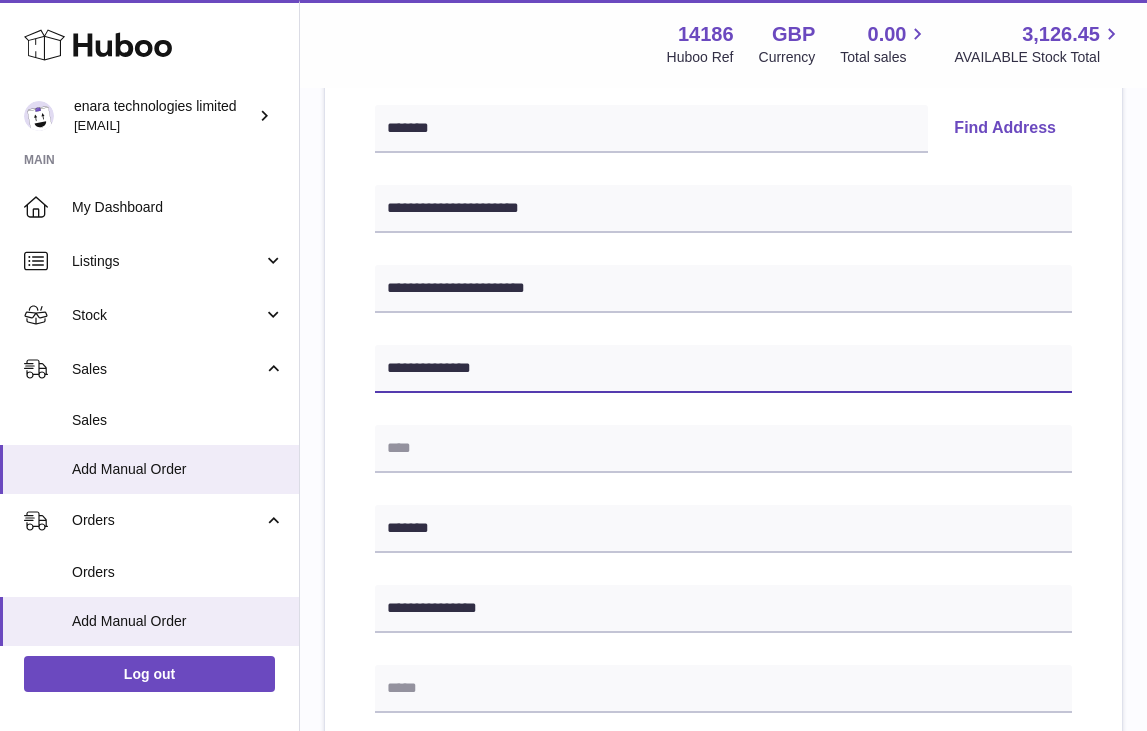 type on "**********" 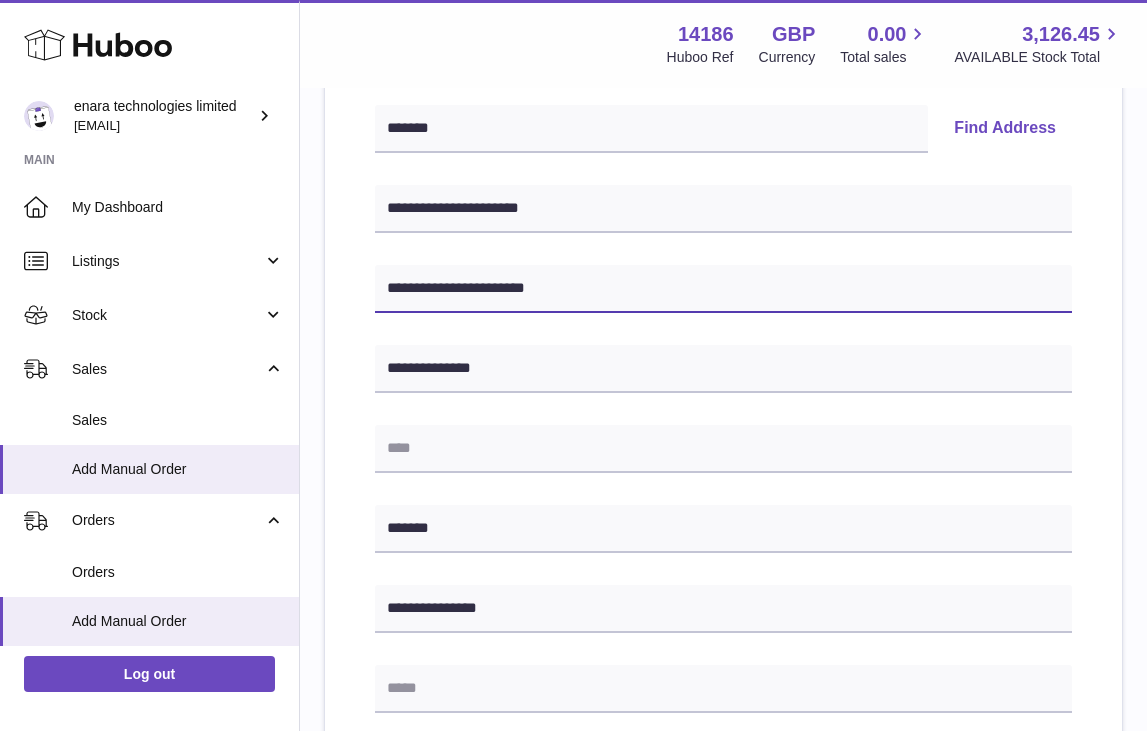 click on "**********" at bounding box center (723, 289) 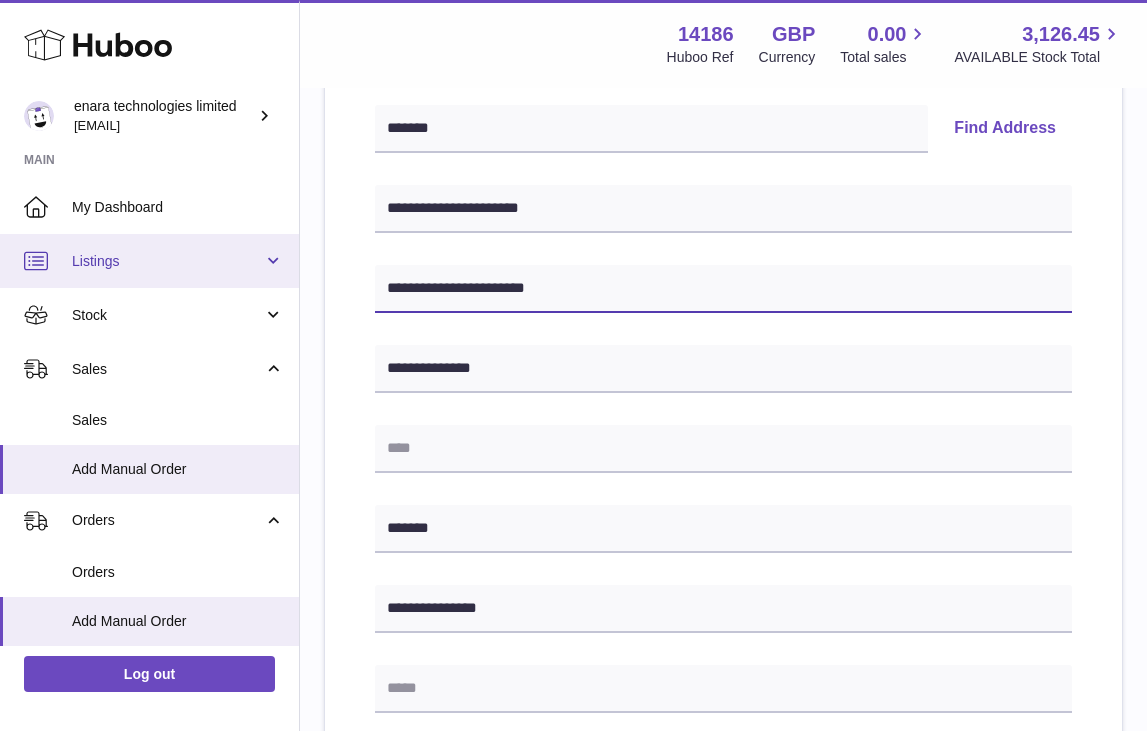 drag, startPoint x: 635, startPoint y: 293, endPoint x: 206, endPoint y: 269, distance: 429.6708 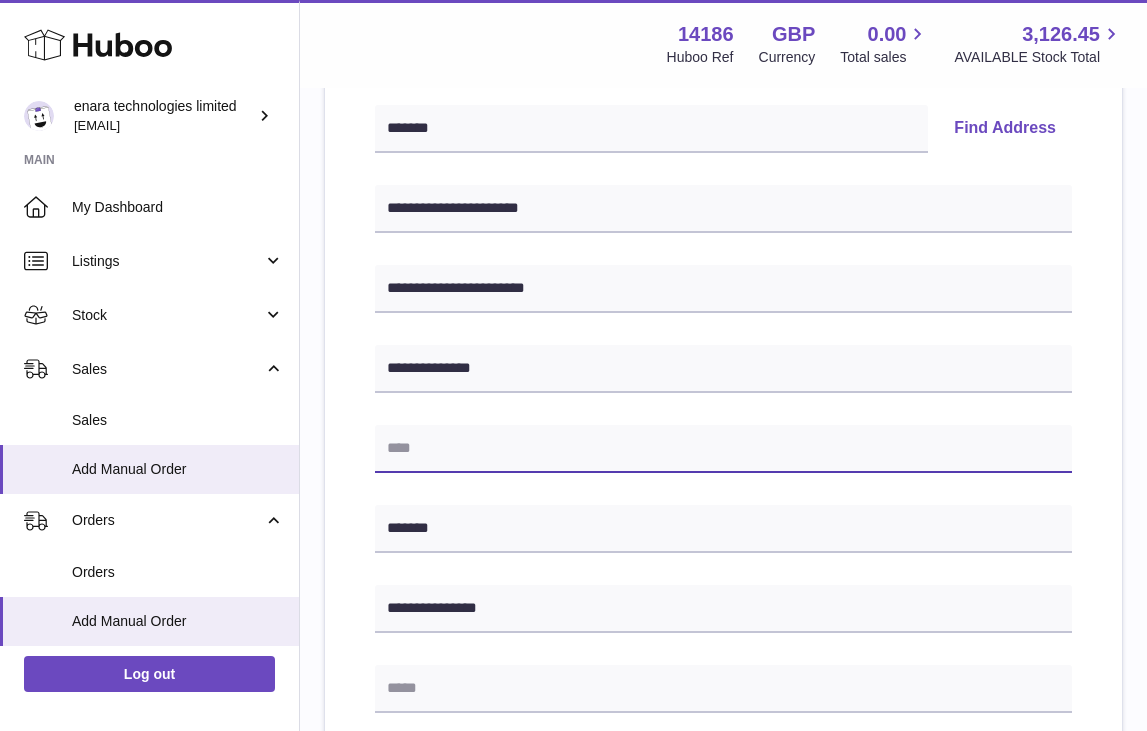 click at bounding box center [723, 449] 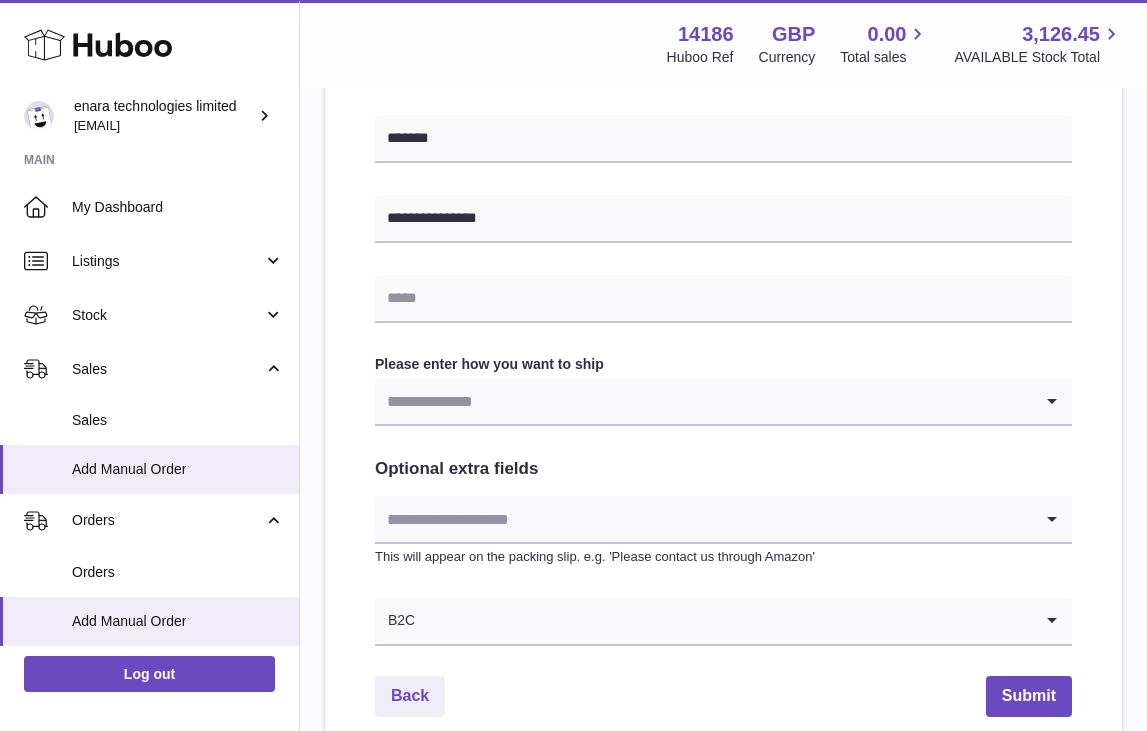 scroll, scrollTop: 841, scrollLeft: 0, axis: vertical 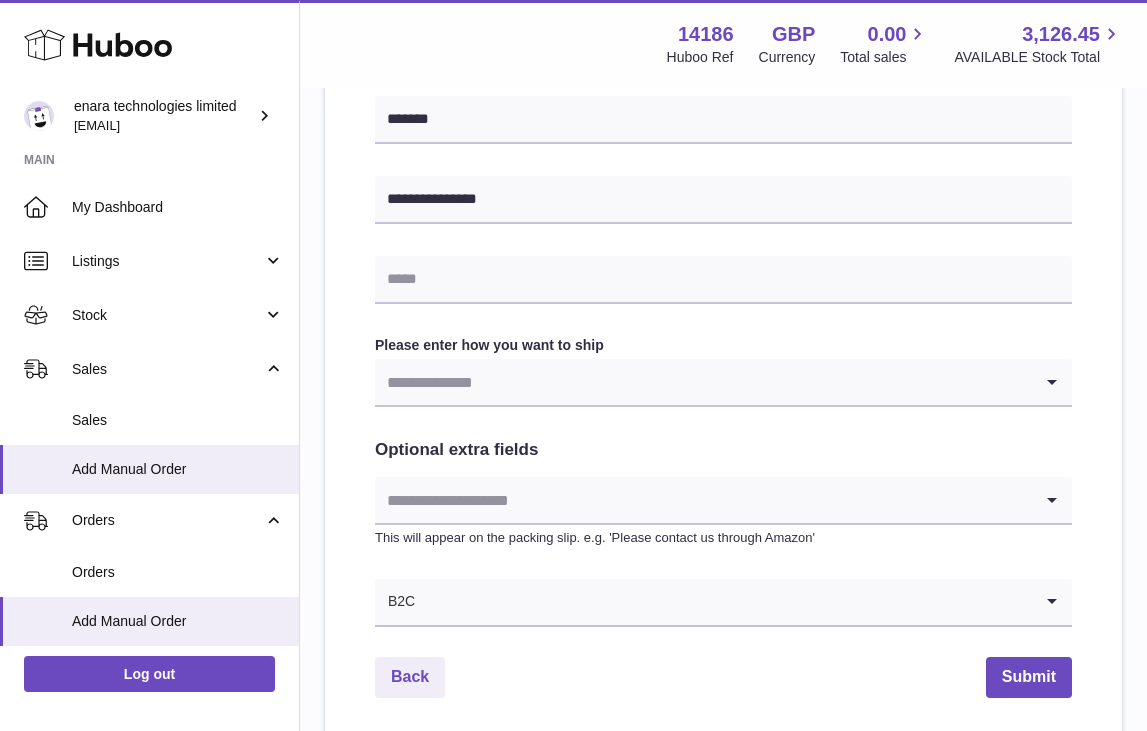 type on "**********" 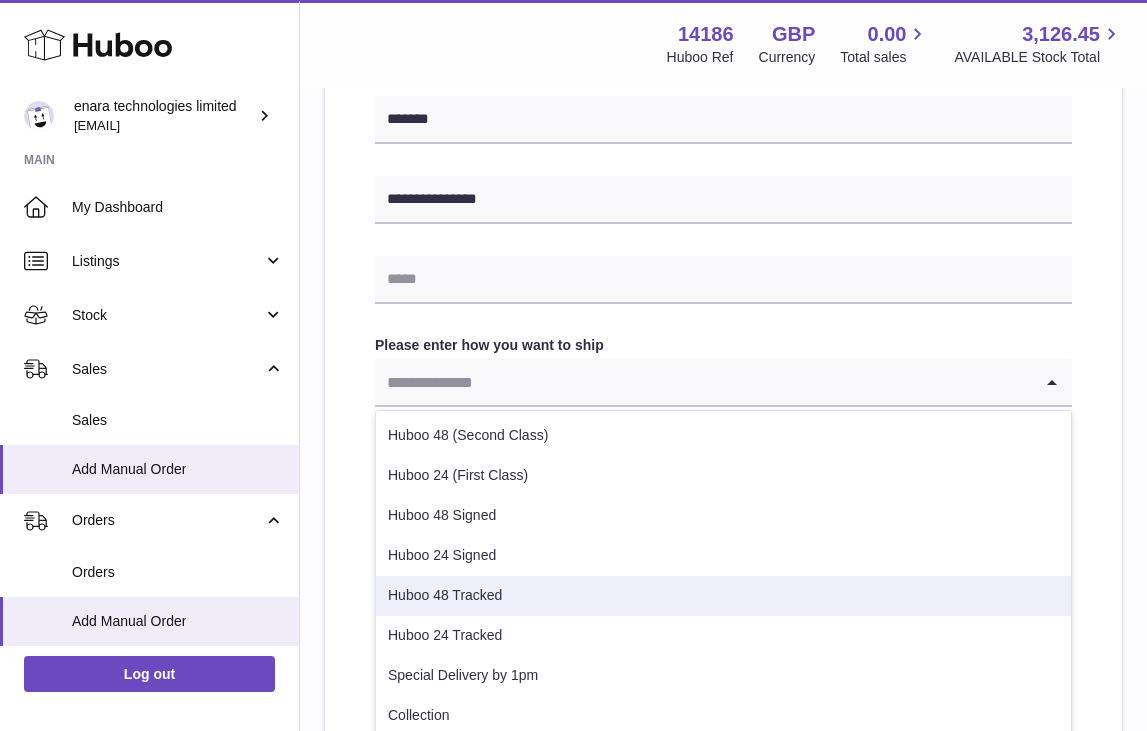 click on "Huboo 48 Tracked" at bounding box center [723, 596] 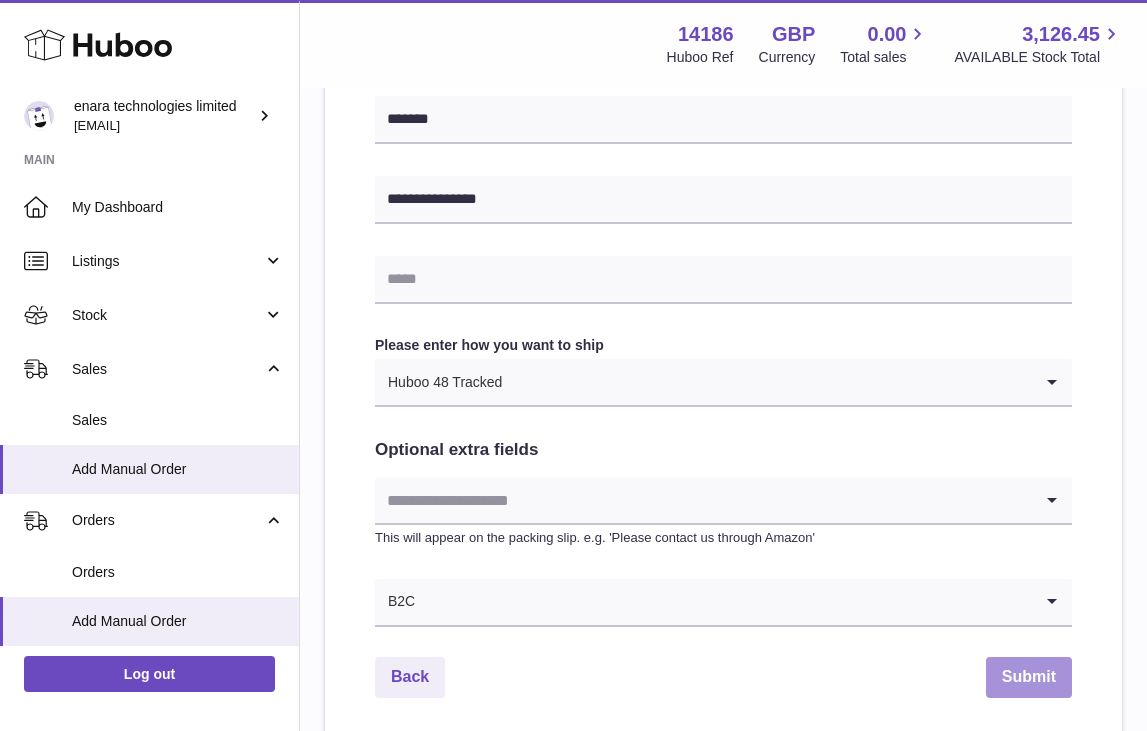 click on "Submit" at bounding box center [1029, 677] 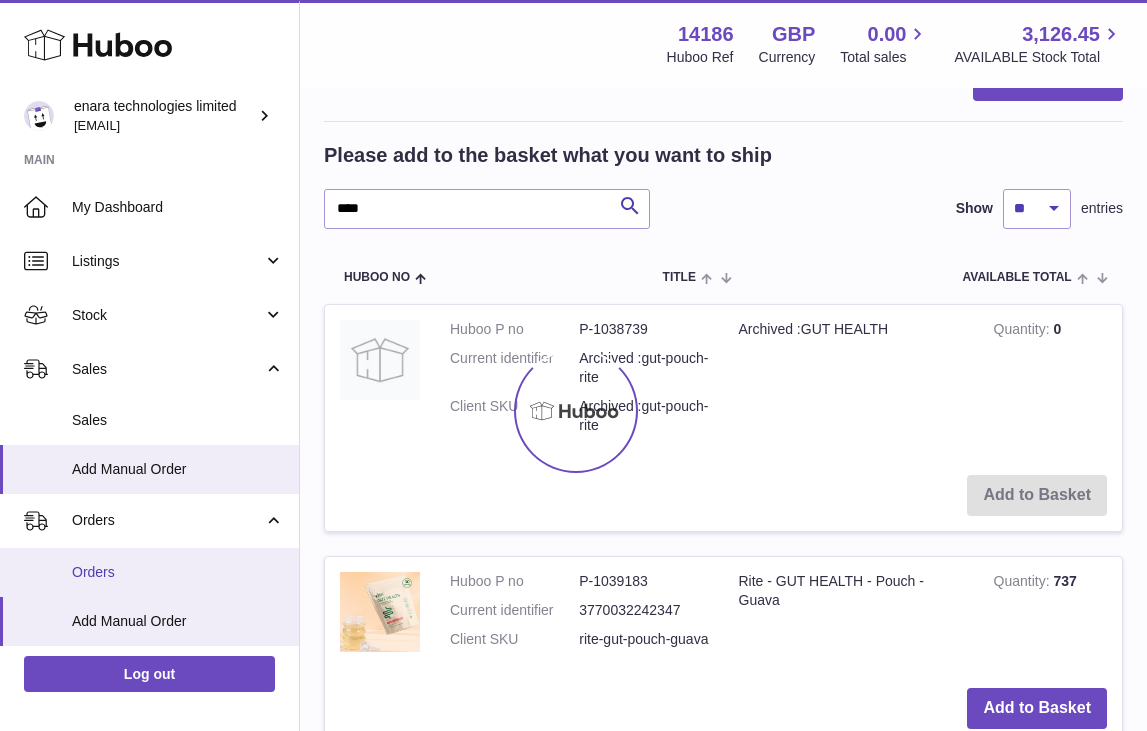 scroll, scrollTop: 0, scrollLeft: 0, axis: both 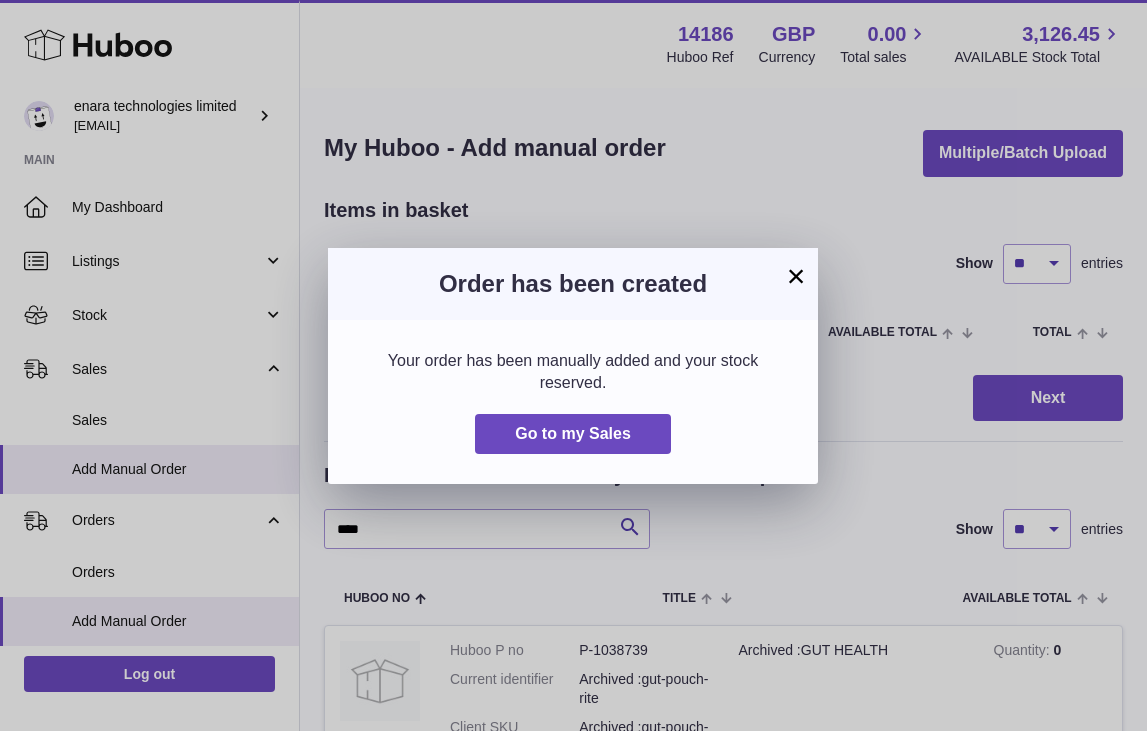click on "×" at bounding box center (796, 276) 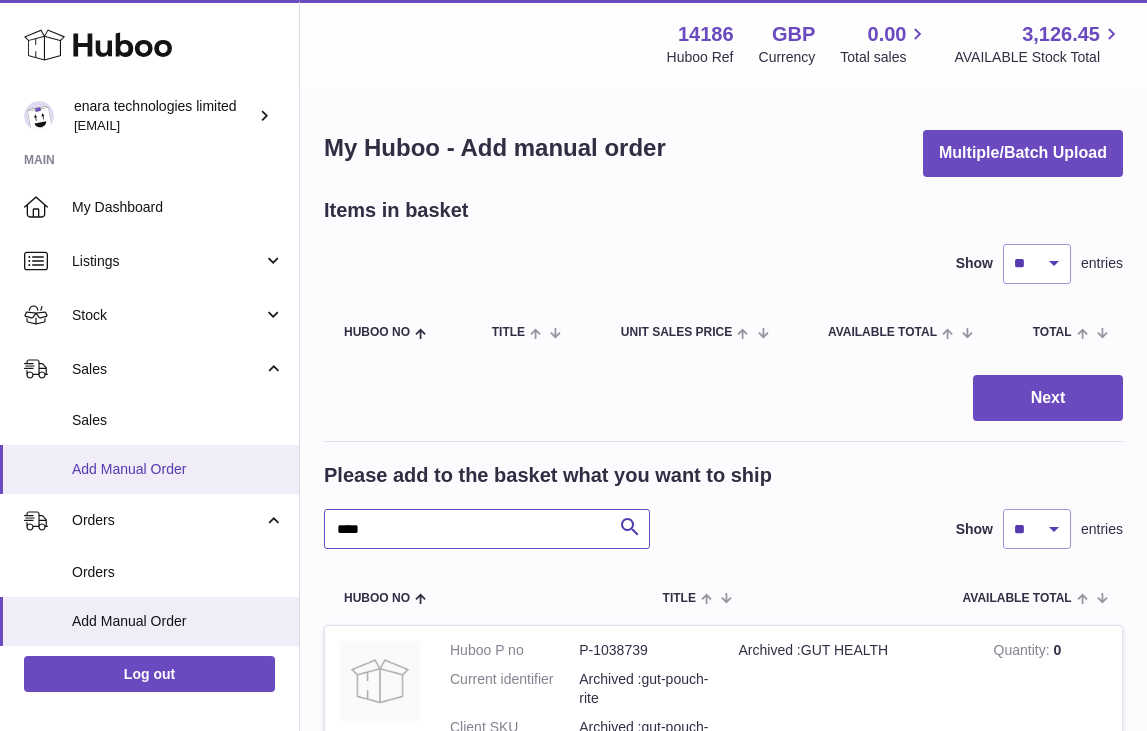 drag, startPoint x: 449, startPoint y: 533, endPoint x: 117, endPoint y: 480, distance: 336.2038 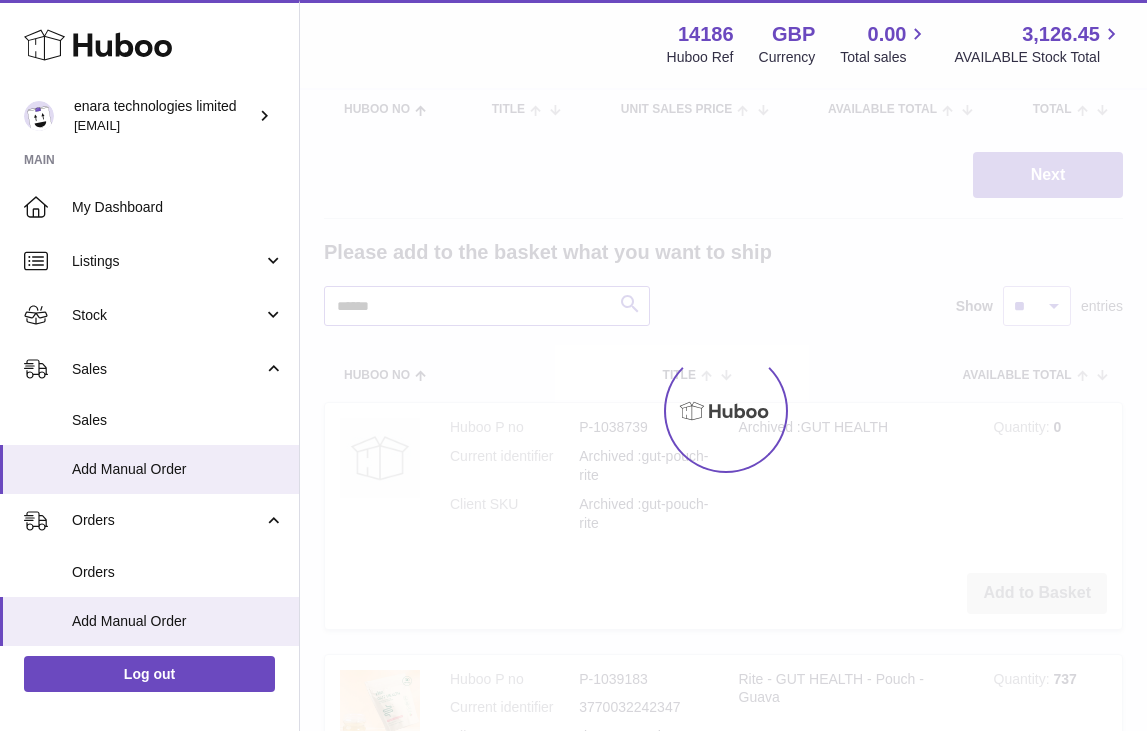 scroll, scrollTop: 235, scrollLeft: 0, axis: vertical 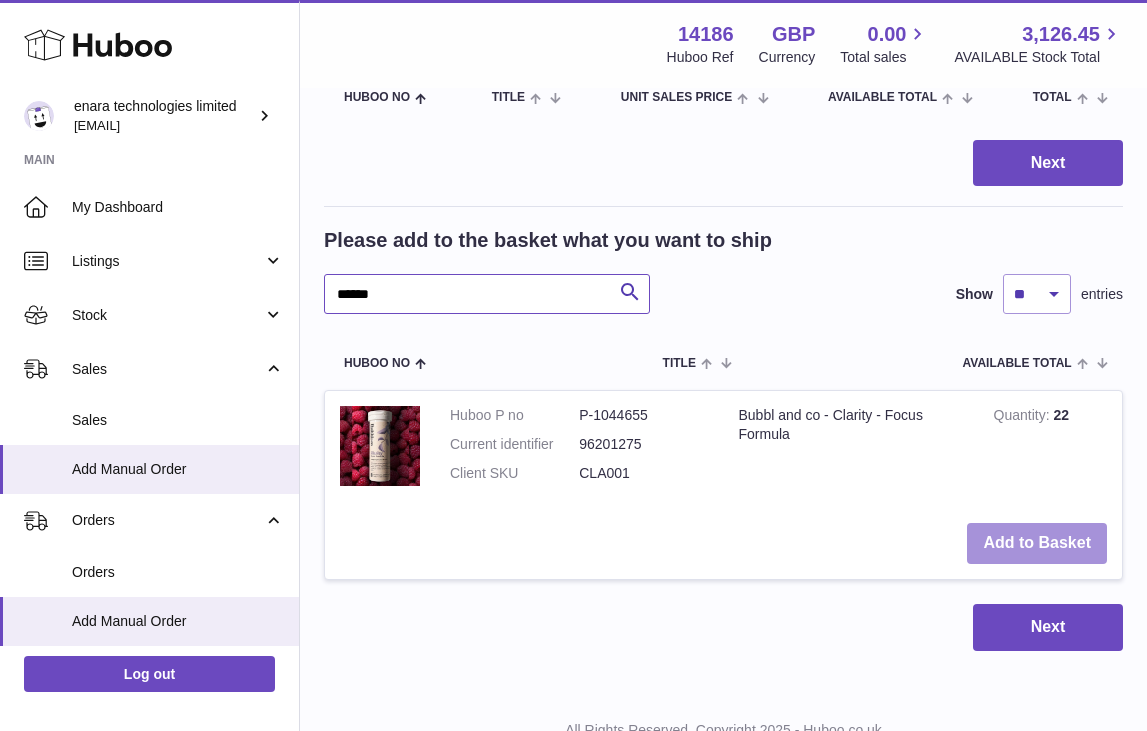 type on "******" 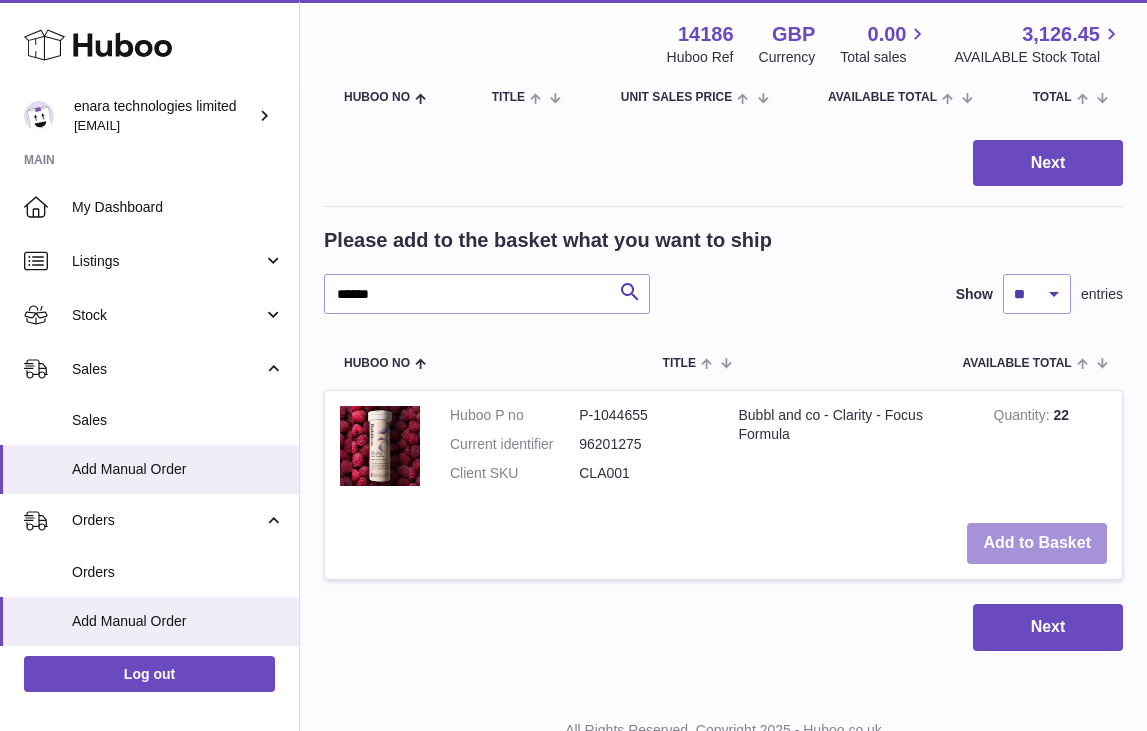 click on "Add to Basket" at bounding box center (1037, 543) 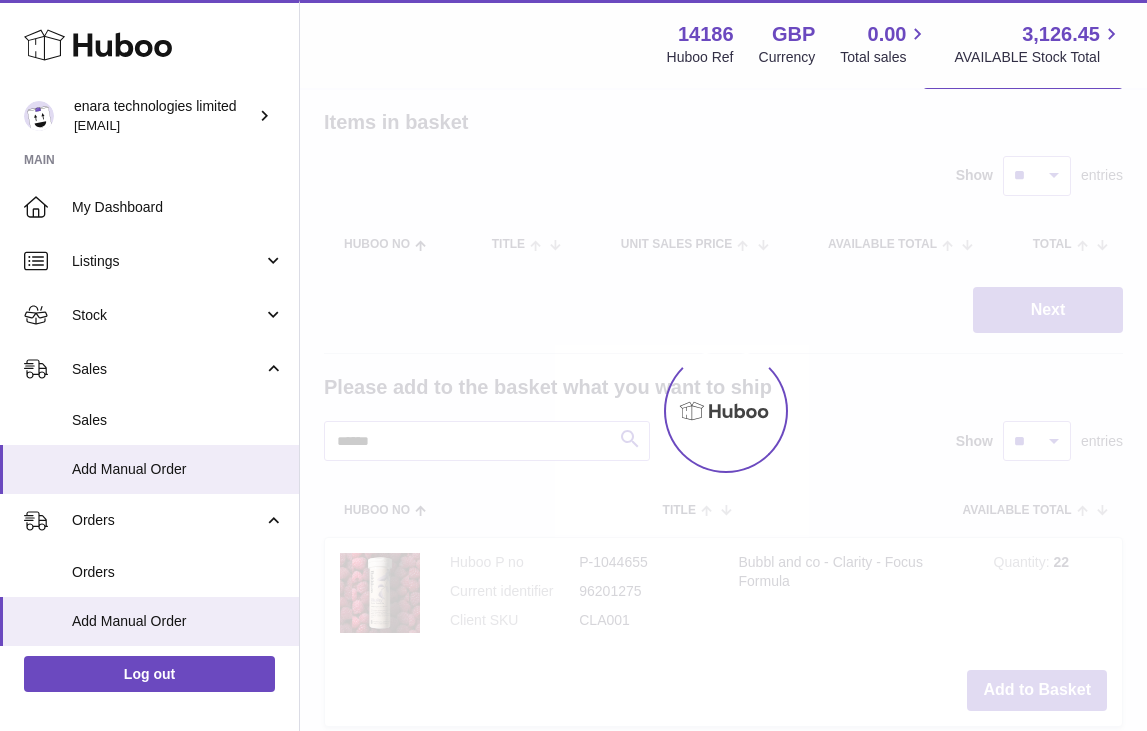 scroll, scrollTop: 85, scrollLeft: 0, axis: vertical 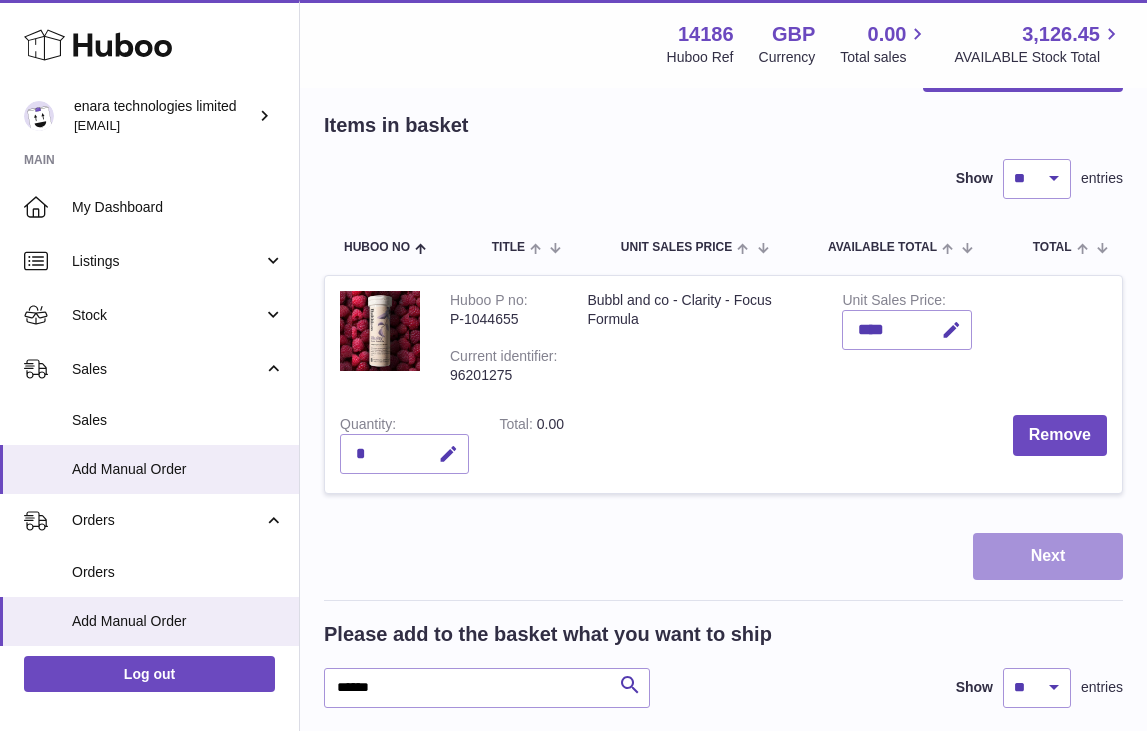 click on "Next" at bounding box center [1048, 556] 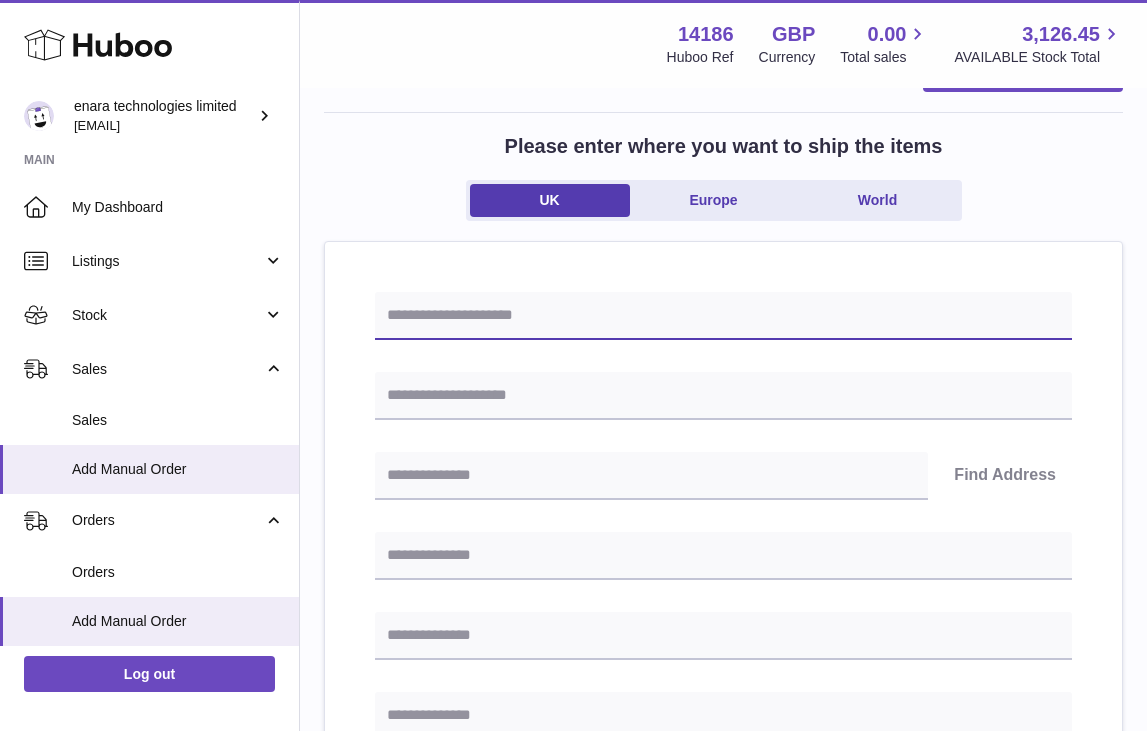 click at bounding box center [723, 316] 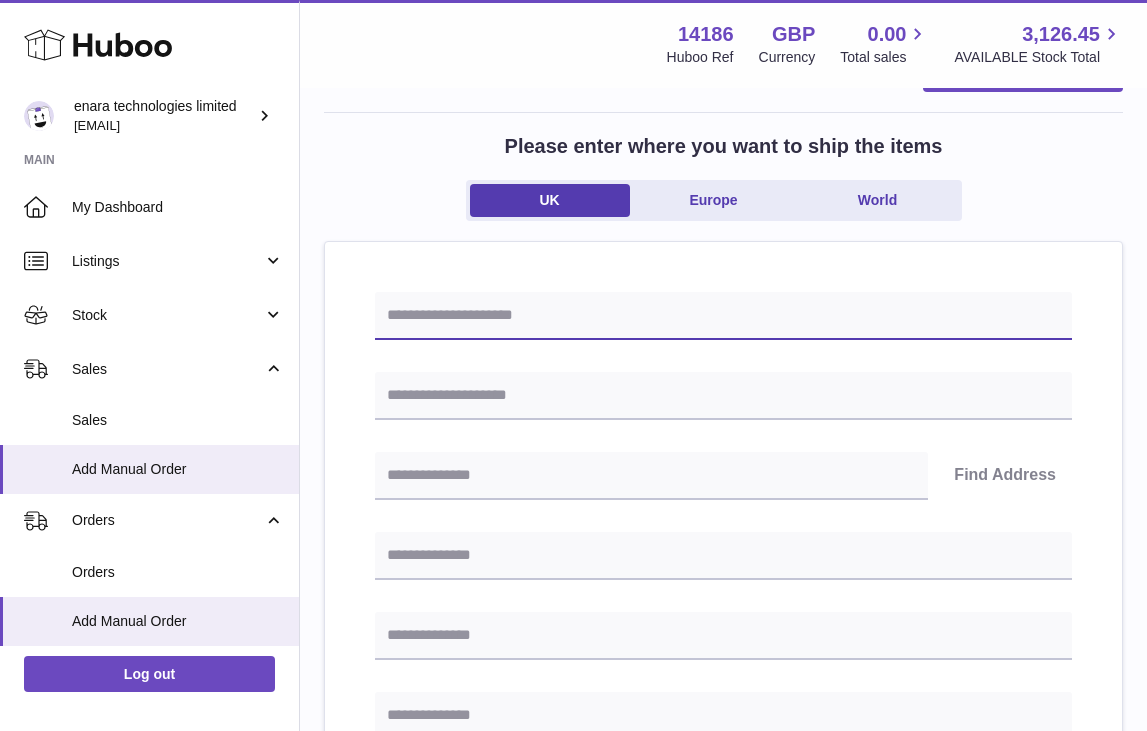 paste on "**********" 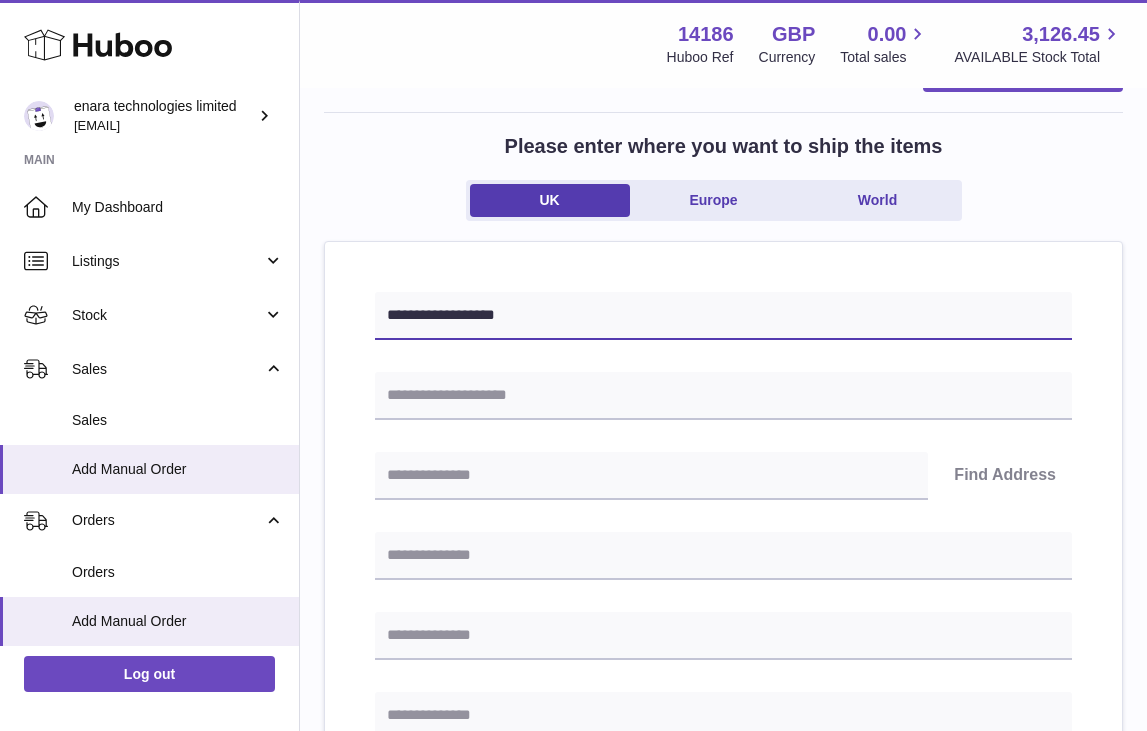 type on "**********" 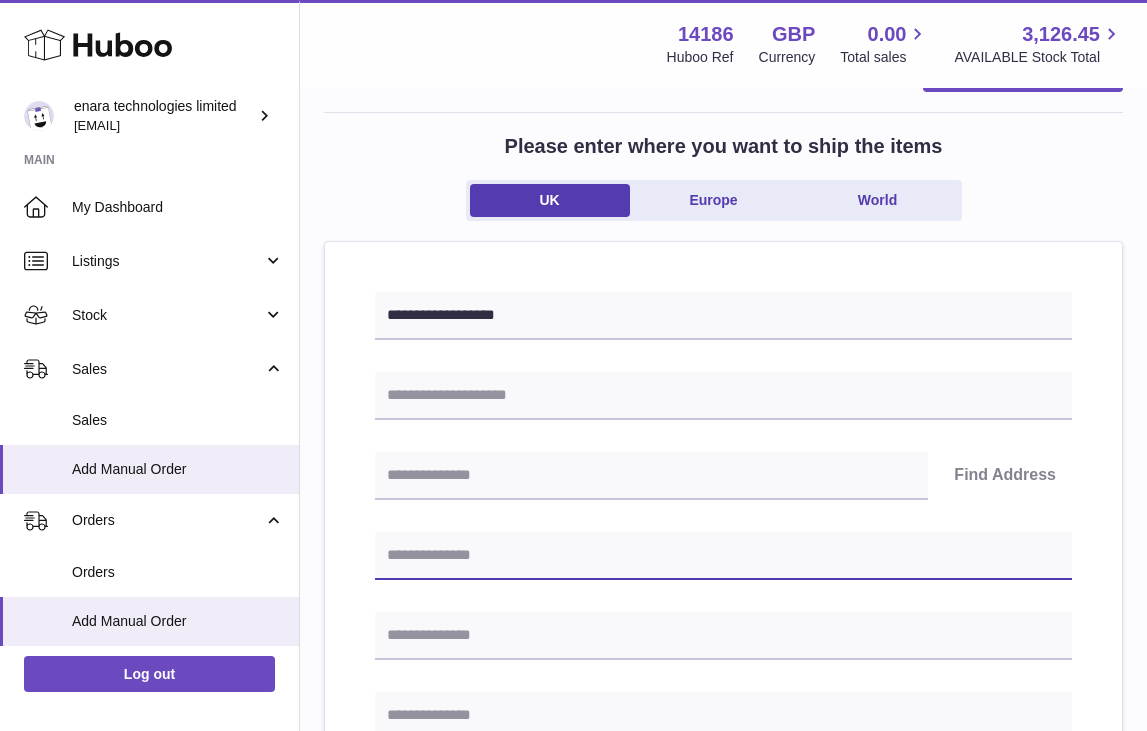 paste on "**********" 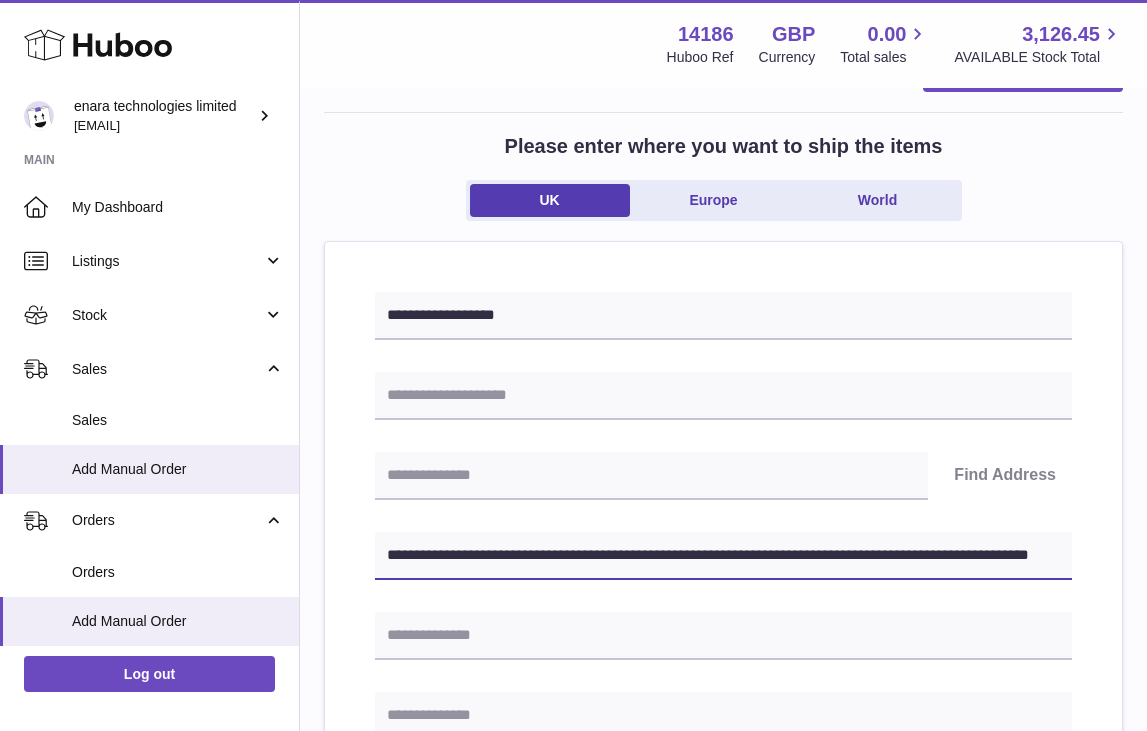 drag, startPoint x: 671, startPoint y: 556, endPoint x: 1268, endPoint y: 577, distance: 597.36926 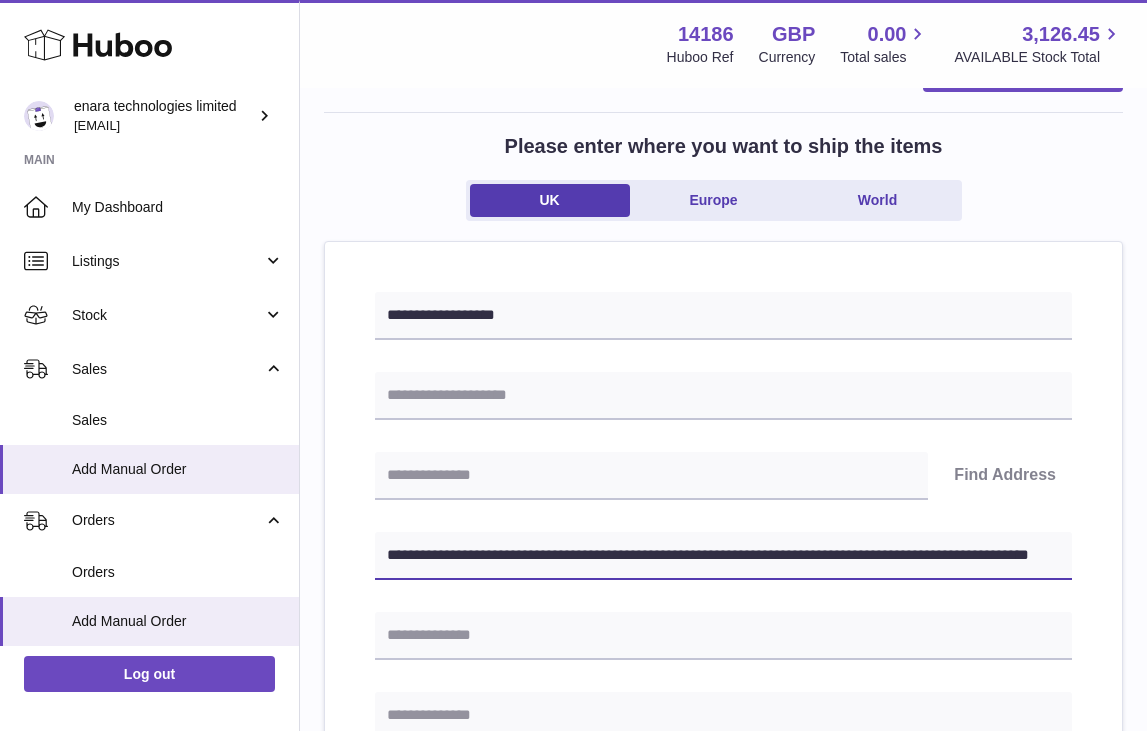 click on ".st0{fill:#141414;}" at bounding box center [573, 280] 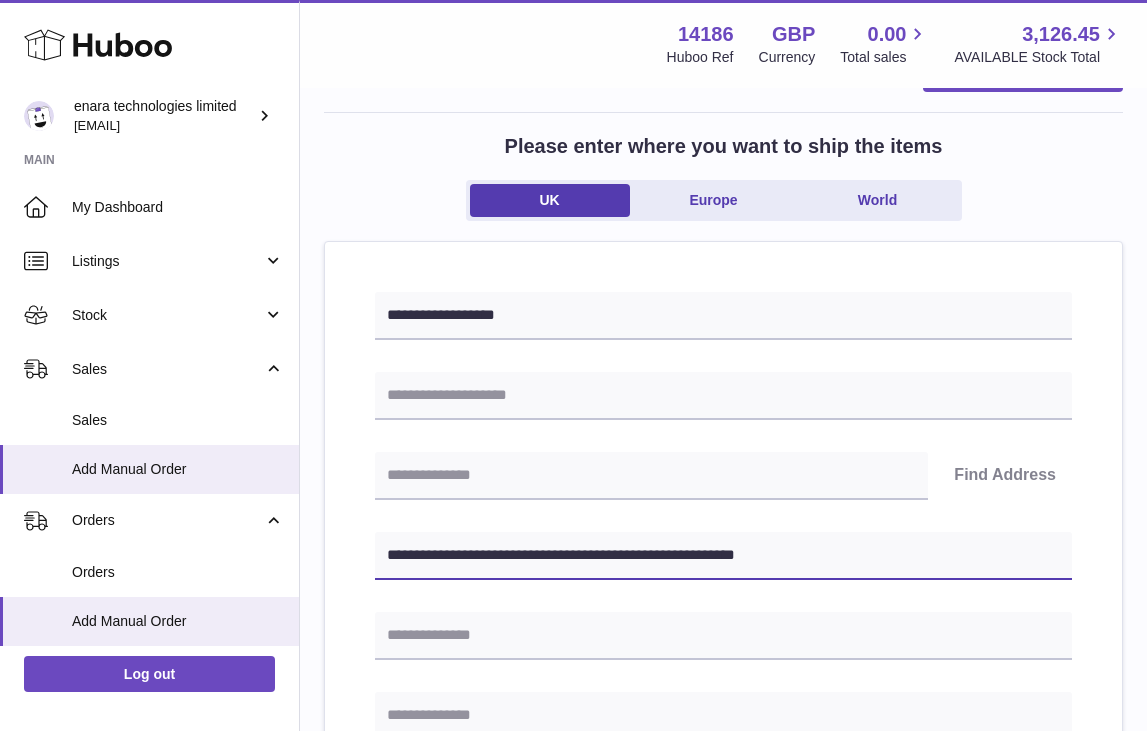 type on "**********" 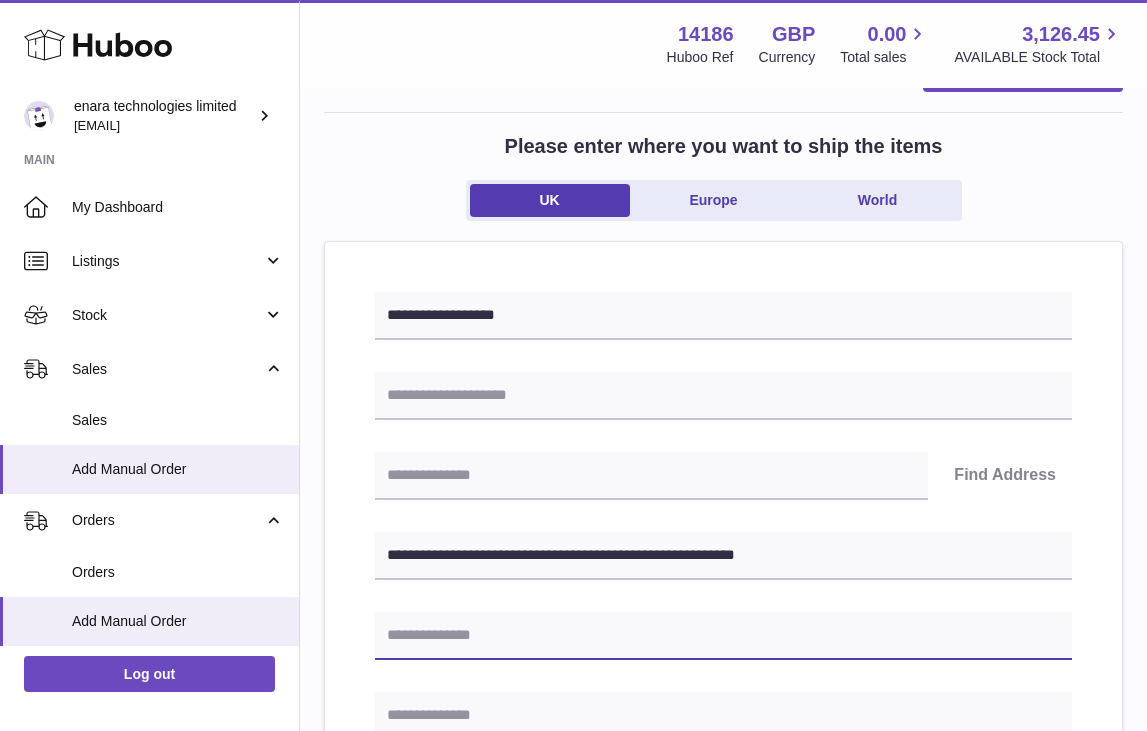 paste on "**********" 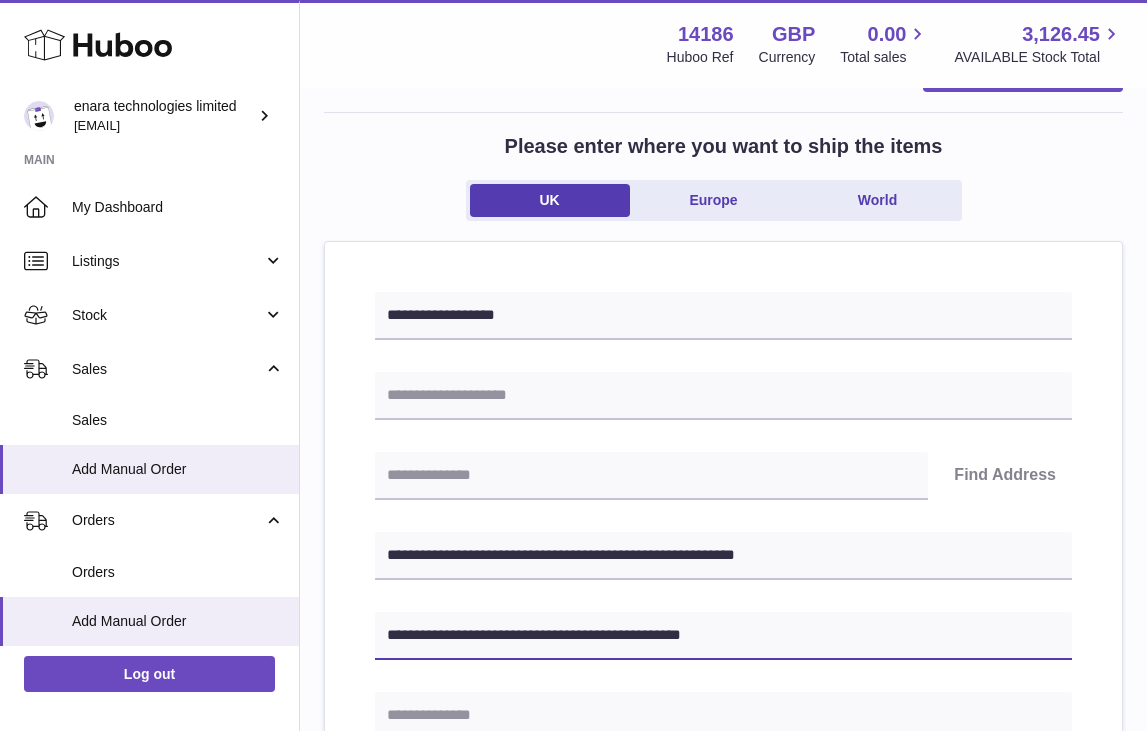 type on "**********" 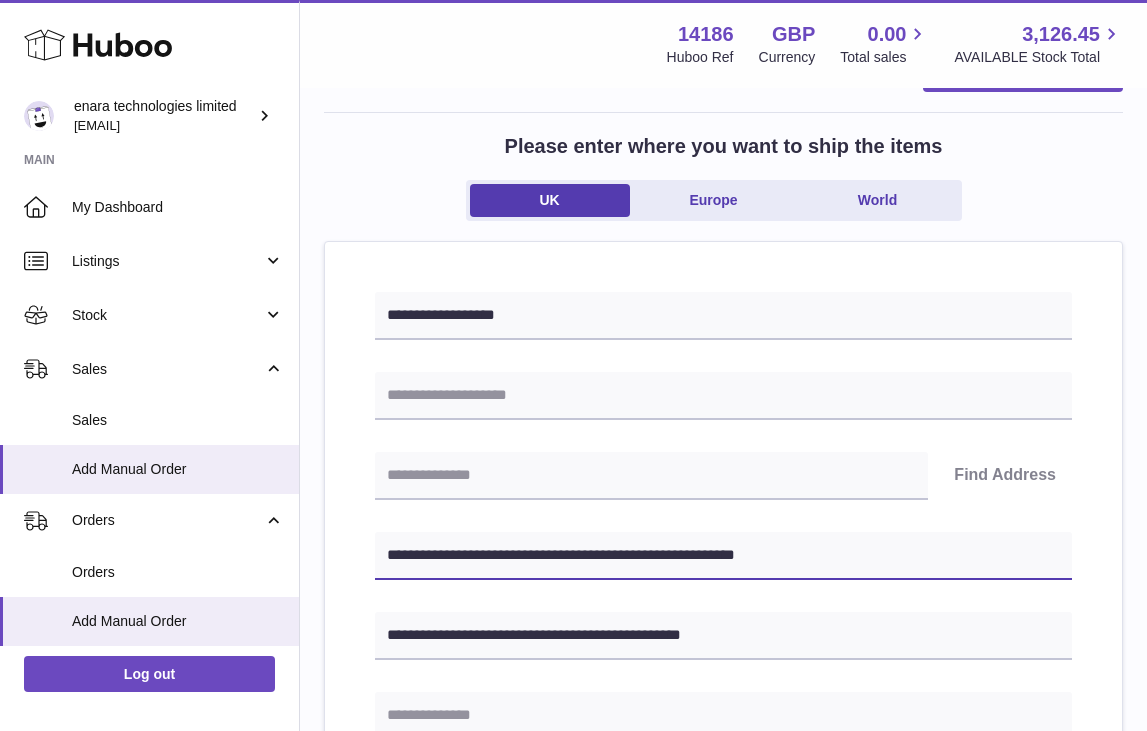 drag, startPoint x: 482, startPoint y: 555, endPoint x: 395, endPoint y: 556, distance: 87.005745 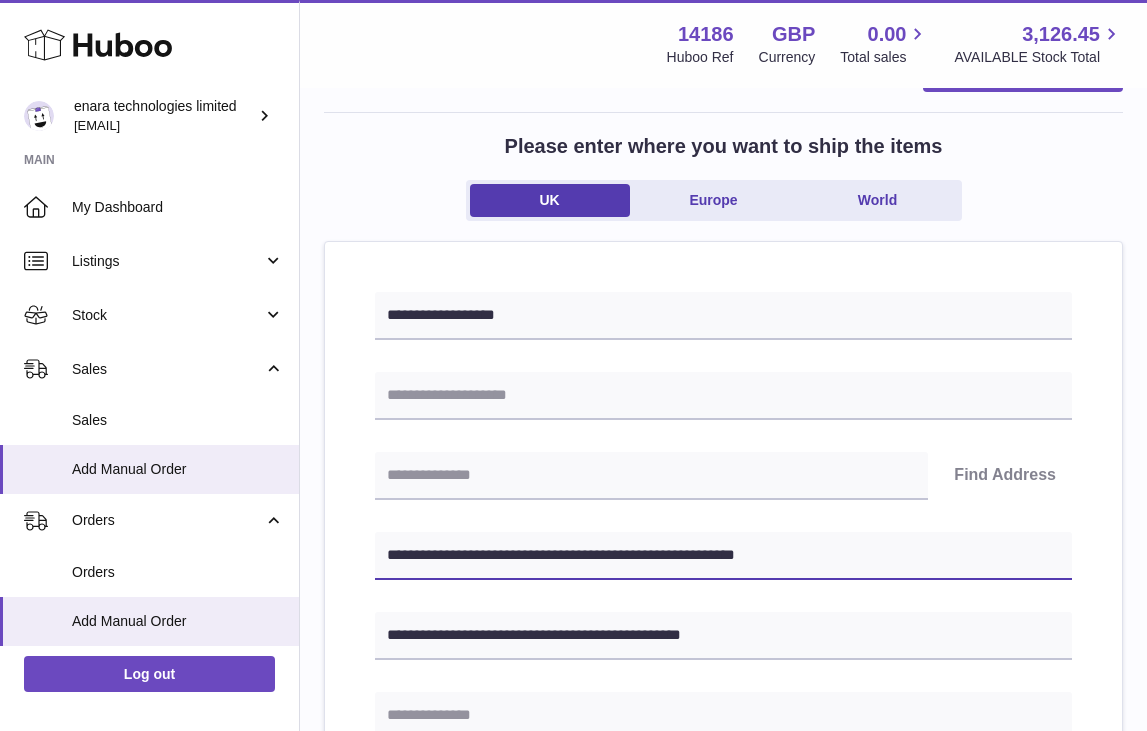 click on "**********" at bounding box center (723, 556) 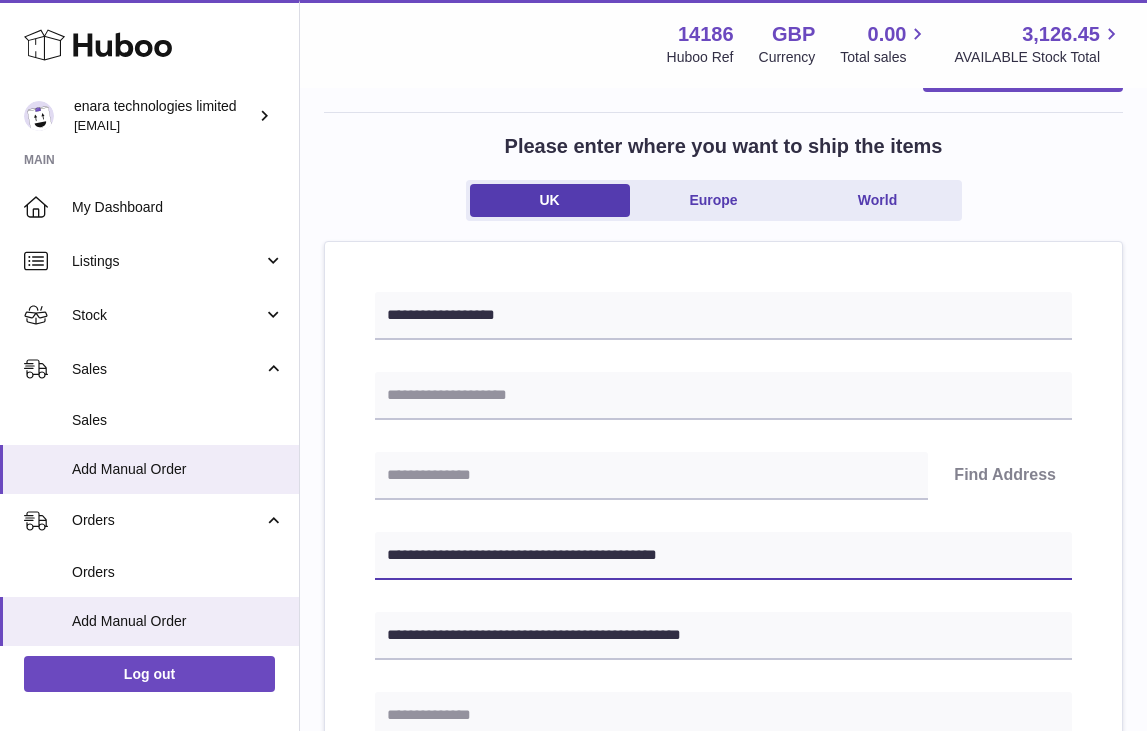 type on "**********" 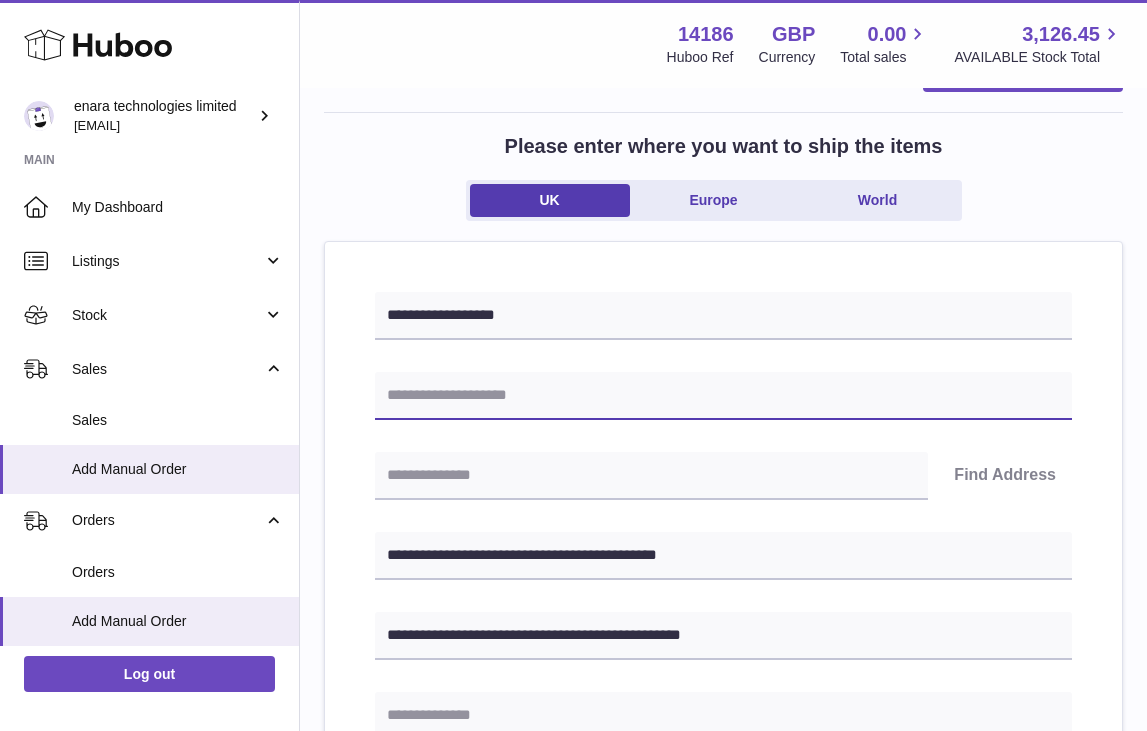 paste on "**********" 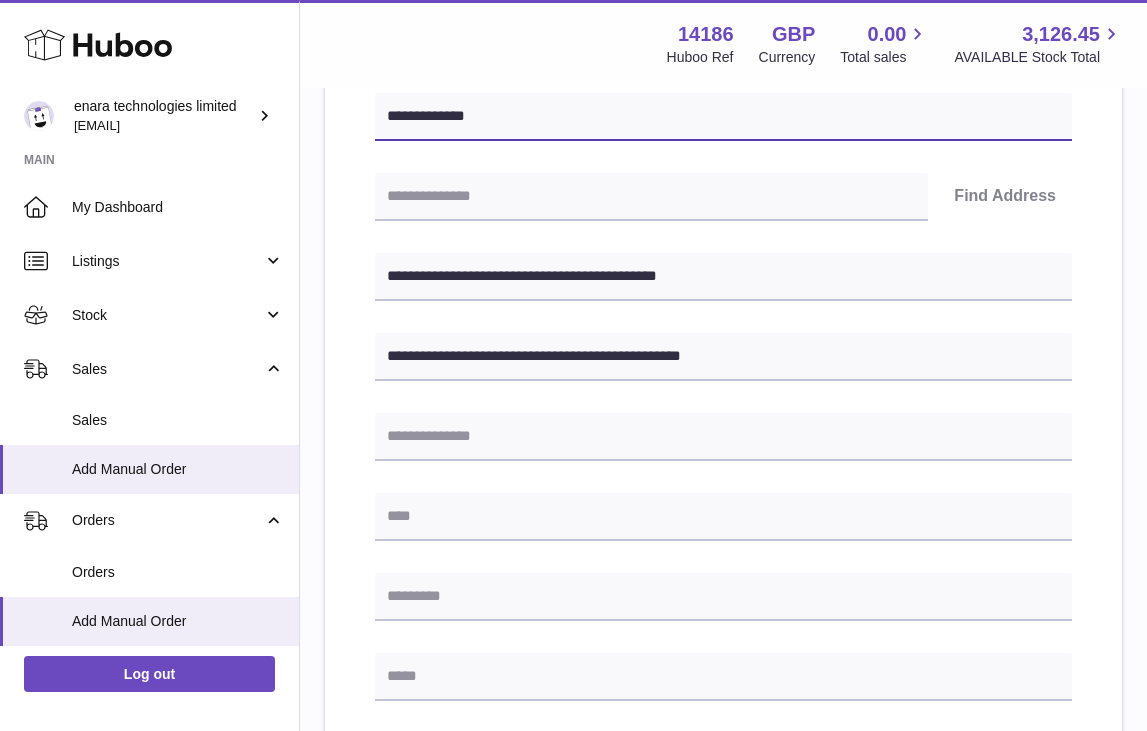 scroll, scrollTop: 379, scrollLeft: 0, axis: vertical 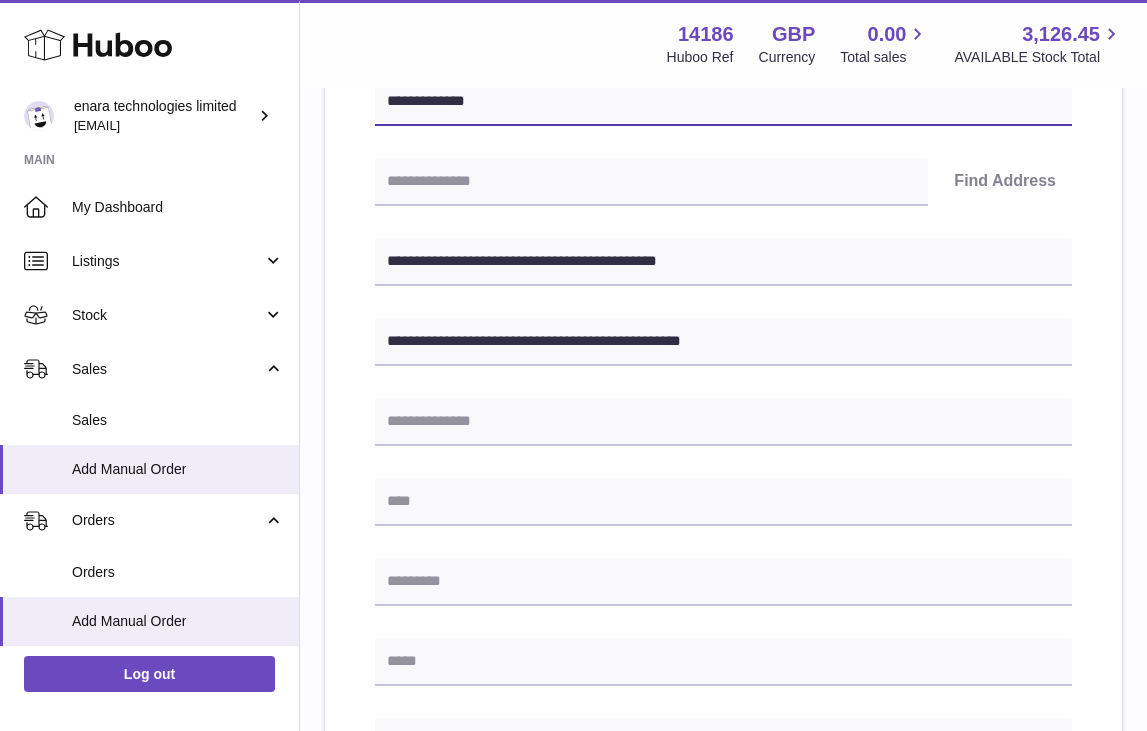 type on "**********" 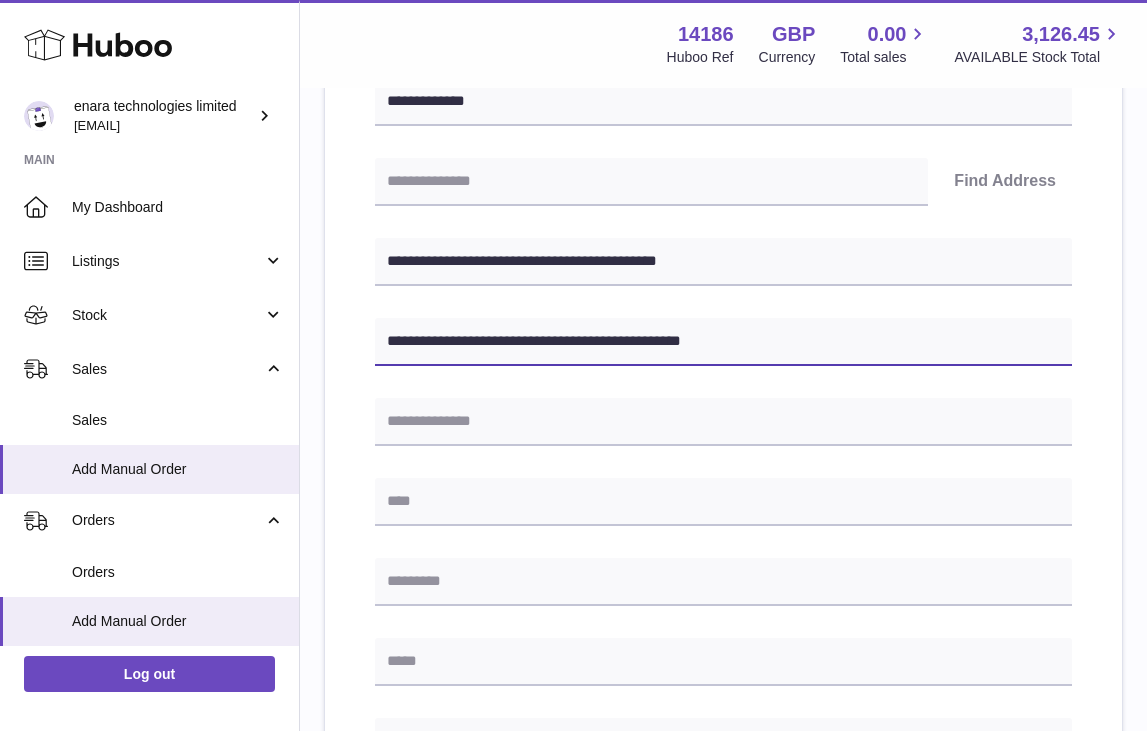 drag, startPoint x: 630, startPoint y: 337, endPoint x: 570, endPoint y: 340, distance: 60.074955 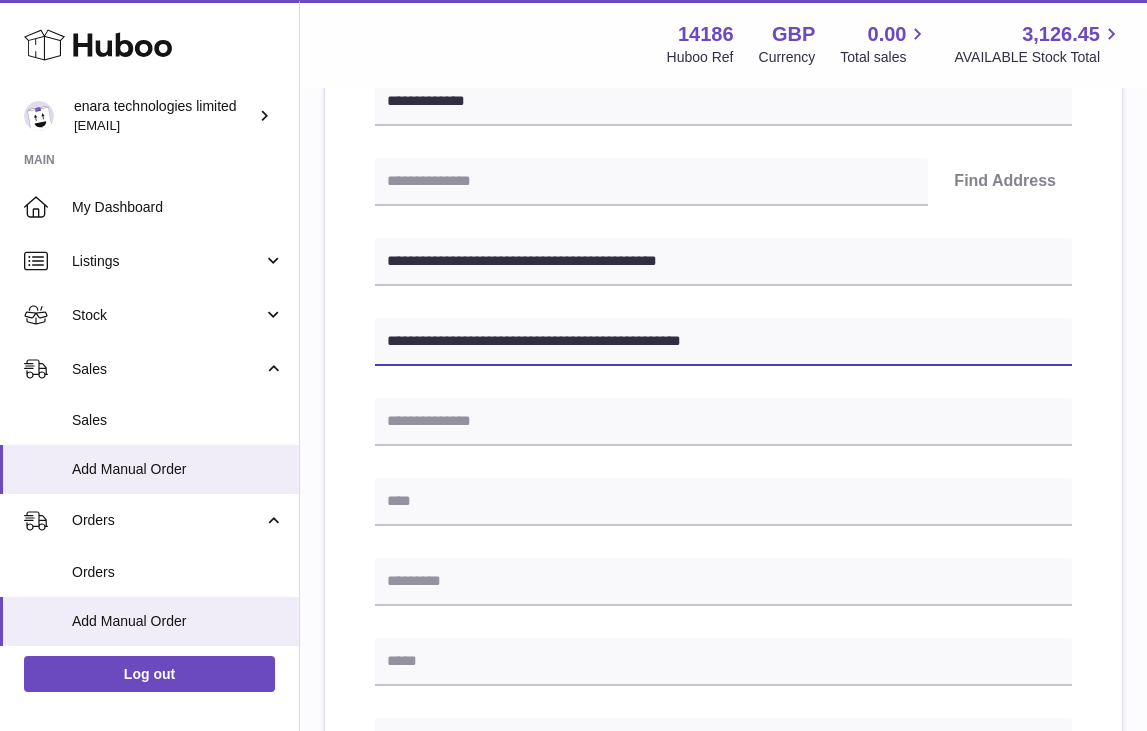 click on "**********" at bounding box center (723, 342) 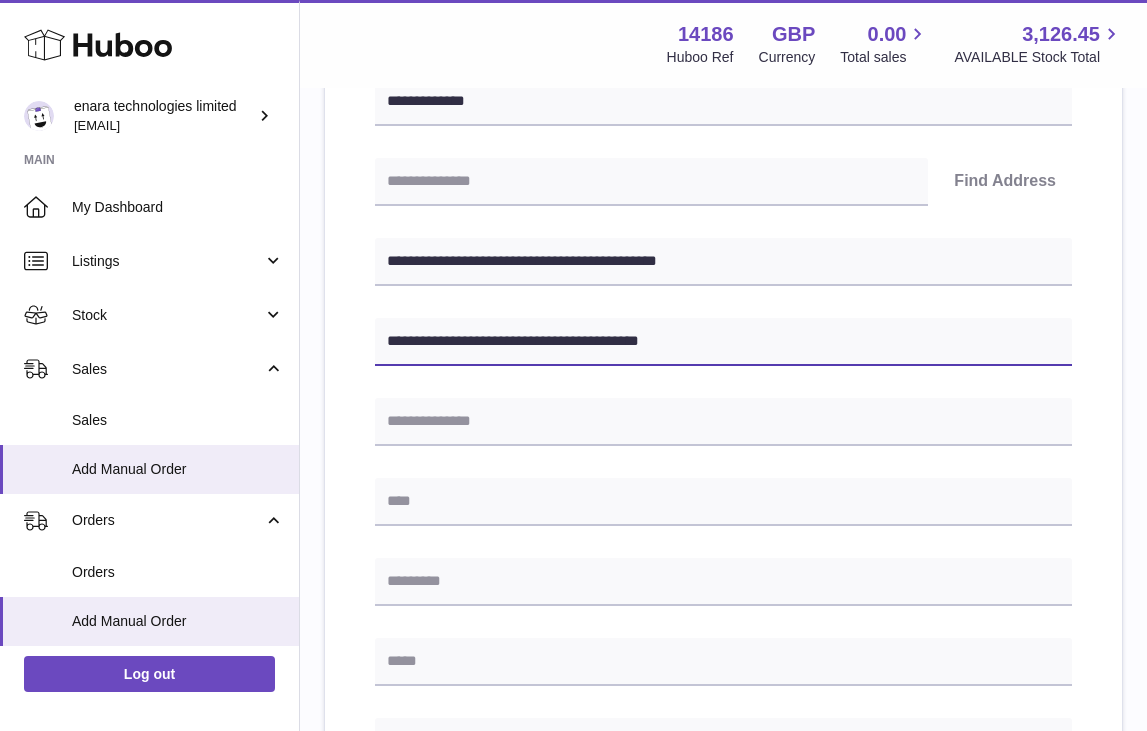 type on "**********" 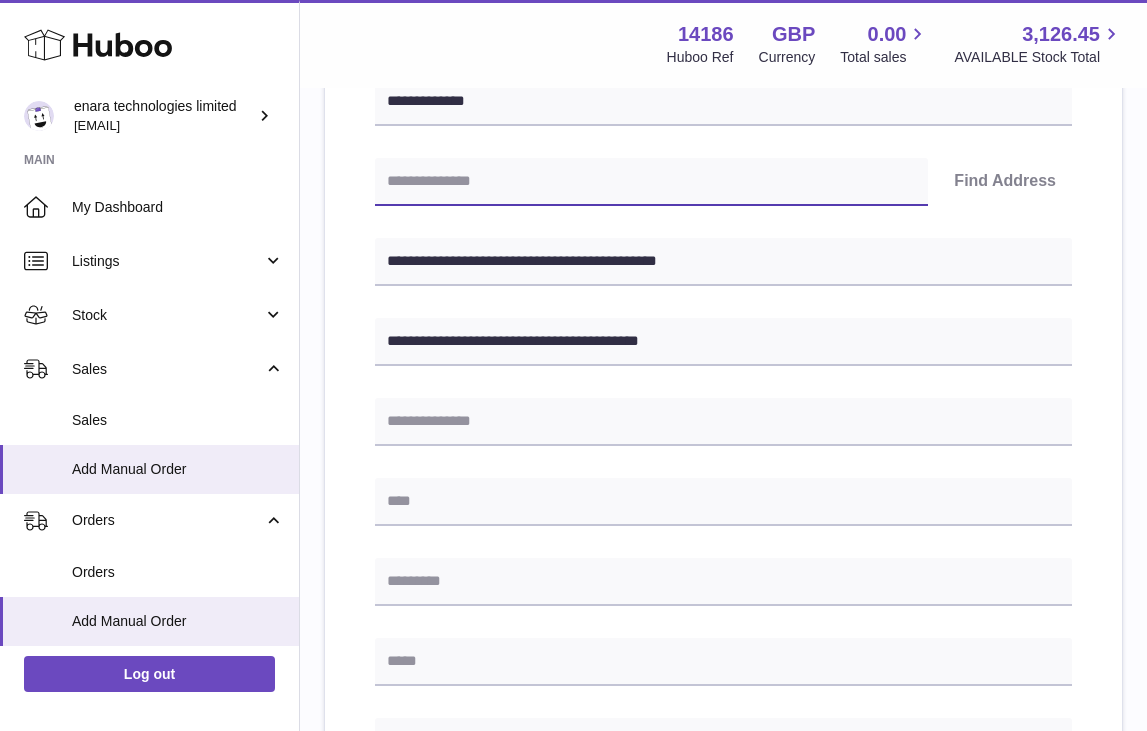 paste on "*******" 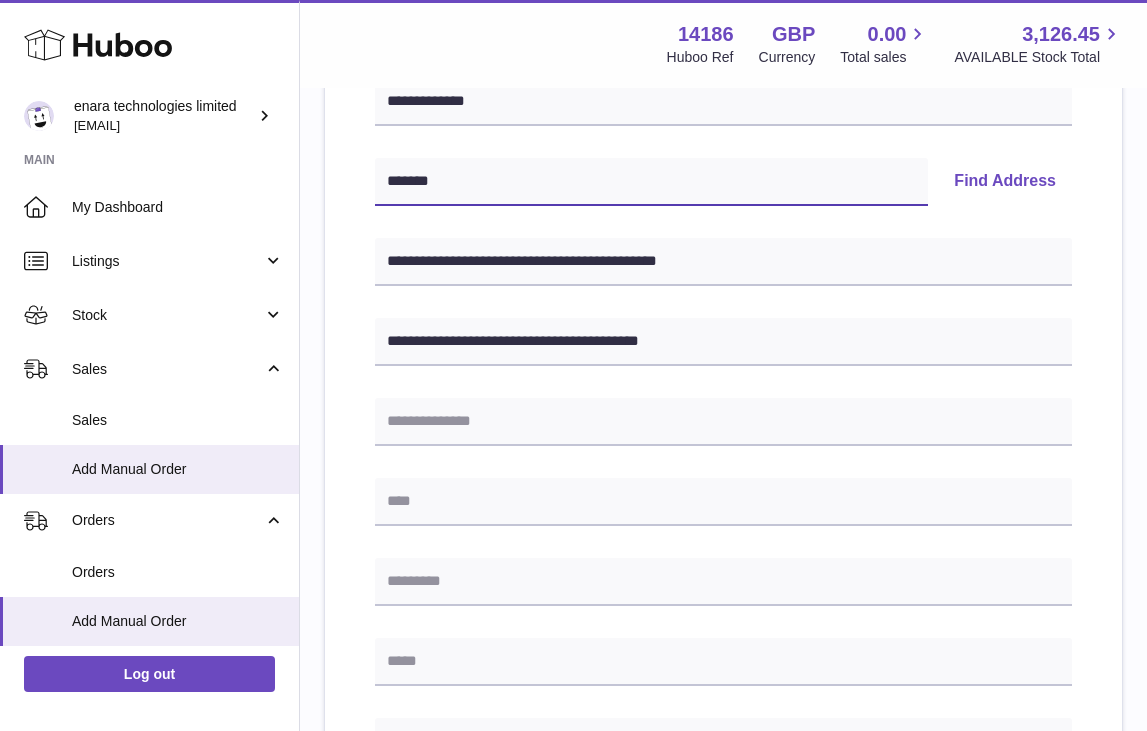 type on "*******" 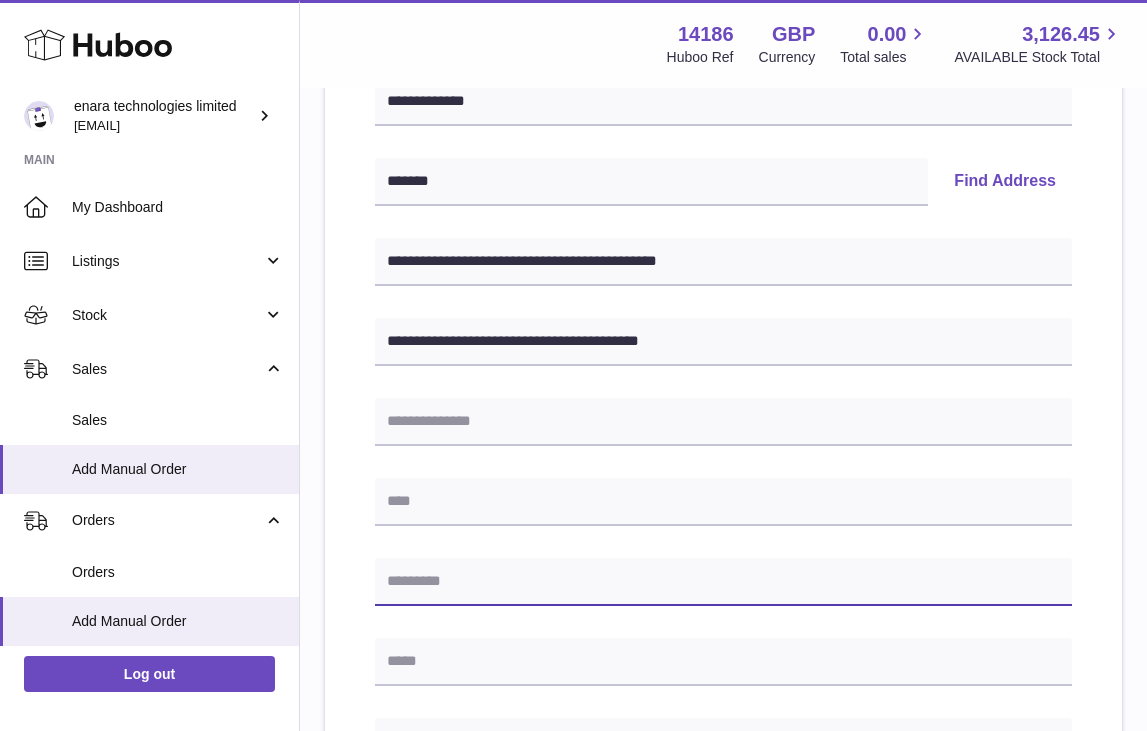 paste on "*******" 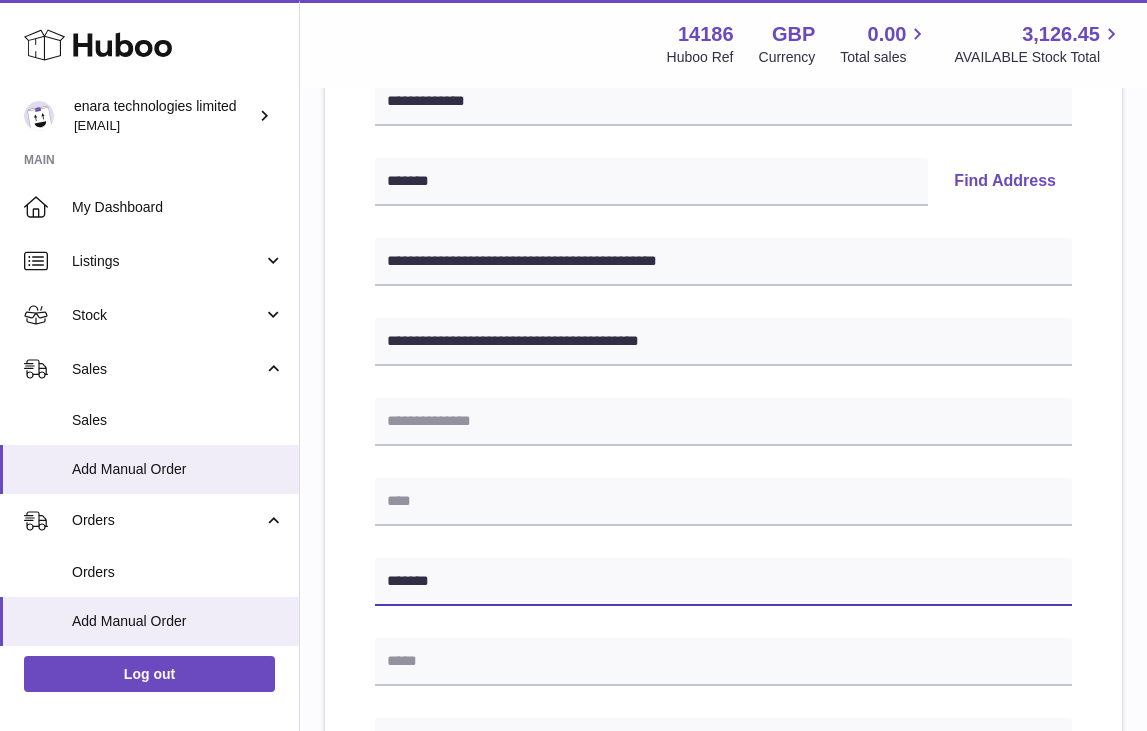 type on "*******" 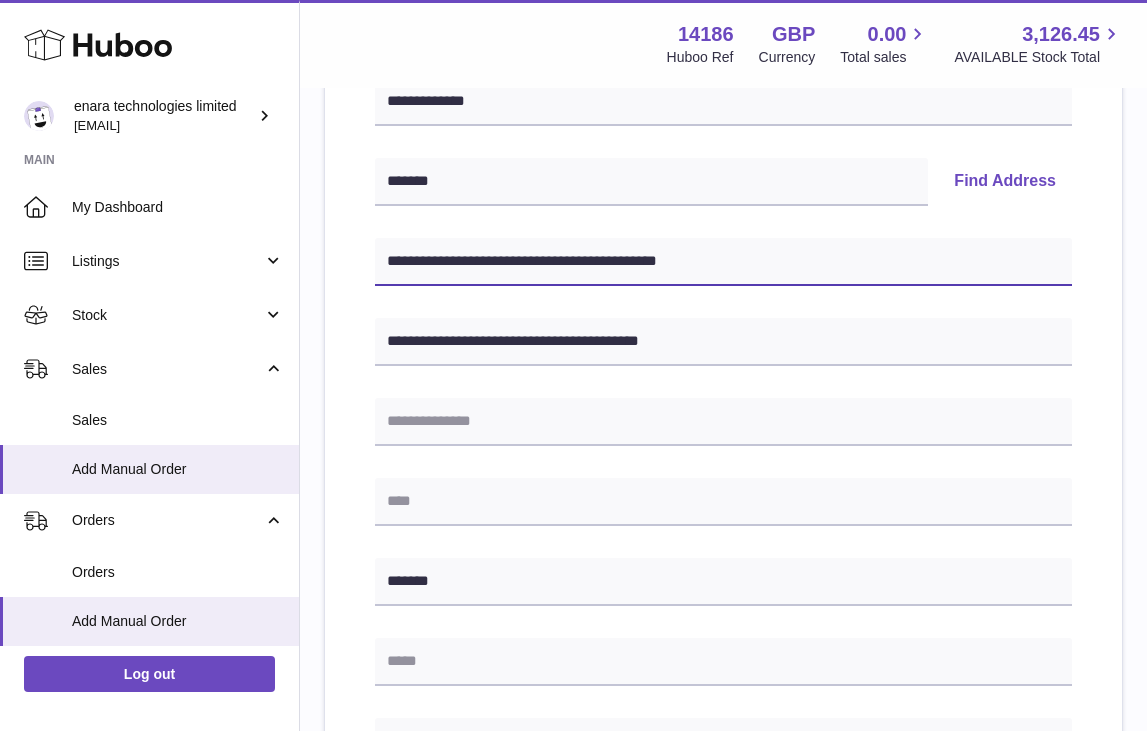 drag, startPoint x: 514, startPoint y: 262, endPoint x: 396, endPoint y: 259, distance: 118.03813 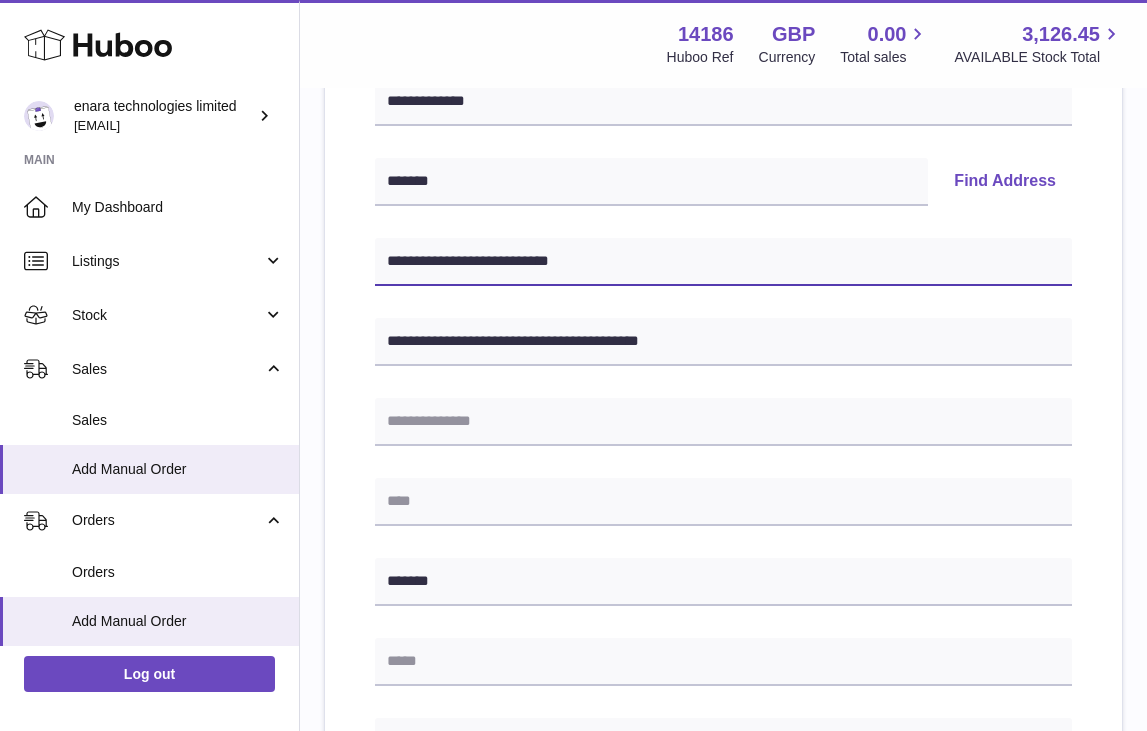 type on "**********" 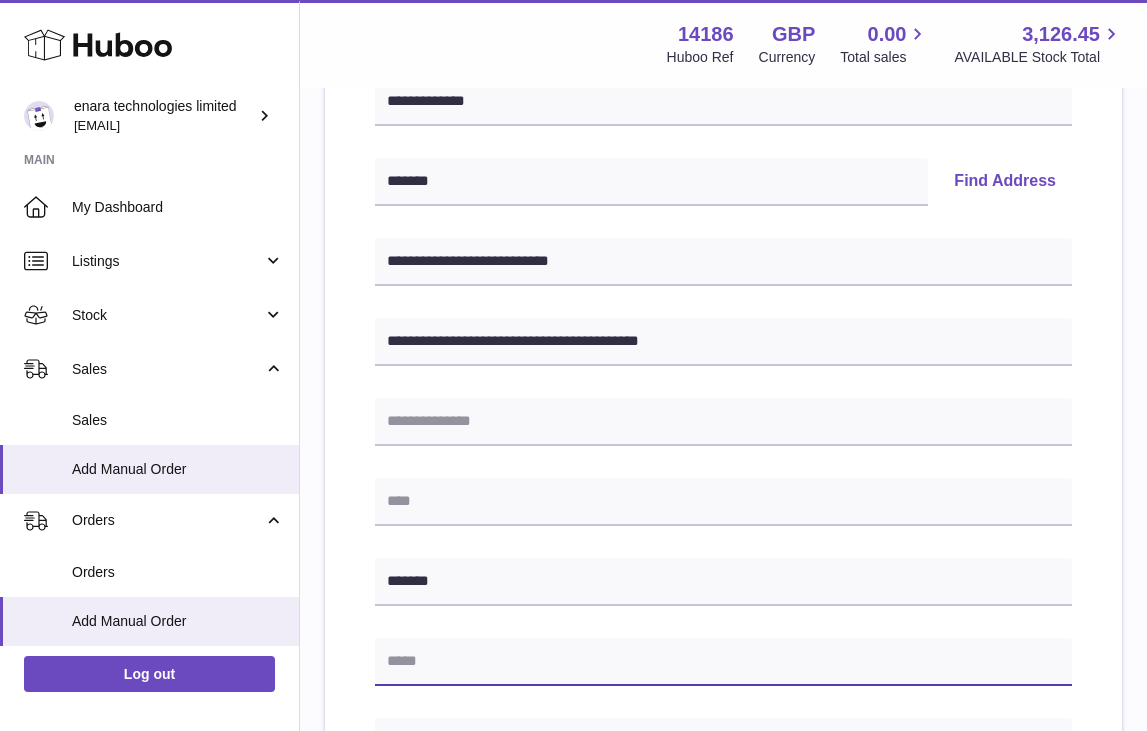 paste on "**********" 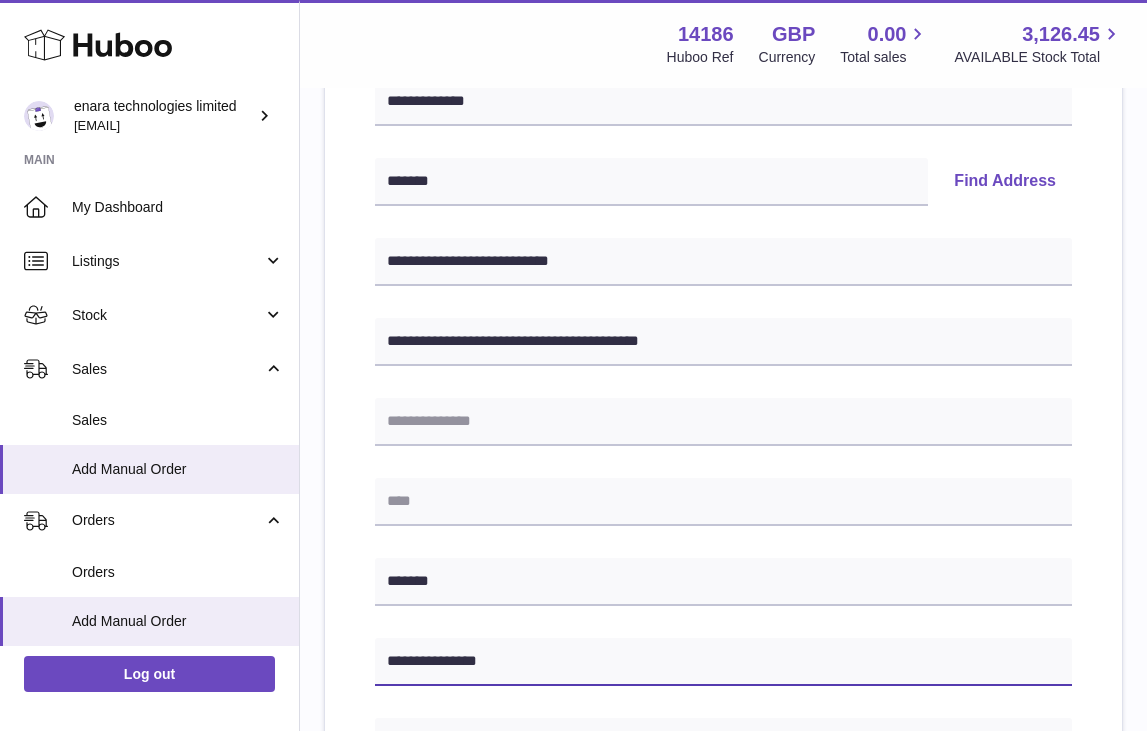 type on "**********" 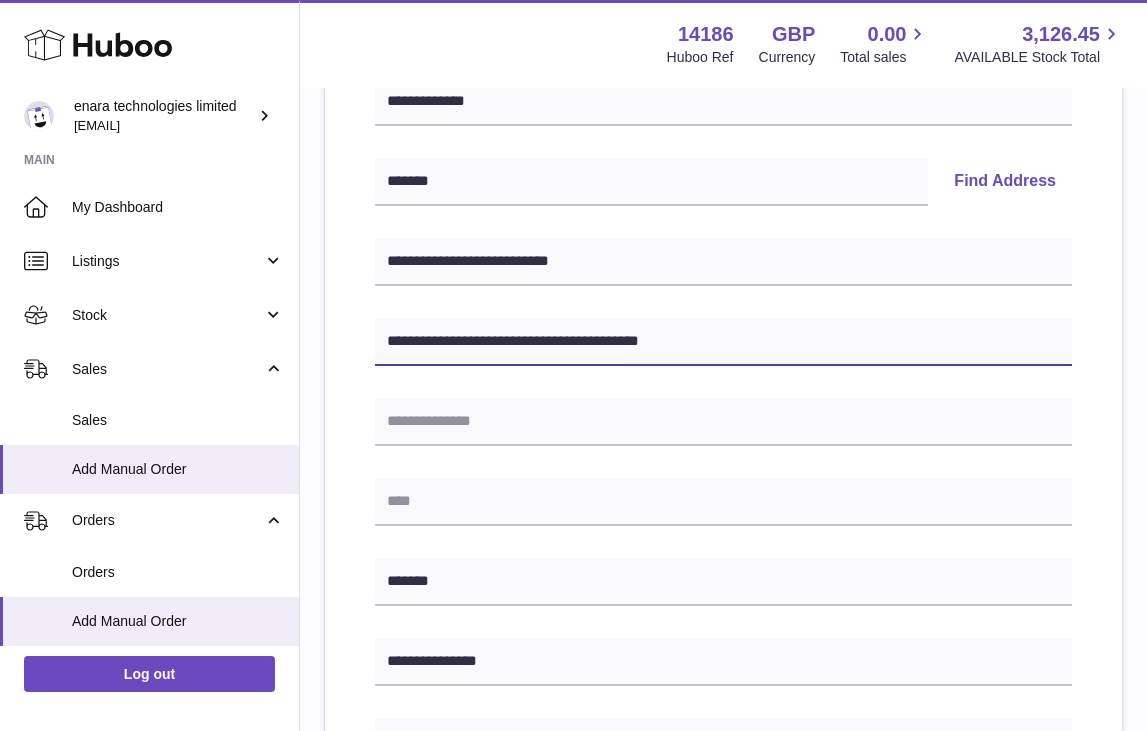 drag, startPoint x: 575, startPoint y: 339, endPoint x: 819, endPoint y: 440, distance: 264.07764 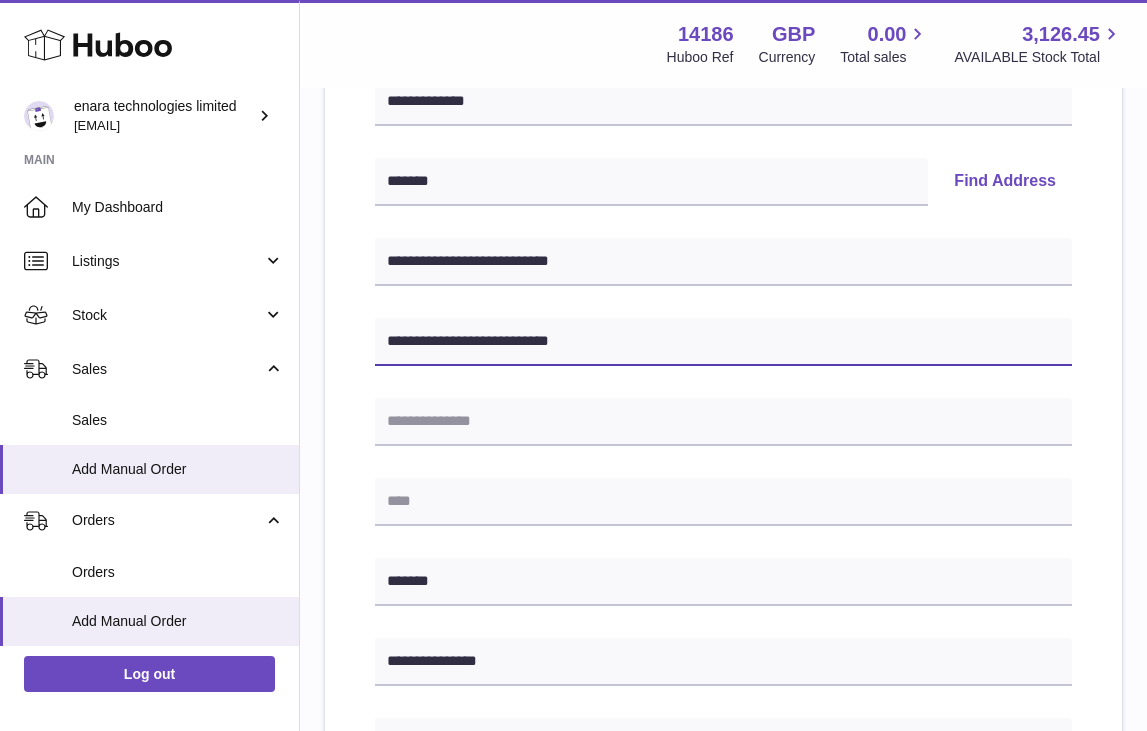 type on "**********" 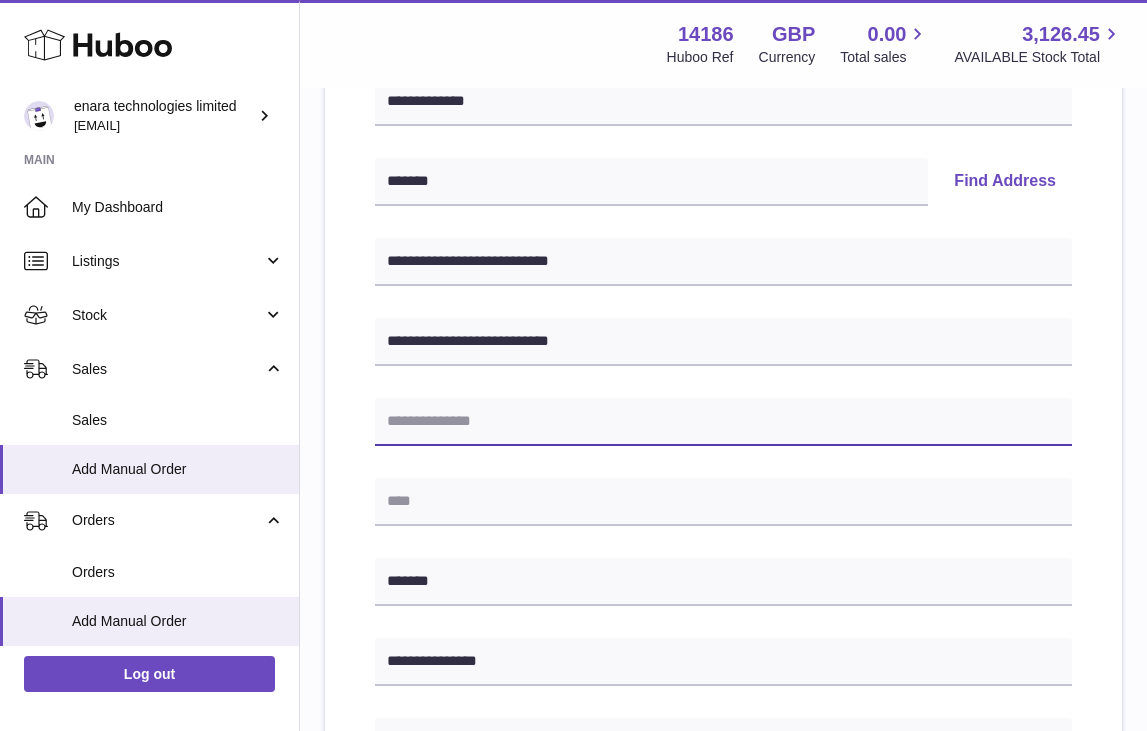 paste on "**********" 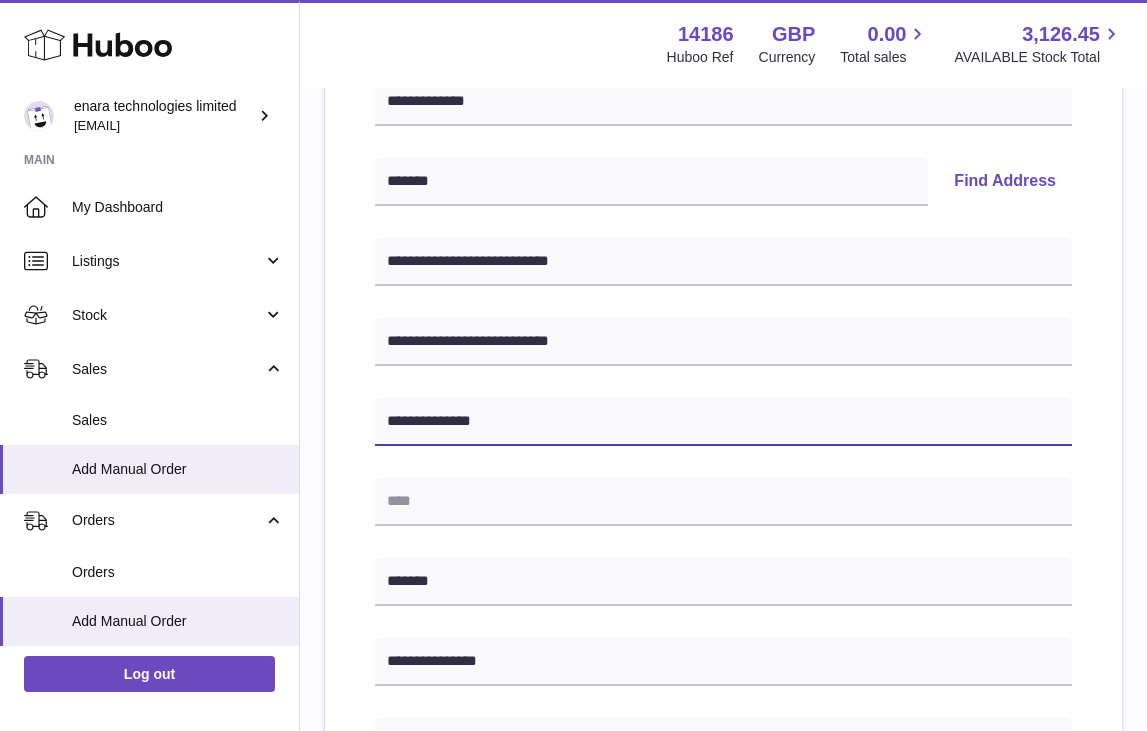 type on "**********" 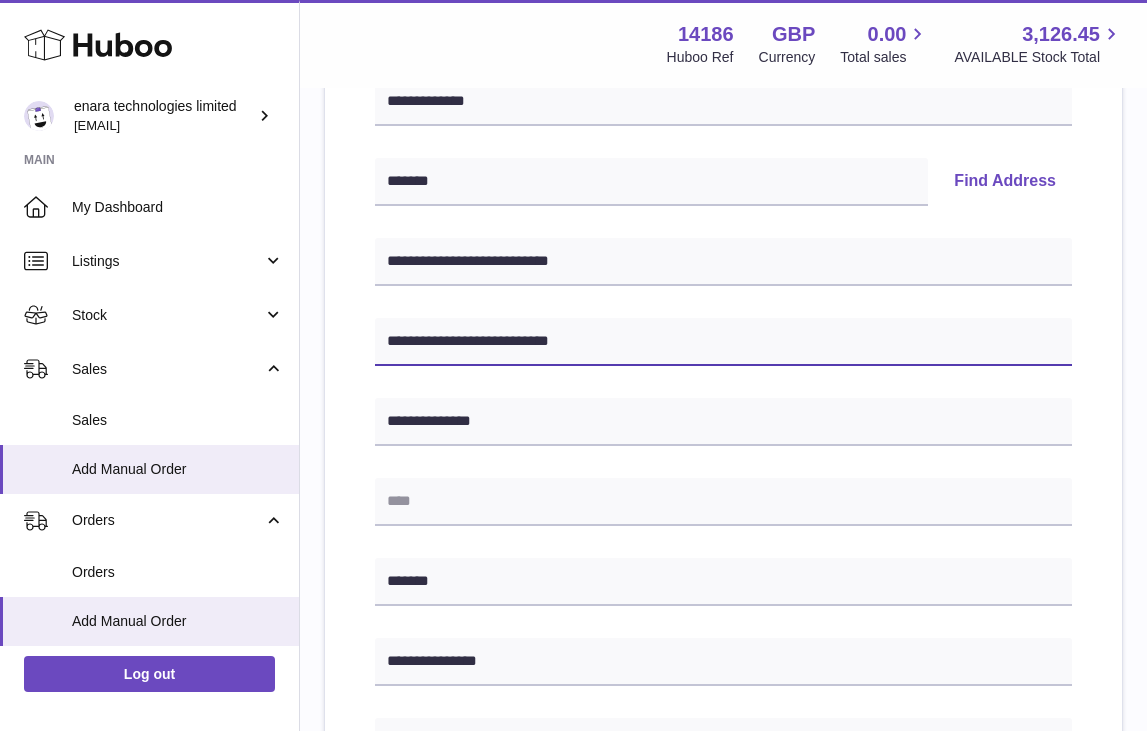 click on "**********" at bounding box center (723, 342) 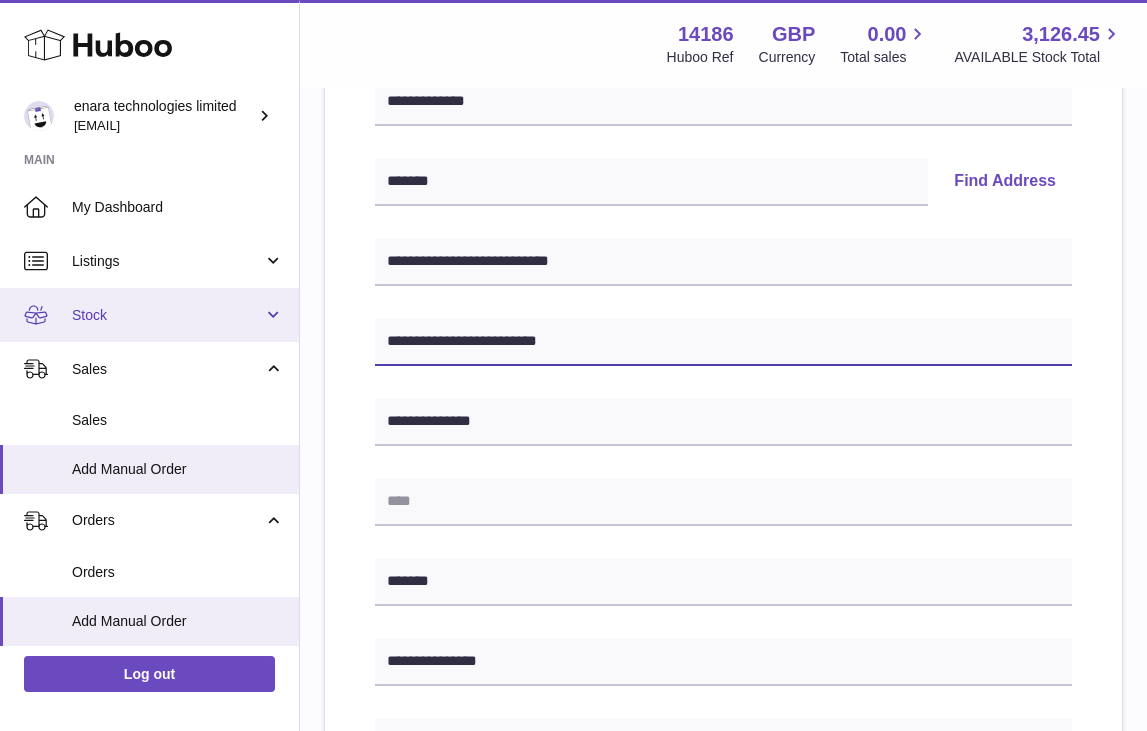 drag, startPoint x: 582, startPoint y: 346, endPoint x: 232, endPoint y: 336, distance: 350.14282 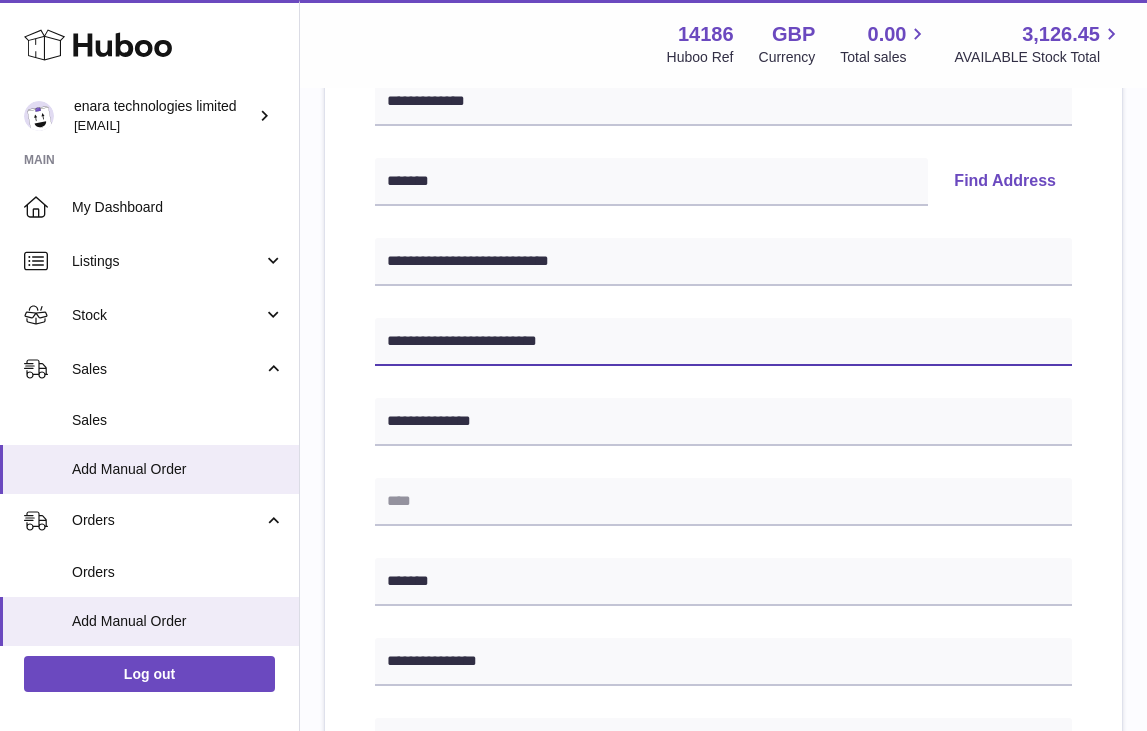 type on "**********" 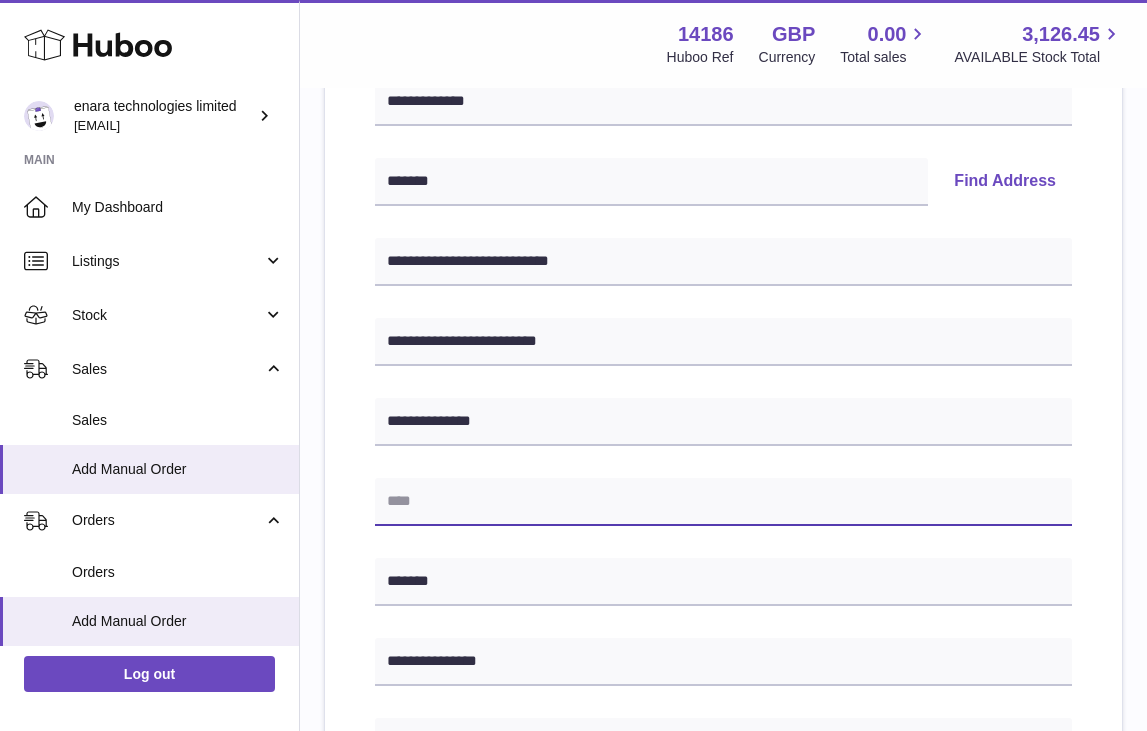 click at bounding box center [723, 502] 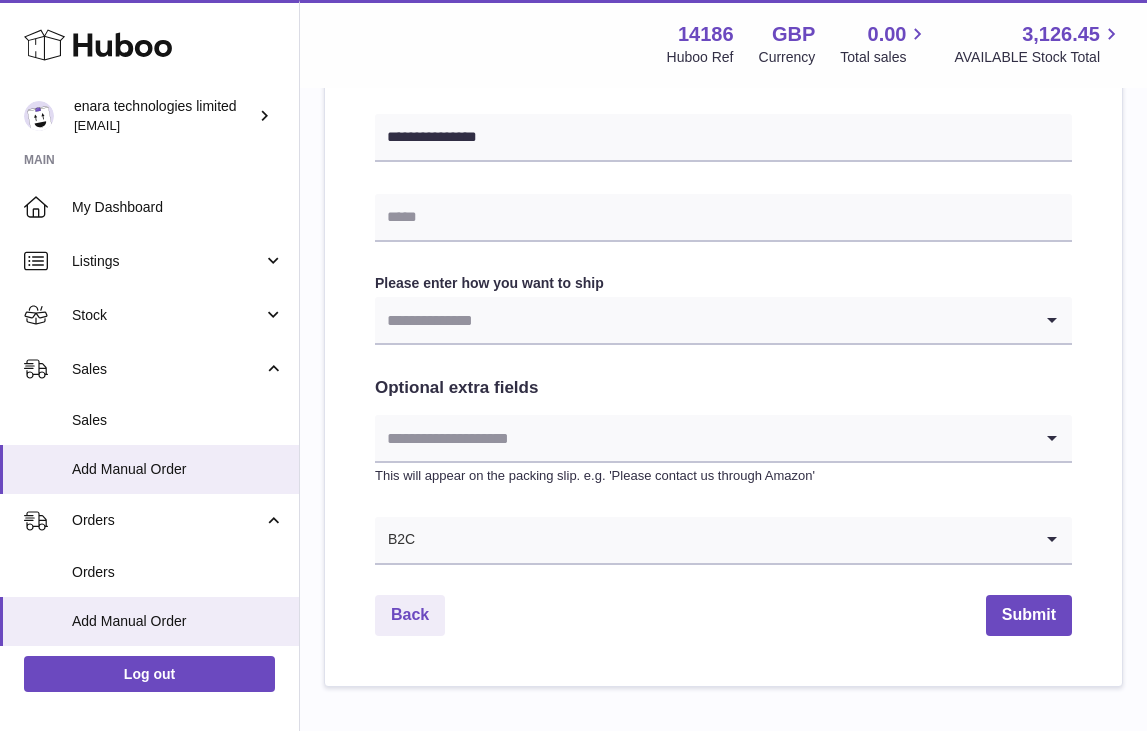 scroll, scrollTop: 931, scrollLeft: 0, axis: vertical 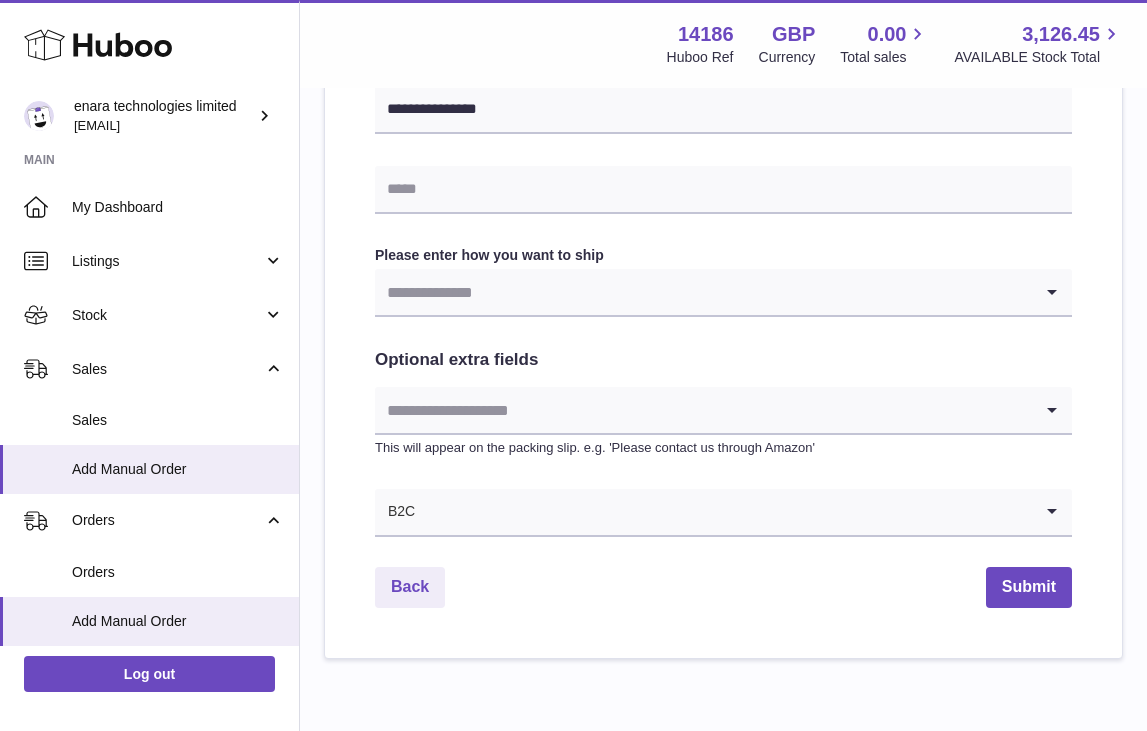 type on "**********" 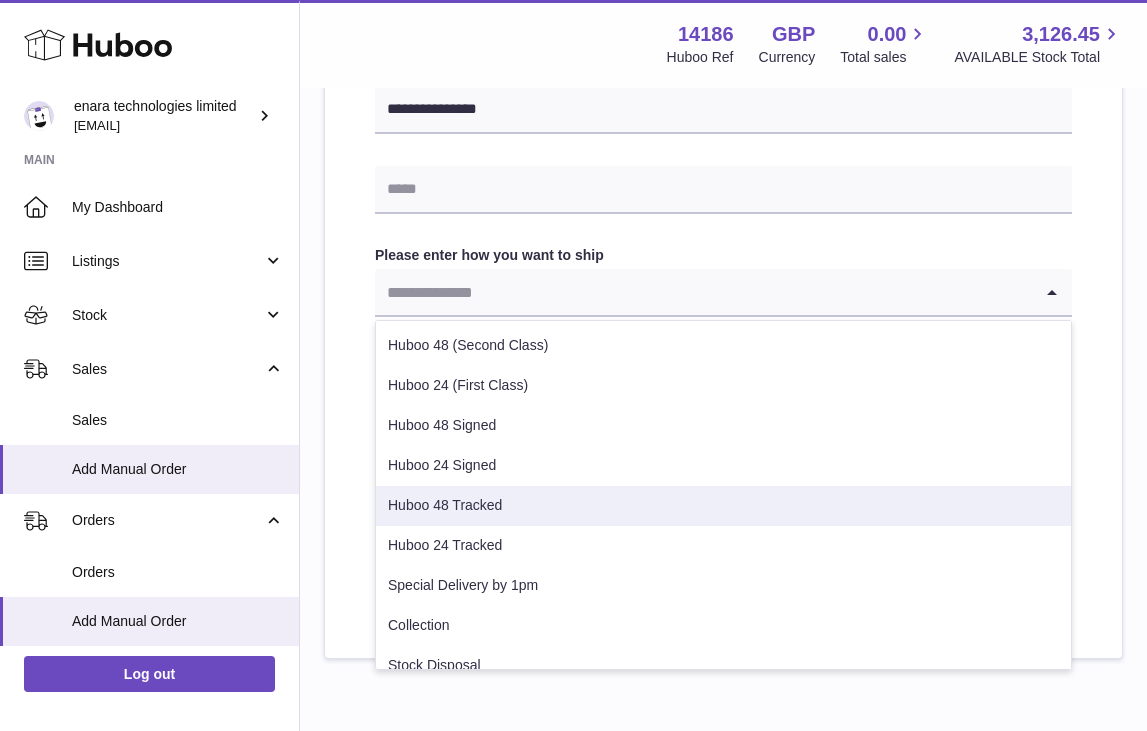 click on "Huboo 48 Tracked" at bounding box center [723, 506] 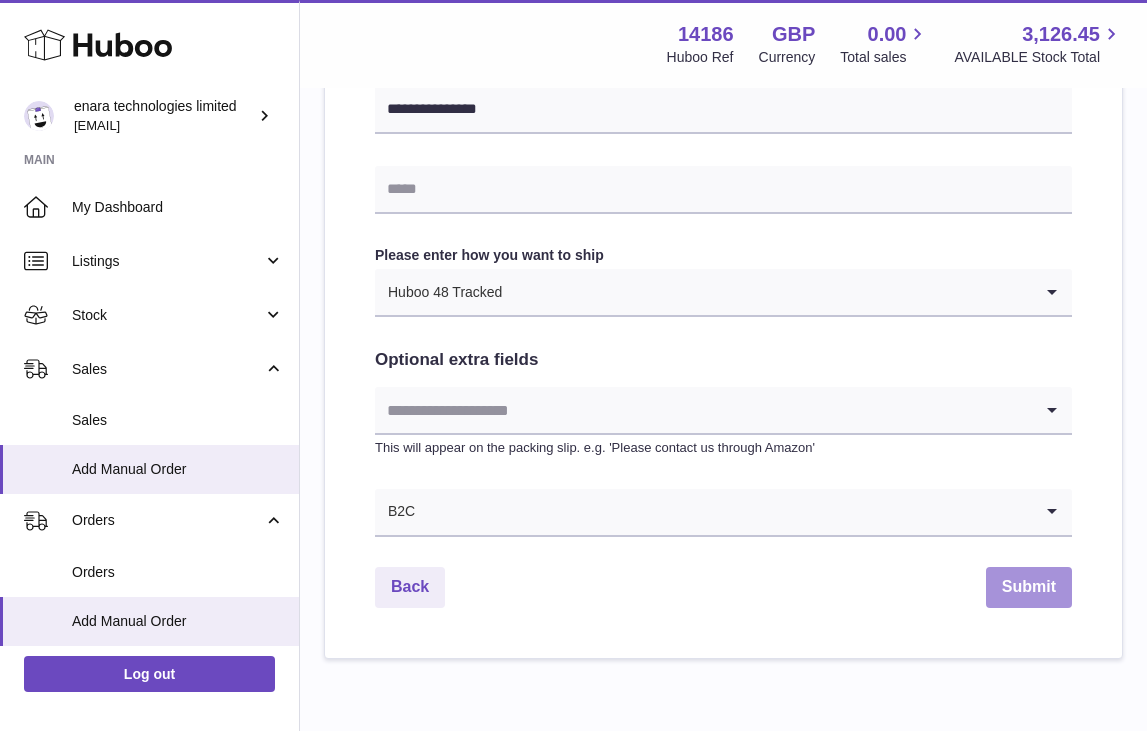 click on "Submit" at bounding box center (1029, 587) 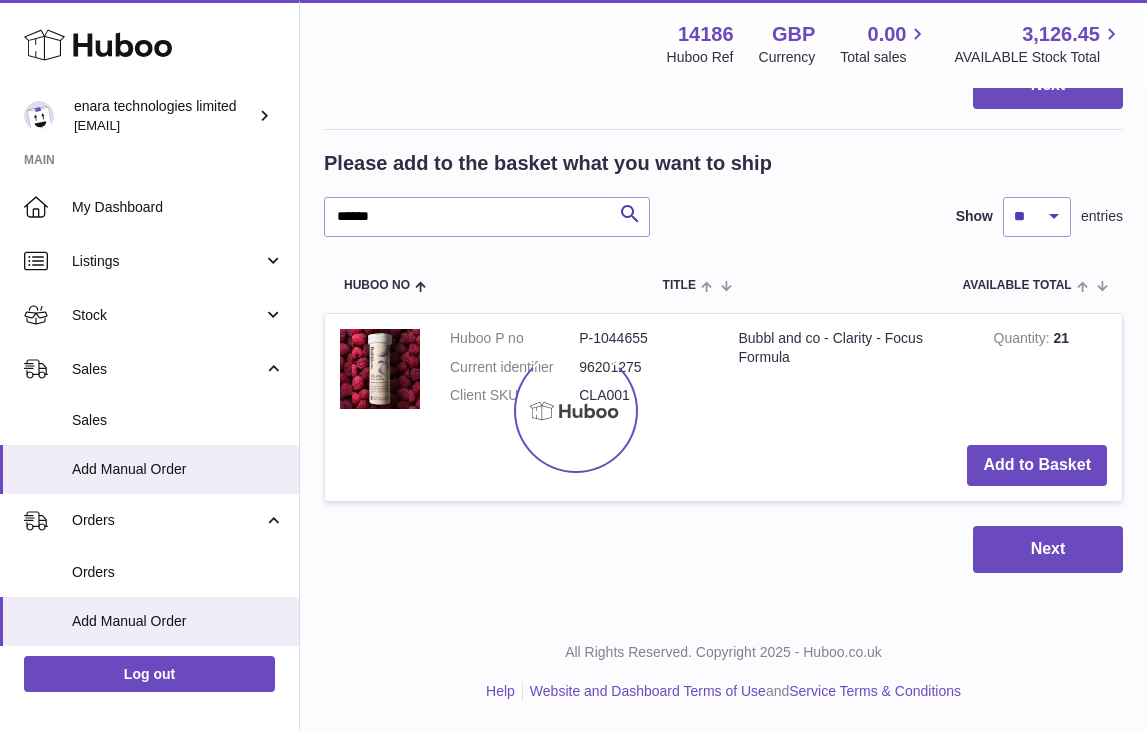 scroll, scrollTop: 0, scrollLeft: 0, axis: both 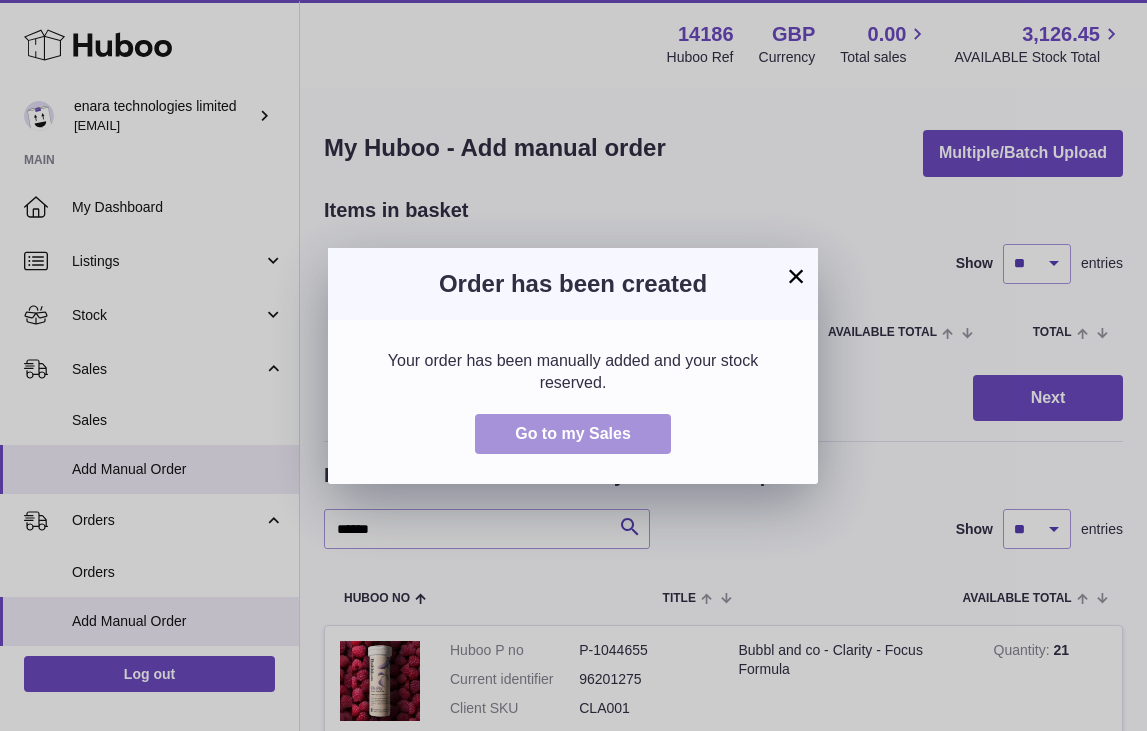 click on "Go to my Sales" at bounding box center [573, 433] 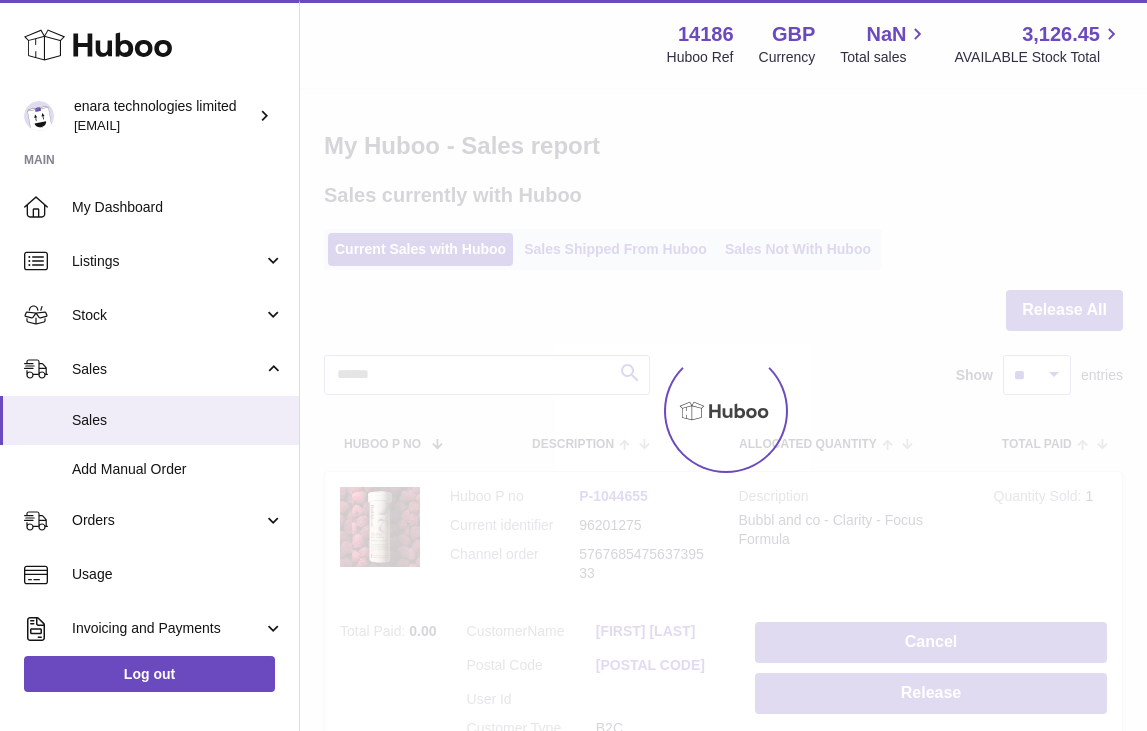 scroll, scrollTop: 0, scrollLeft: 0, axis: both 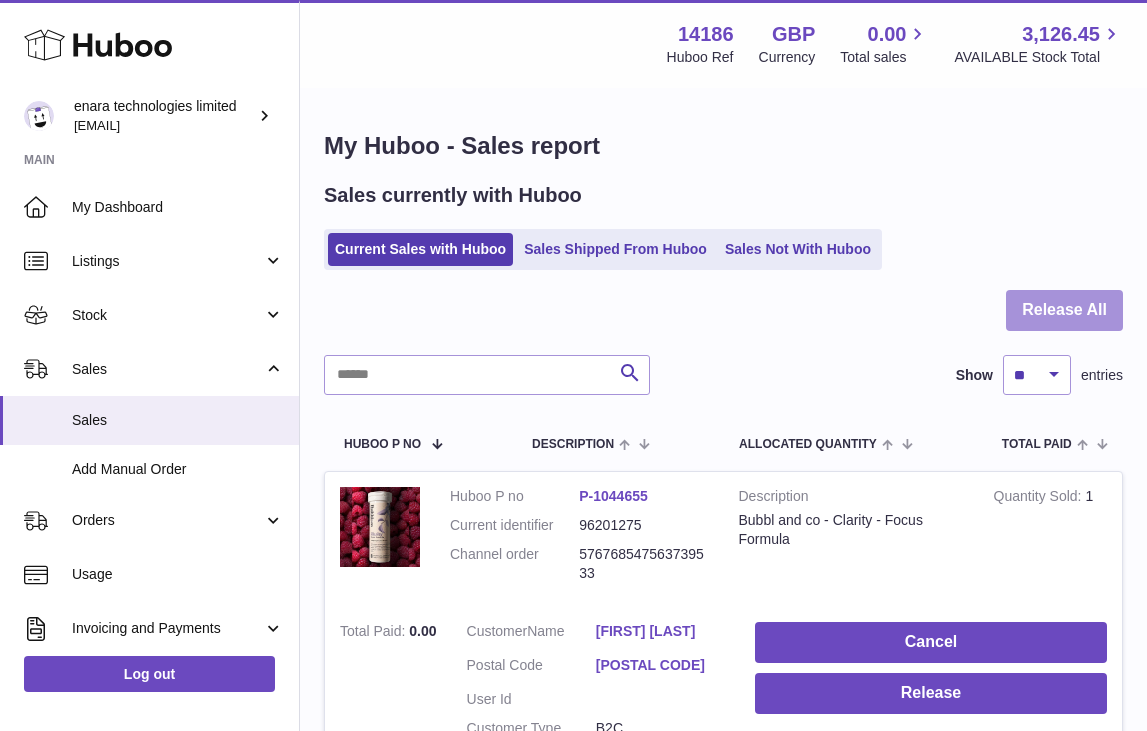click on "Release All" at bounding box center [1064, 310] 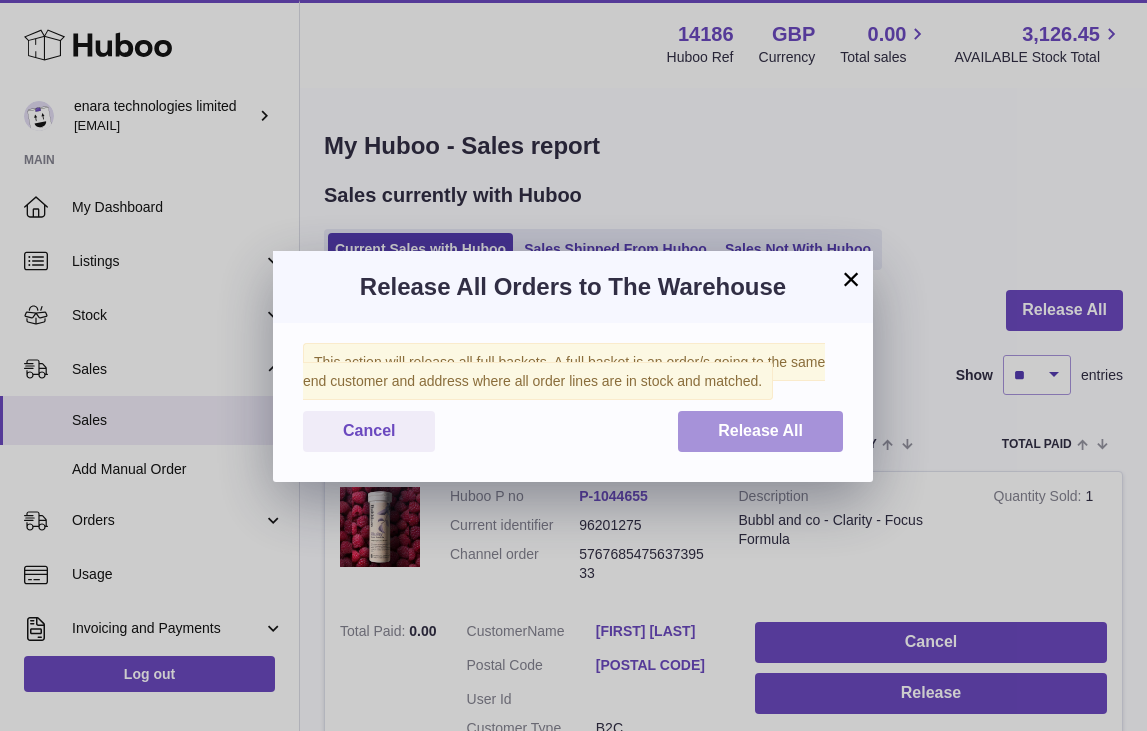 click on "Release All" at bounding box center (760, 430) 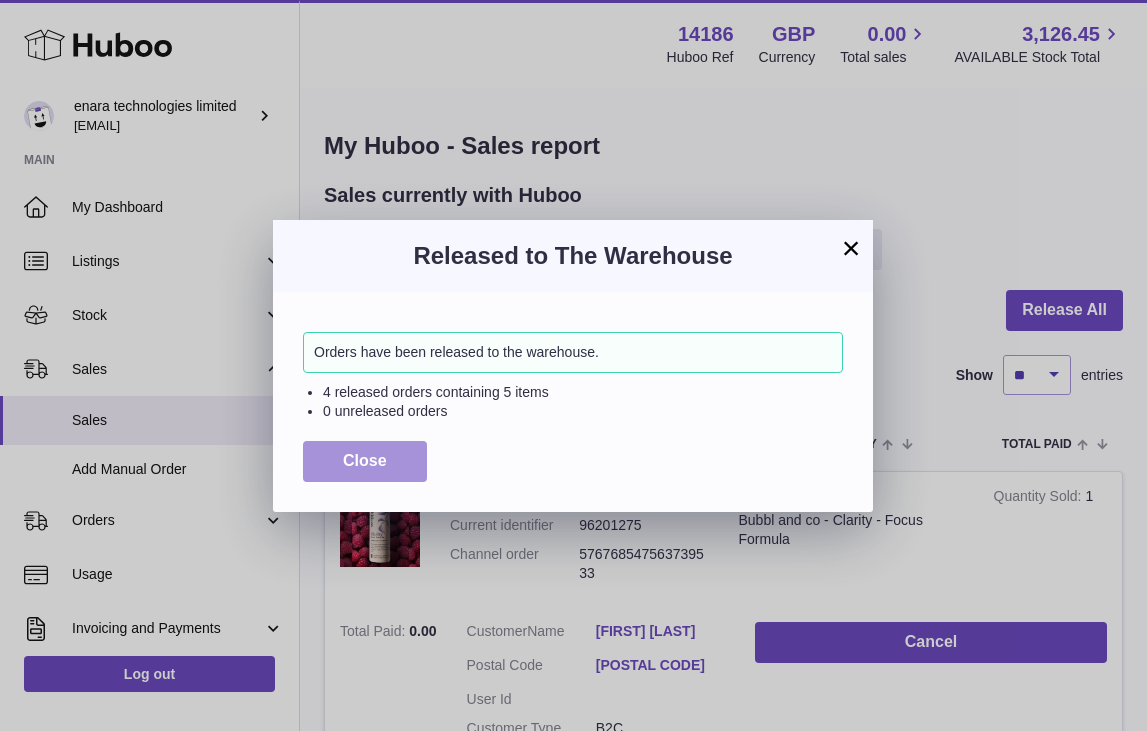 click on "Close" at bounding box center [365, 460] 